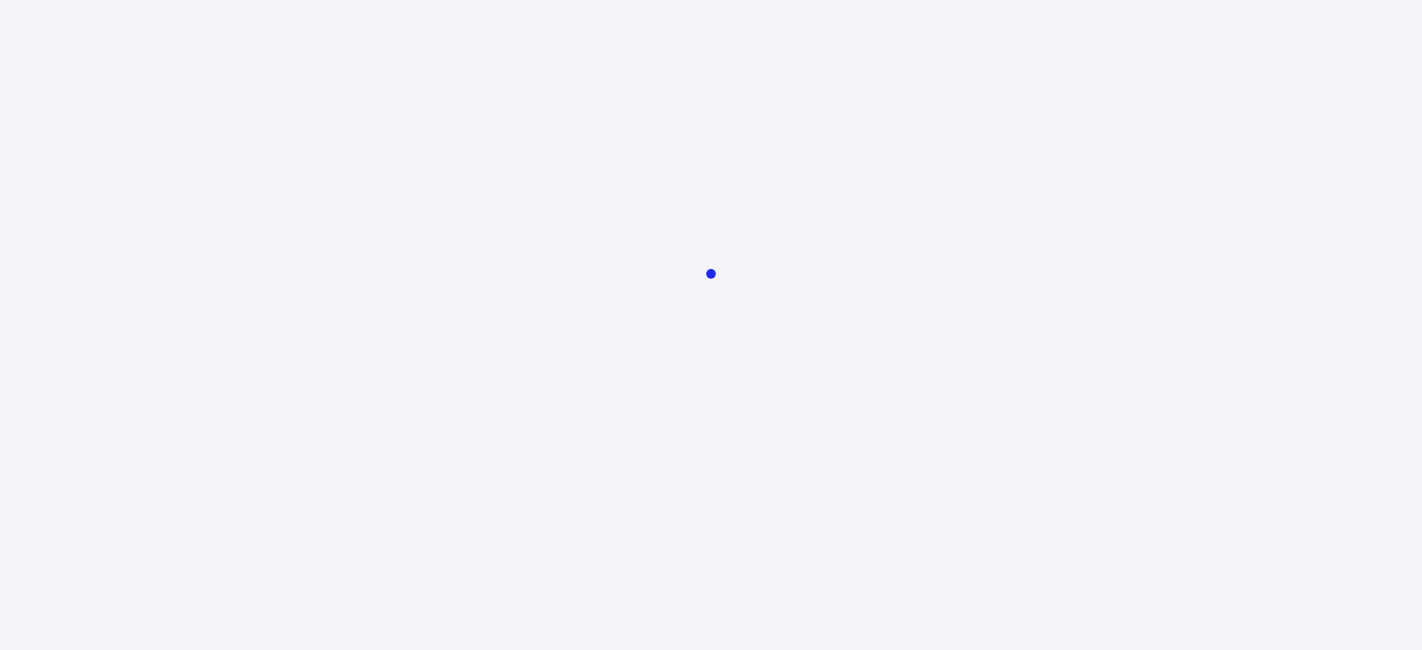 scroll, scrollTop: 0, scrollLeft: 0, axis: both 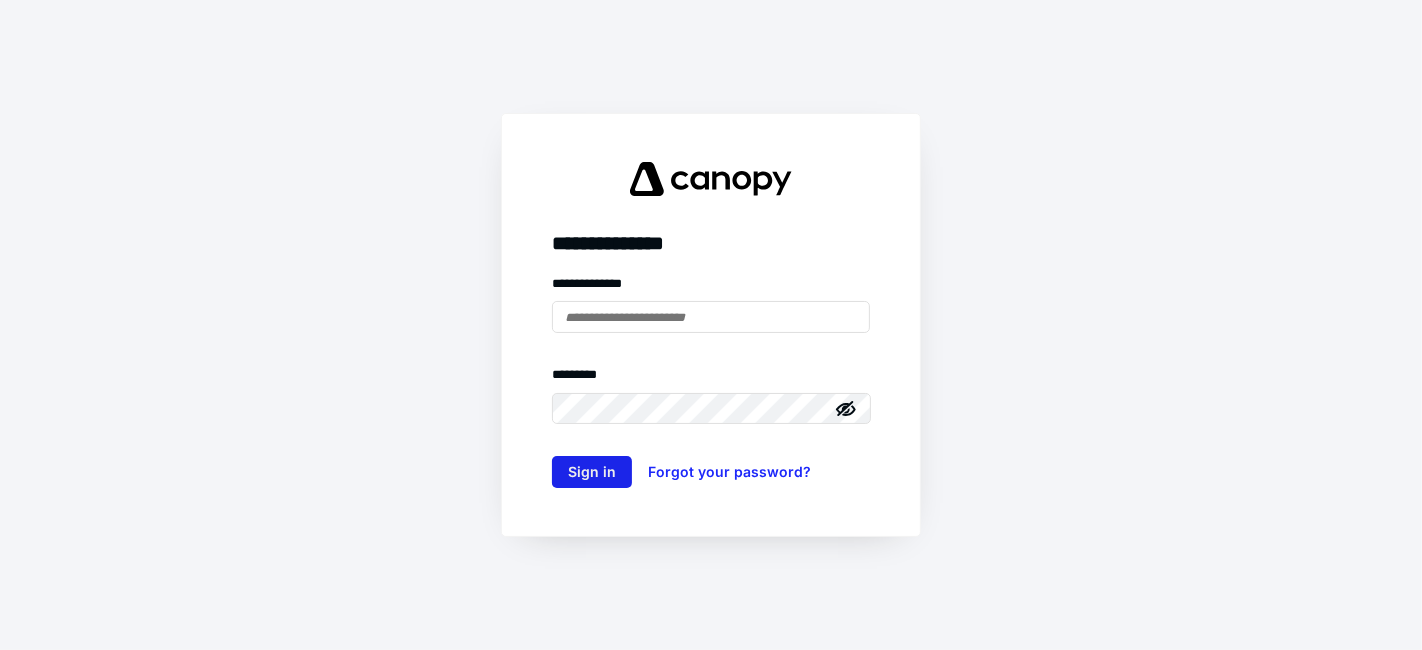 type on "**********" 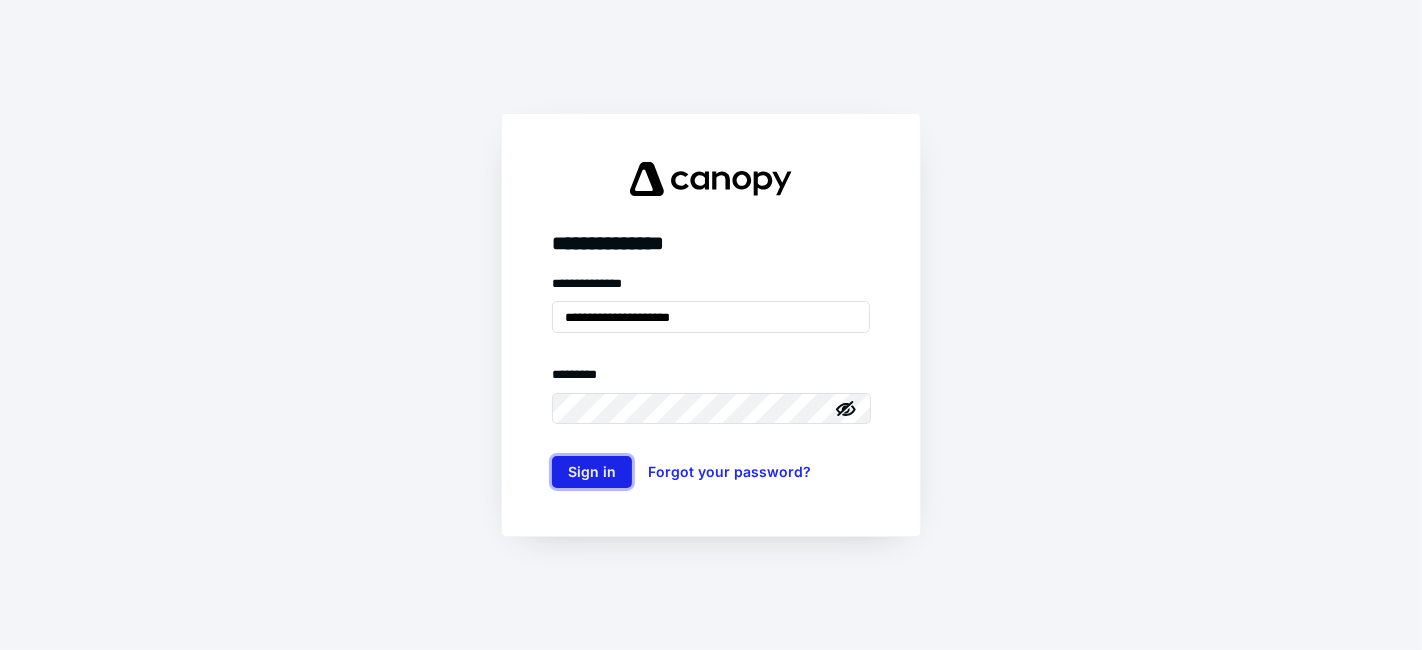 click on "Sign in" at bounding box center (592, 472) 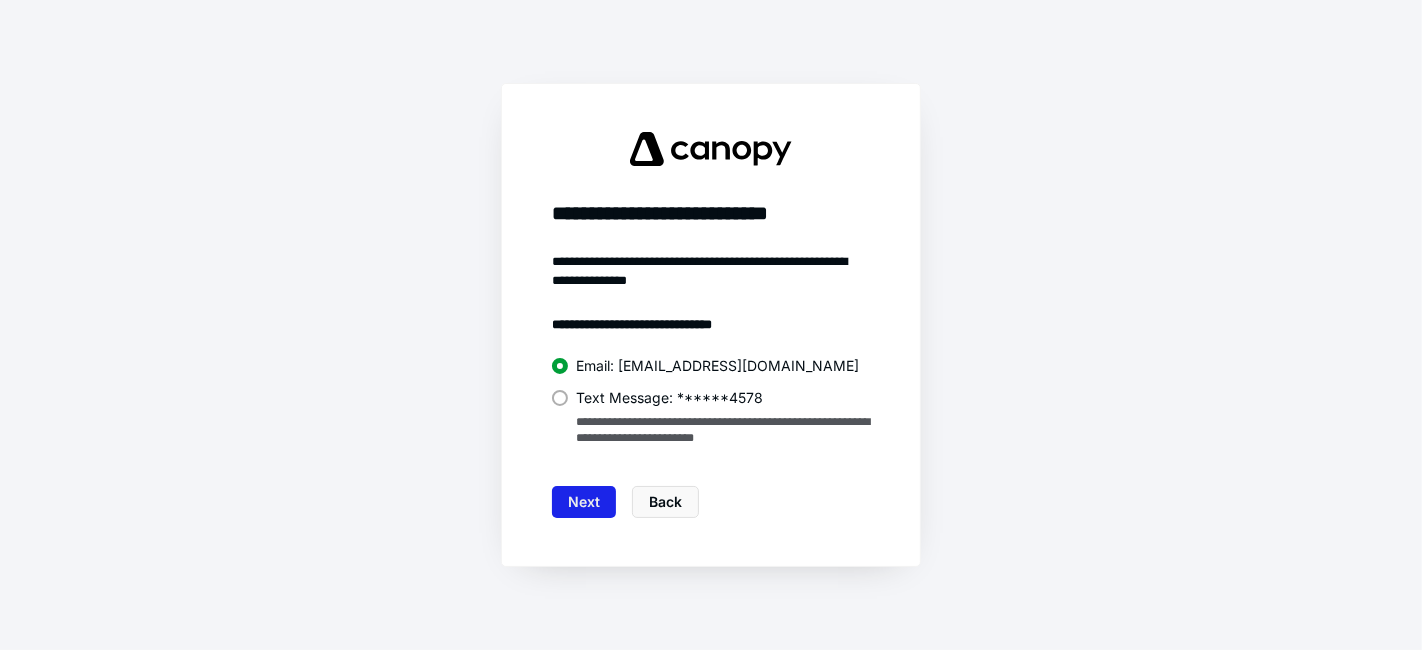 click on "Next" at bounding box center (584, 502) 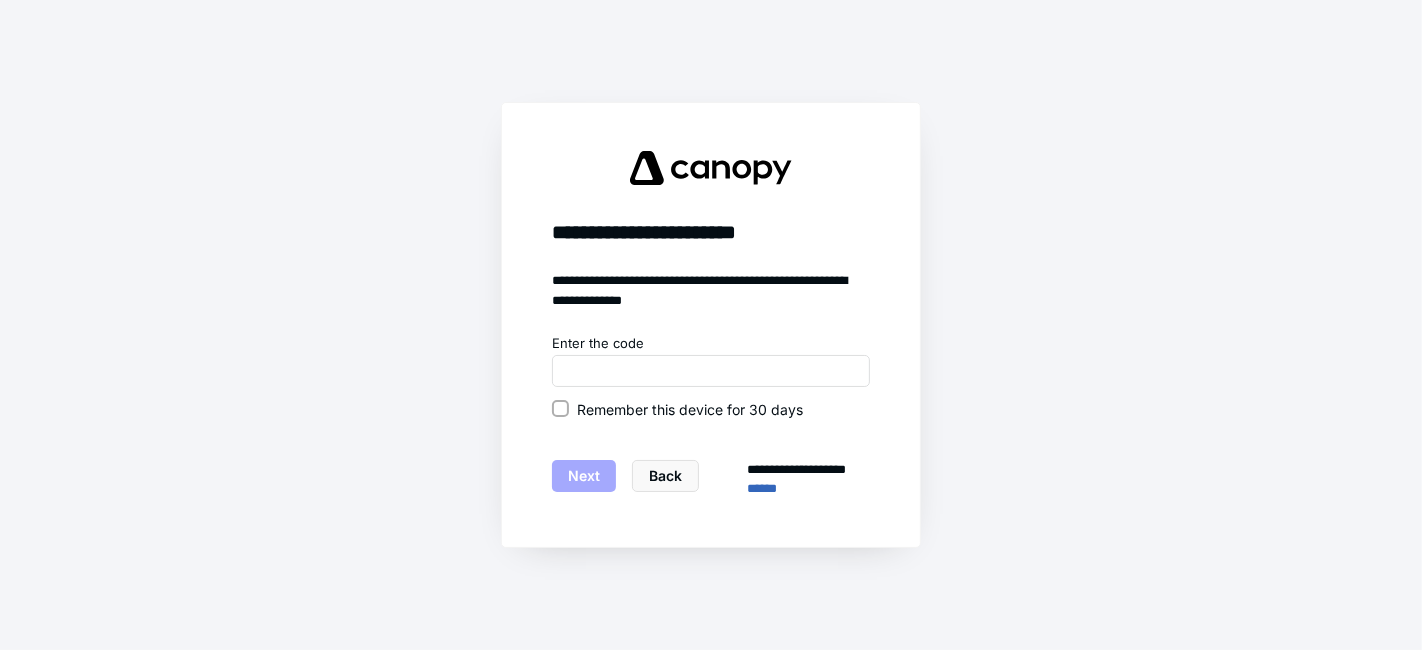 click 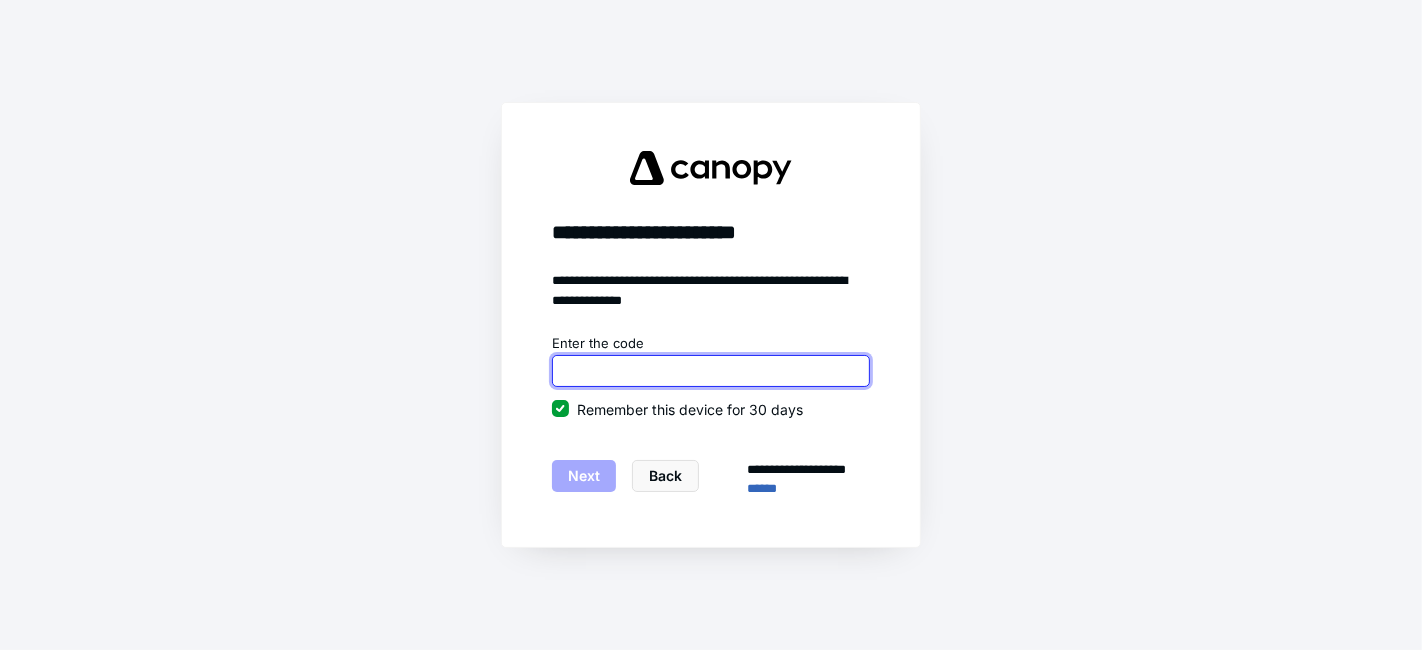 click at bounding box center [711, 371] 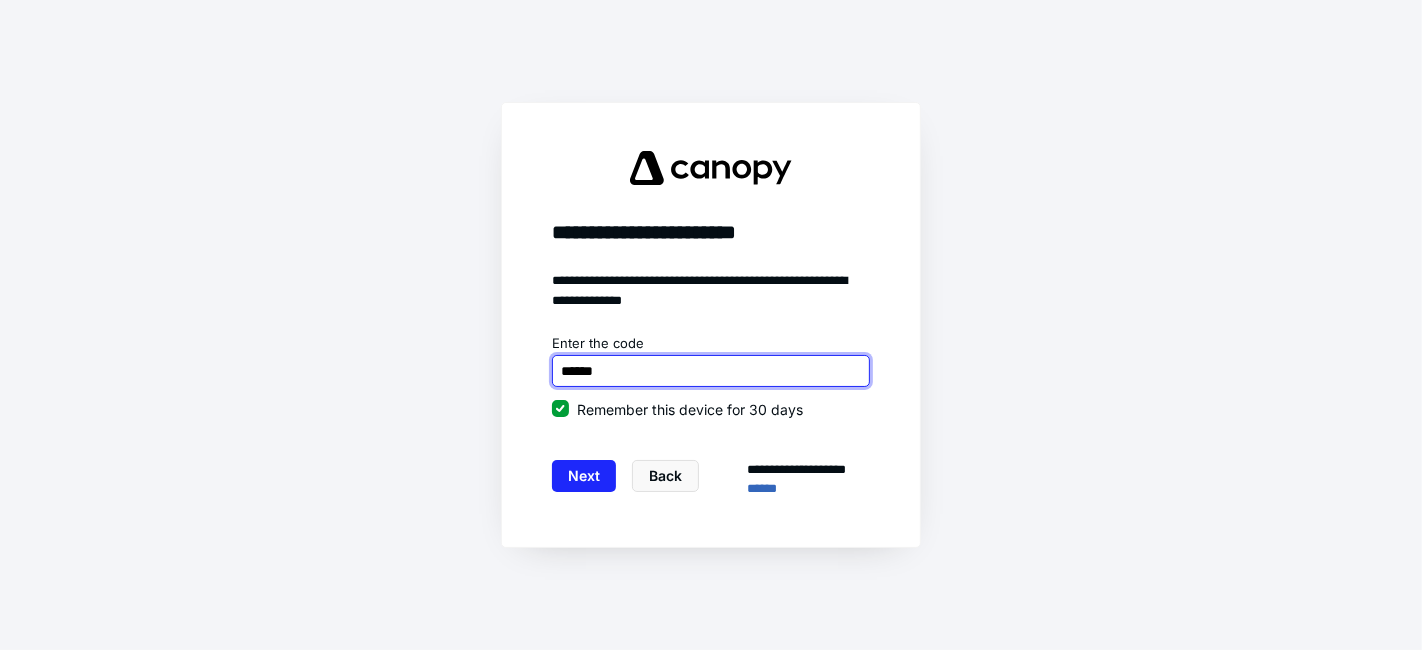 type on "******" 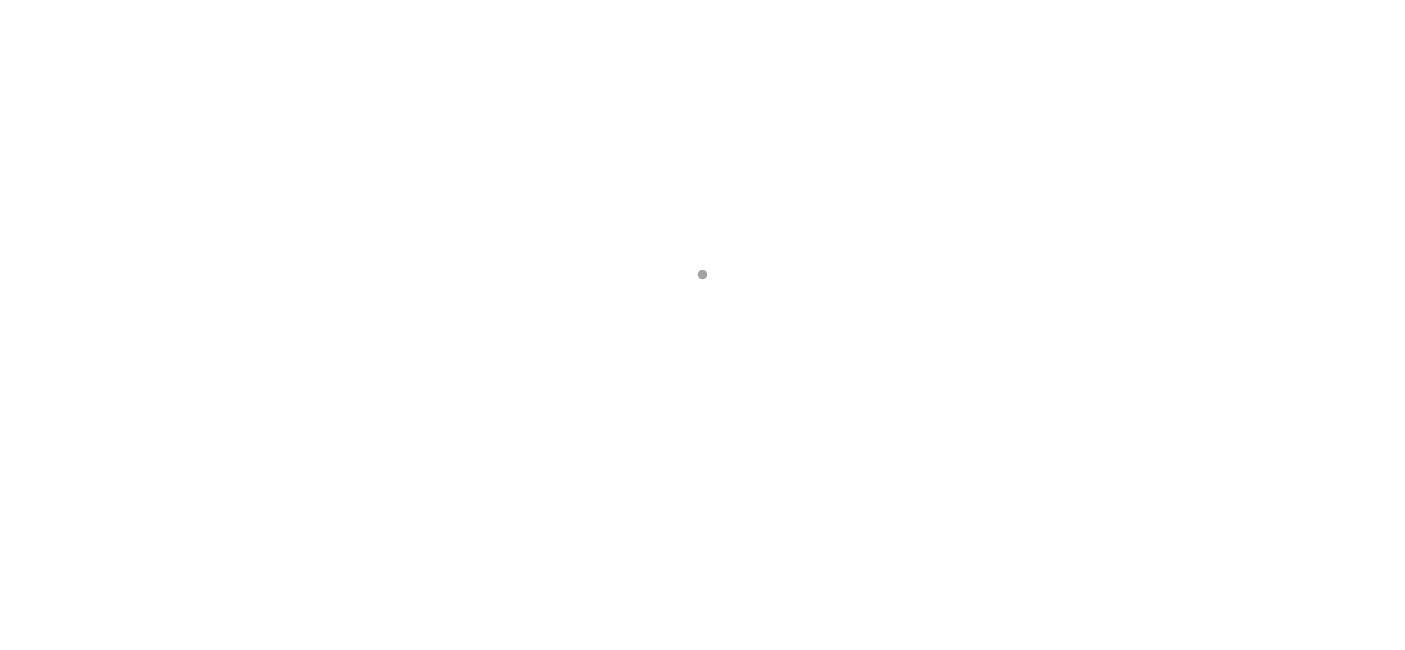 scroll, scrollTop: 0, scrollLeft: 0, axis: both 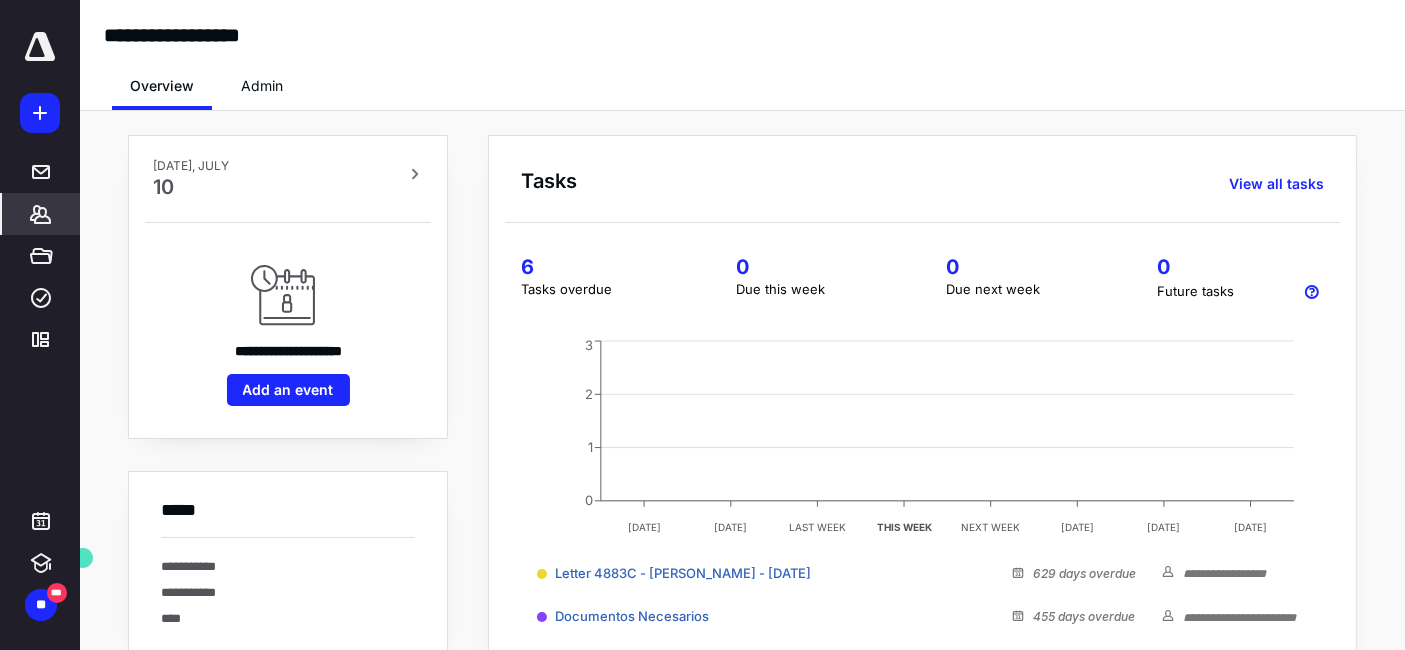 click 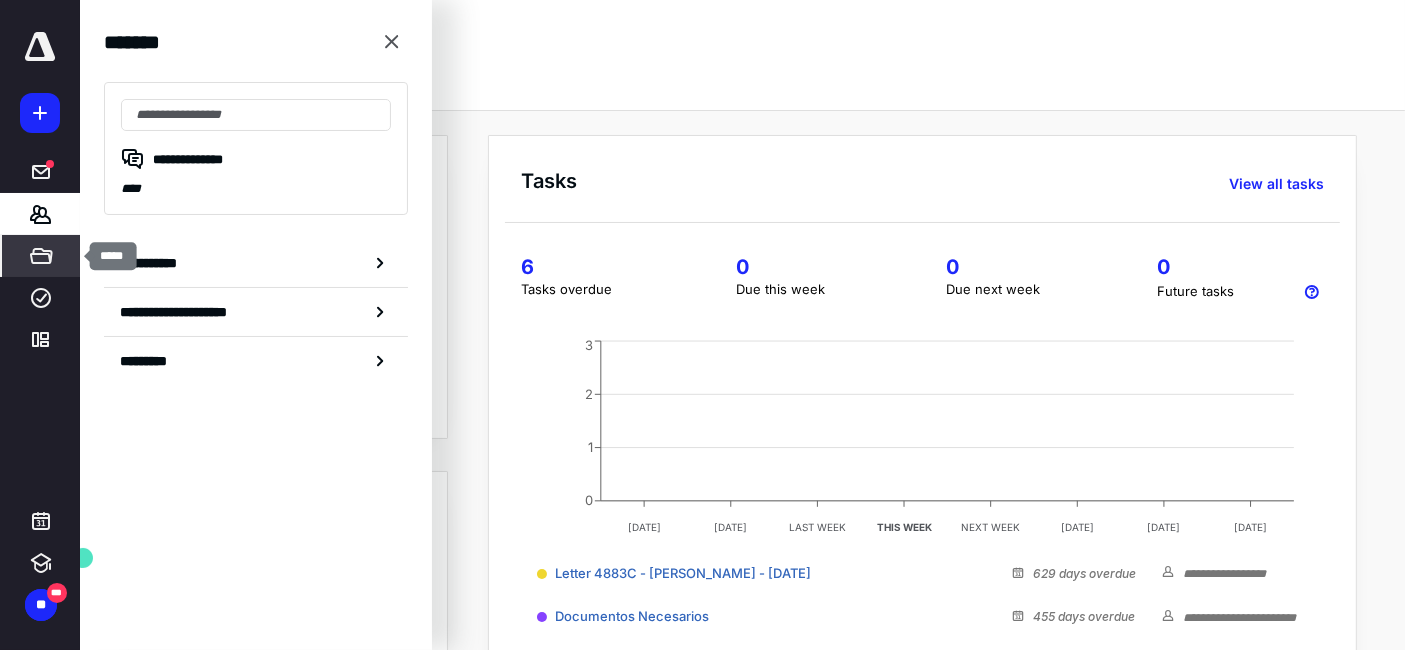 click on "*****" at bounding box center (41, 256) 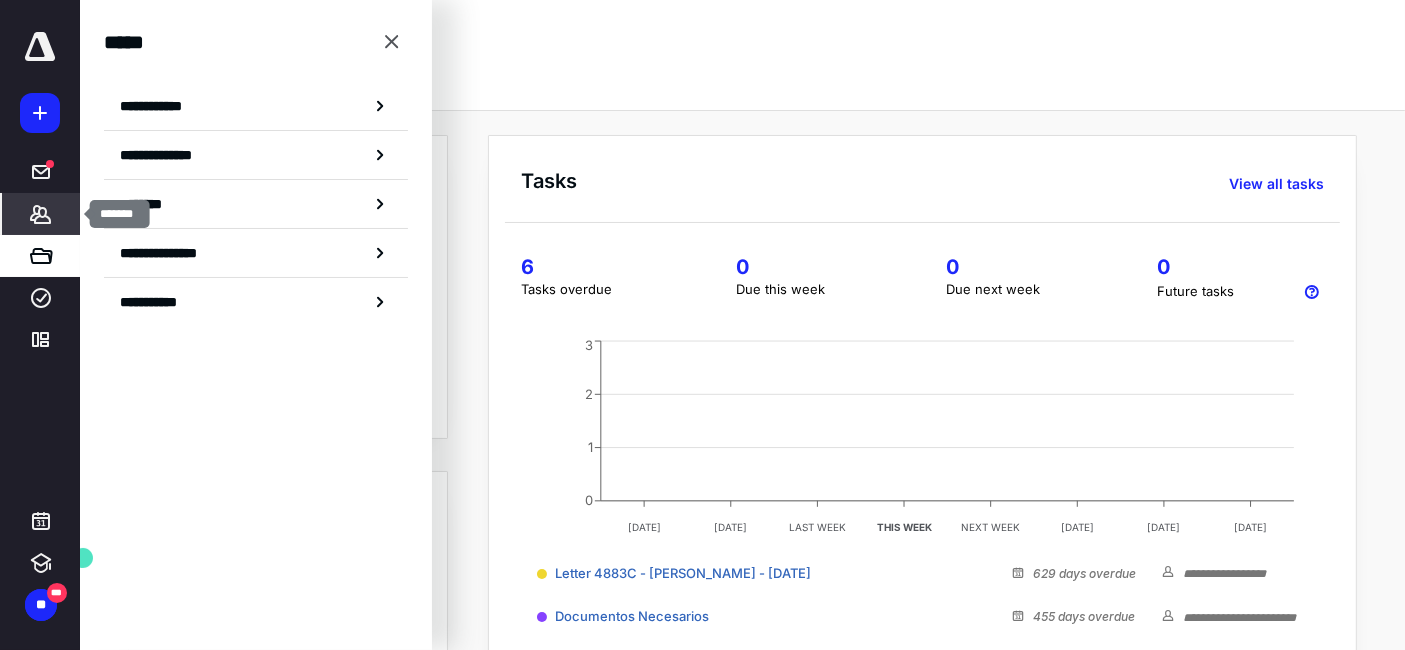 click 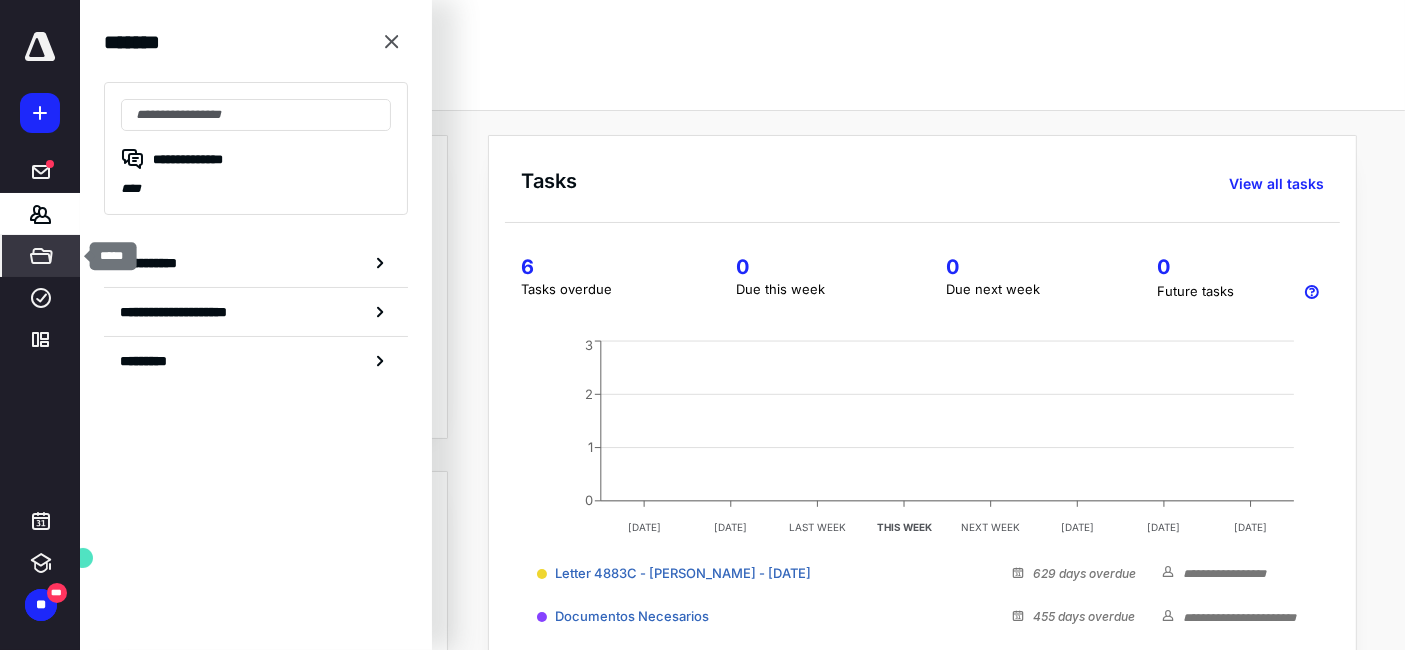 click 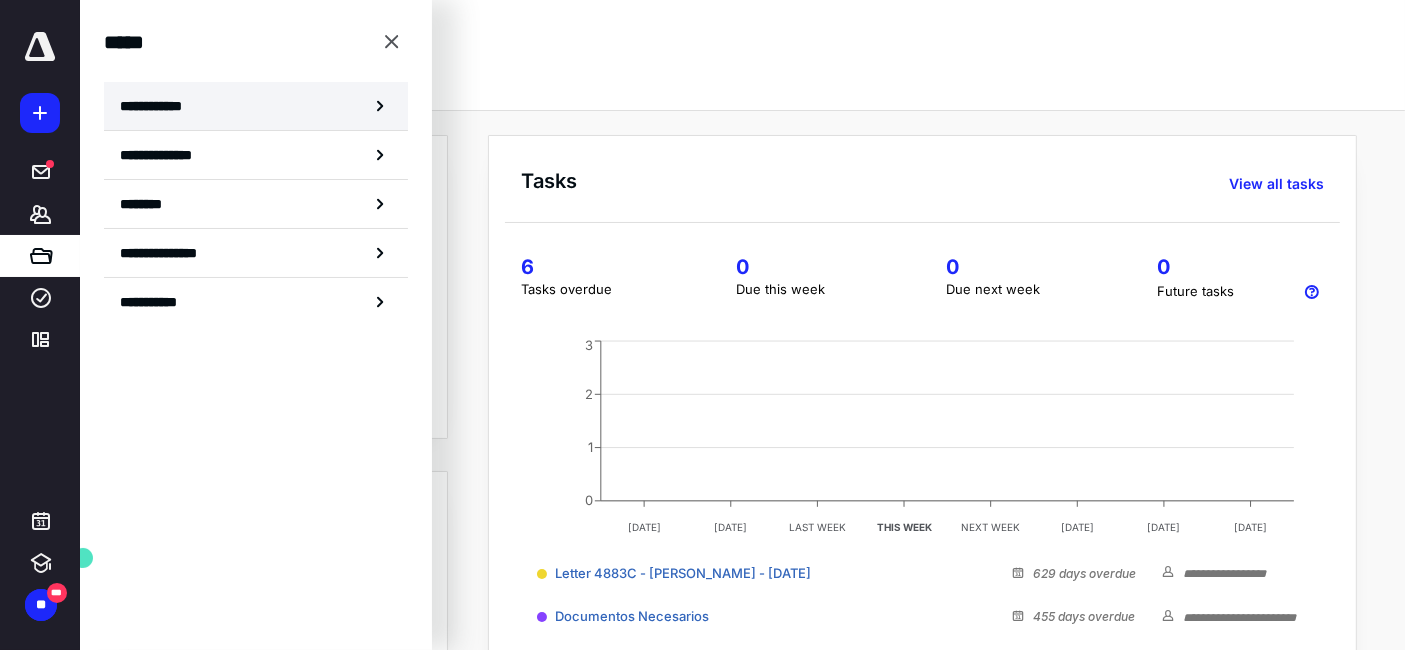 click on "**********" at bounding box center [157, 106] 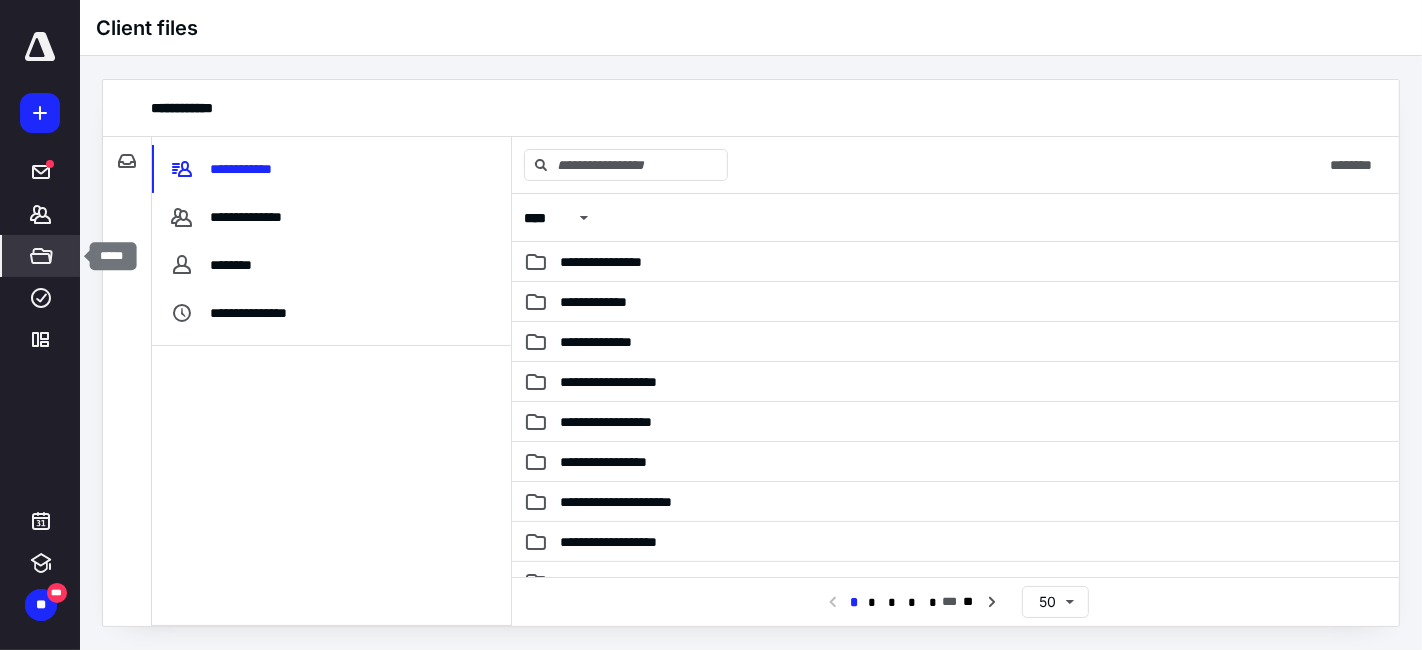 click 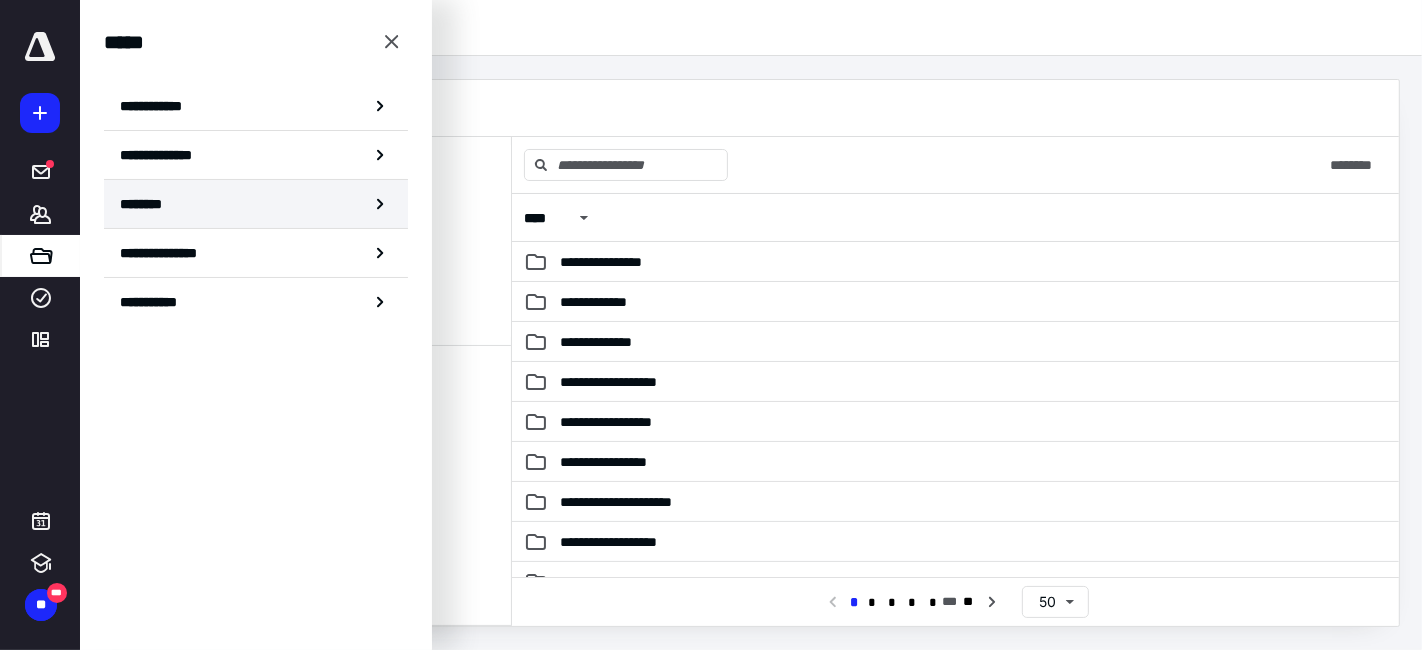 click on "********" at bounding box center (256, 204) 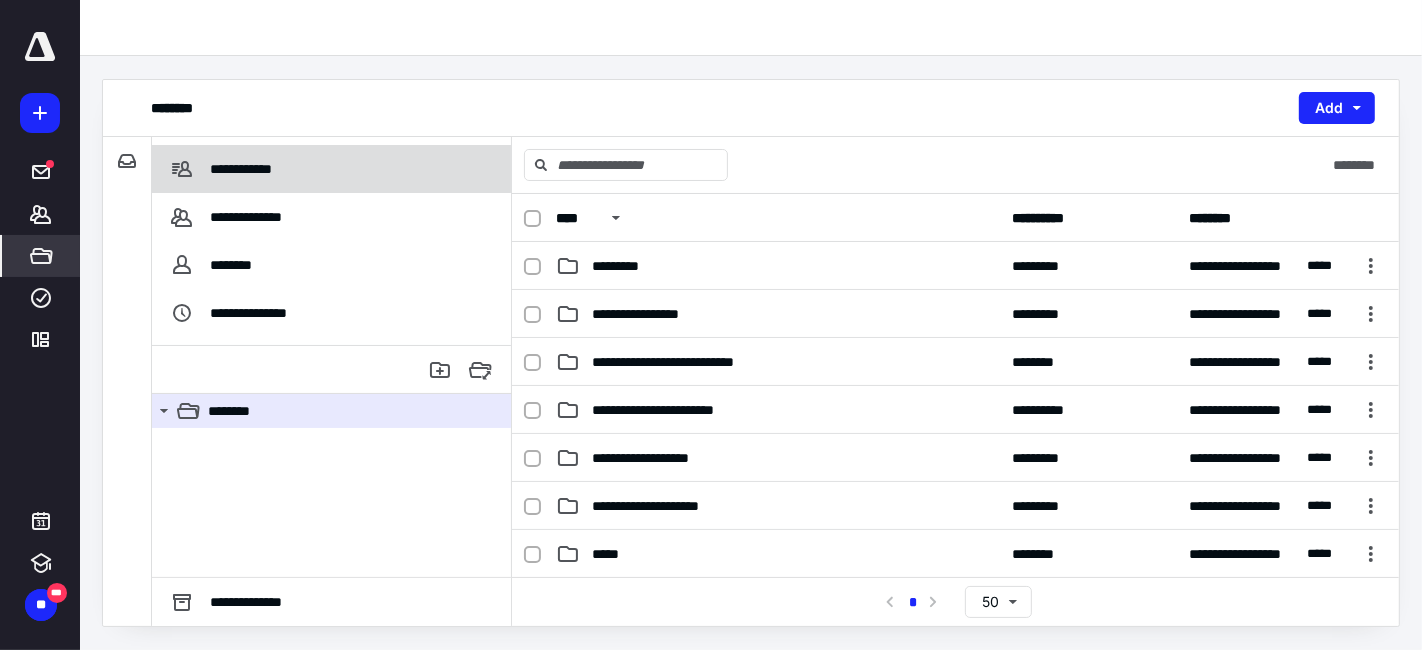 click on "**********" at bounding box center (331, 169) 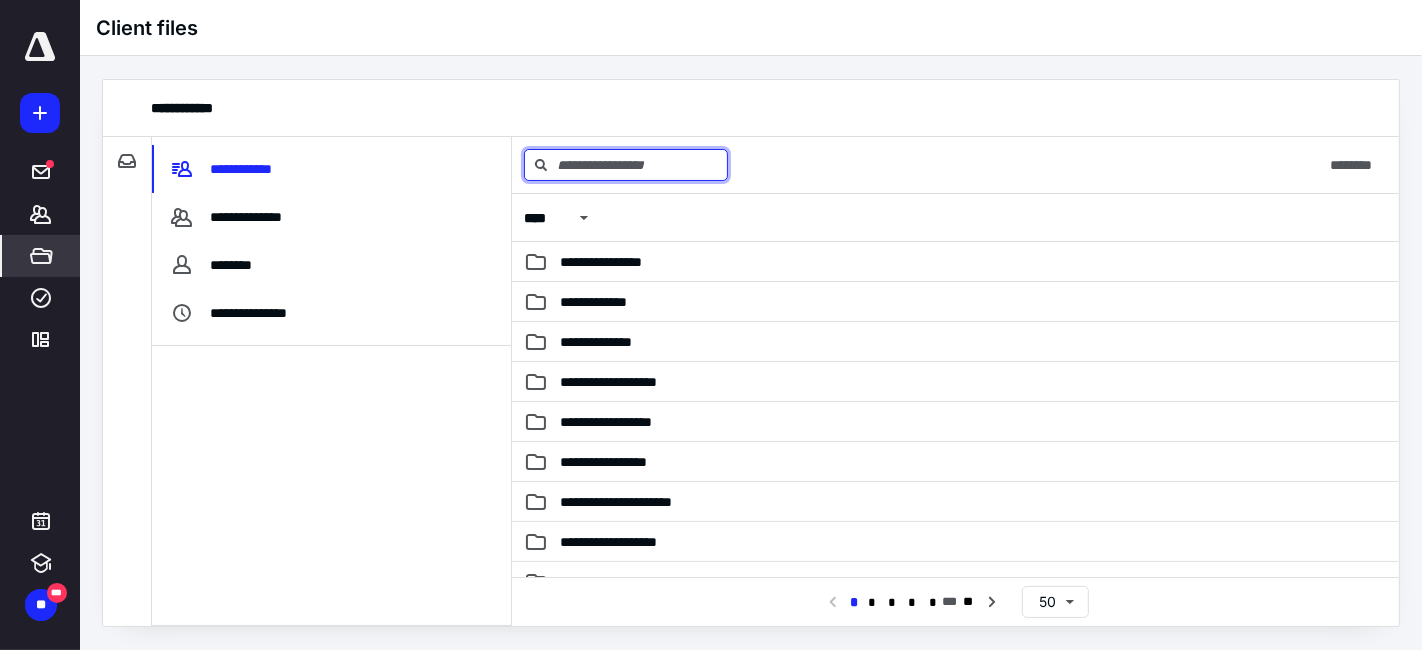 click at bounding box center (626, 165) 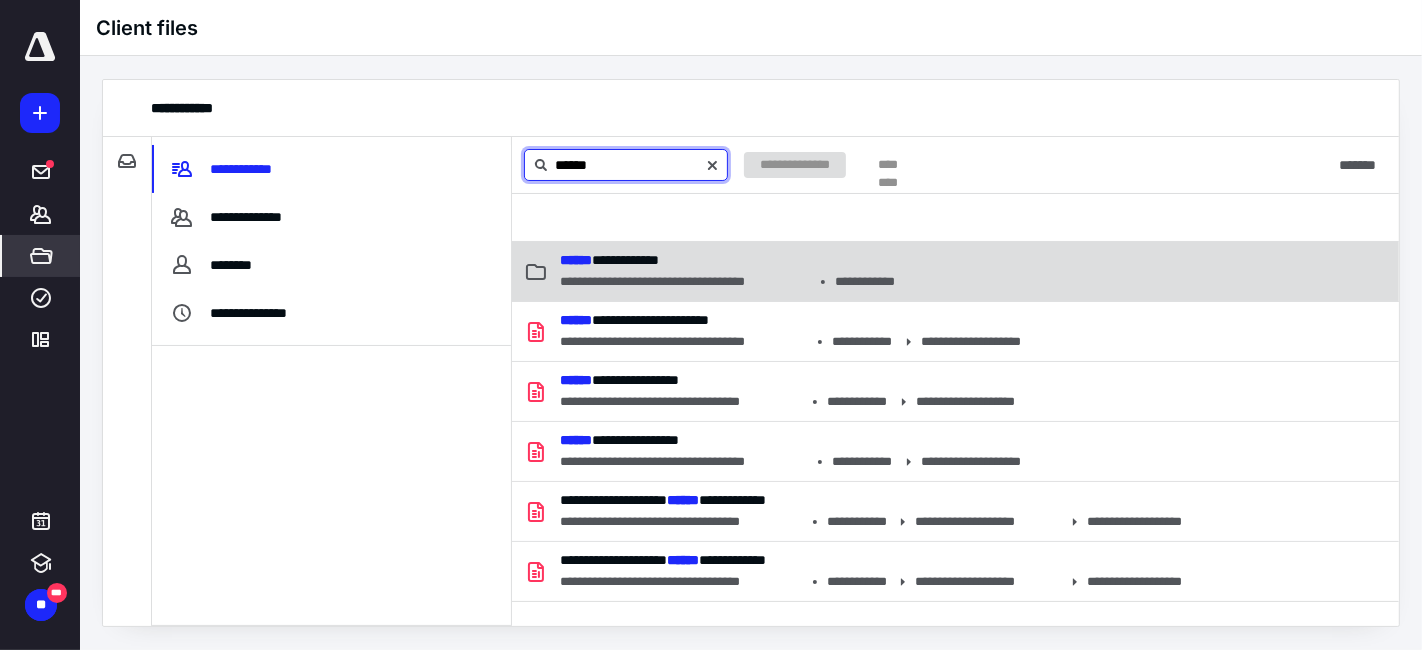 type on "******" 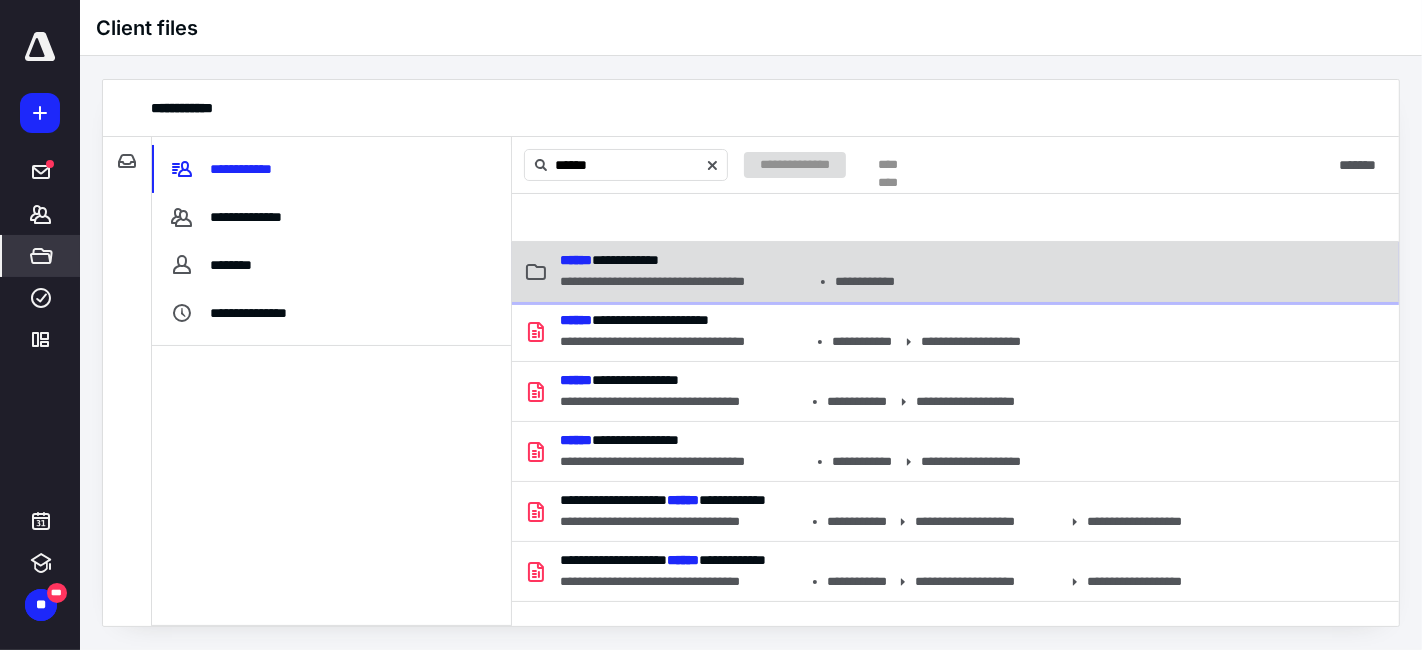 click on "**********" at bounding box center (685, 281) 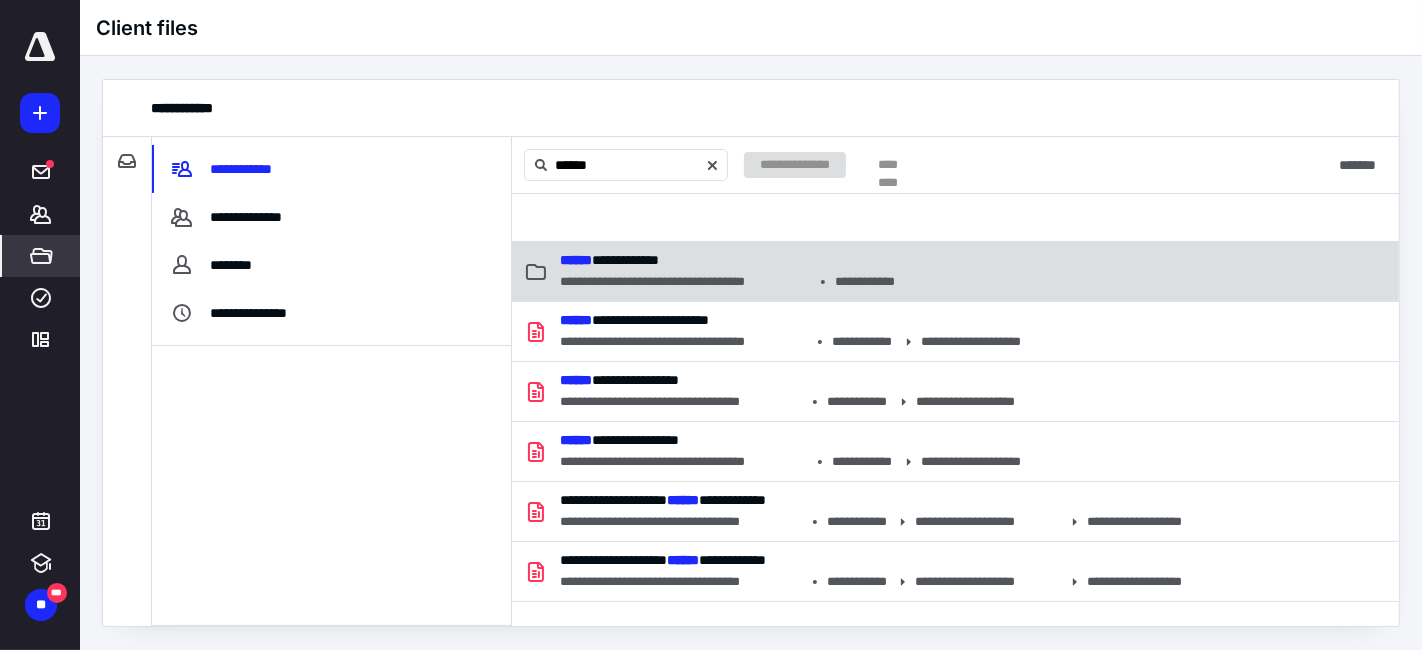 type 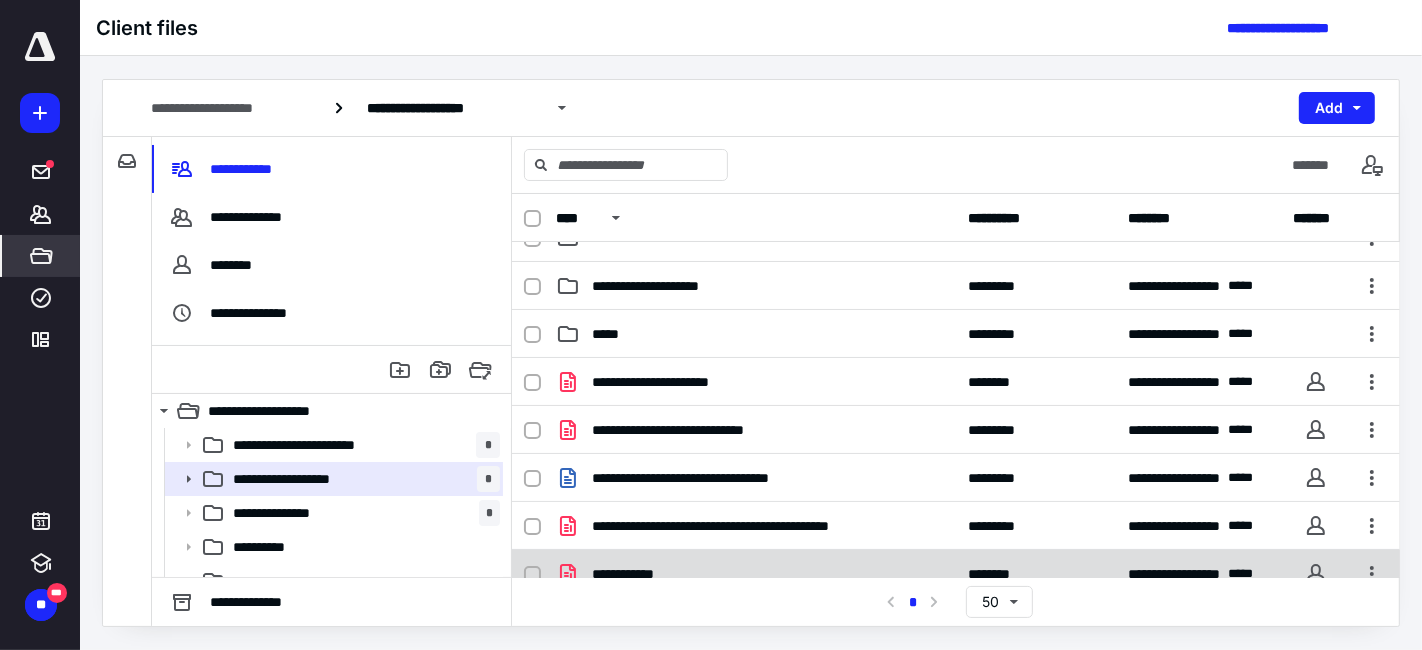scroll, scrollTop: 0, scrollLeft: 0, axis: both 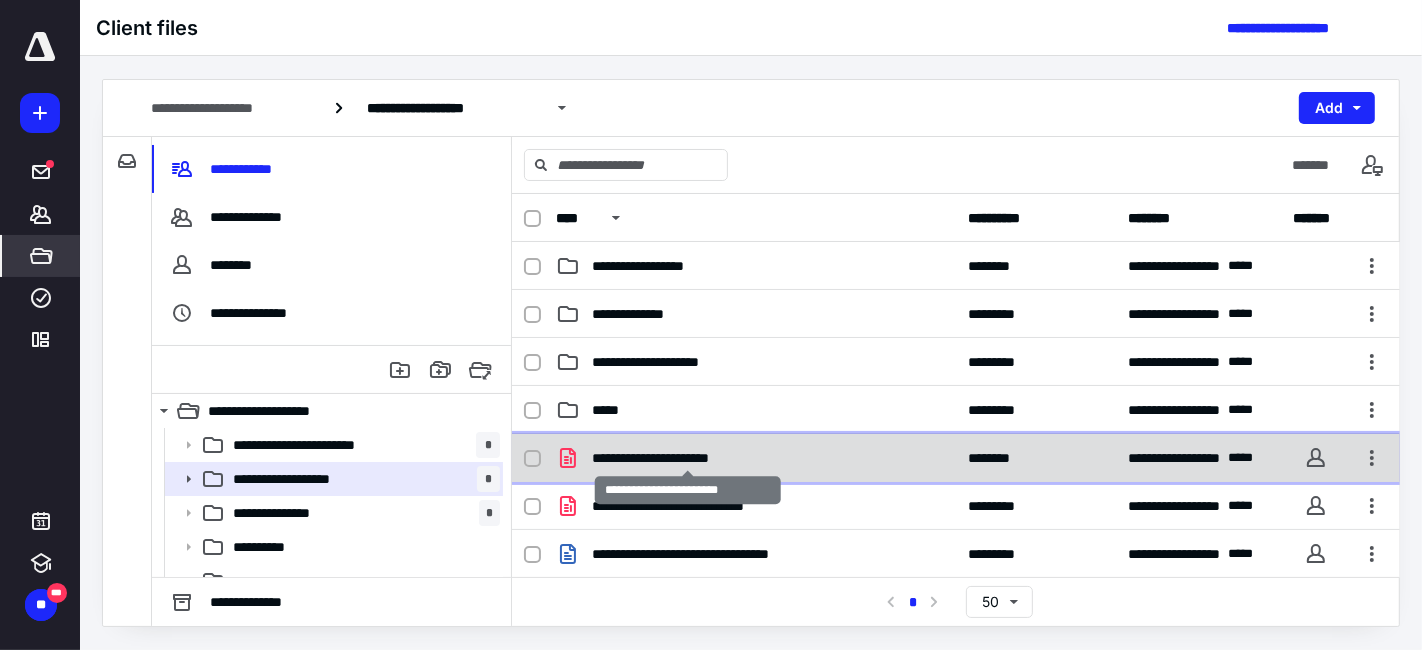 click on "**********" at bounding box center [688, 458] 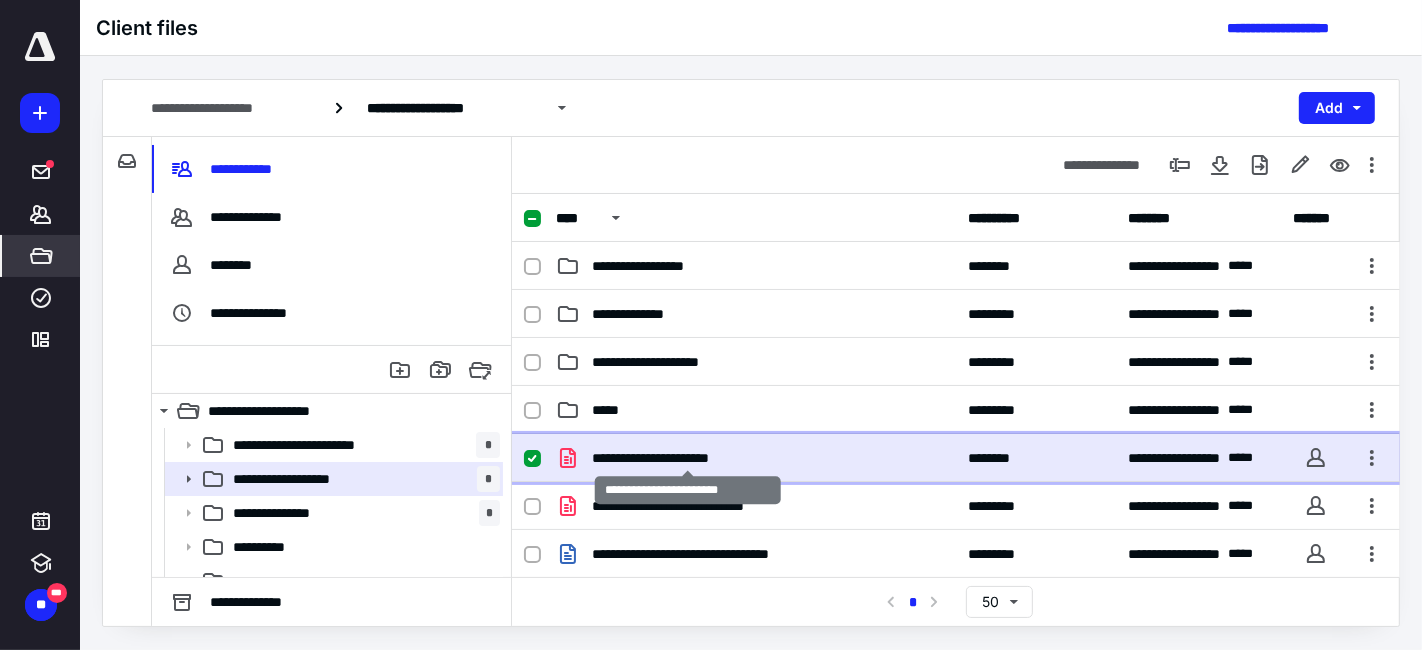click on "**********" at bounding box center (688, 458) 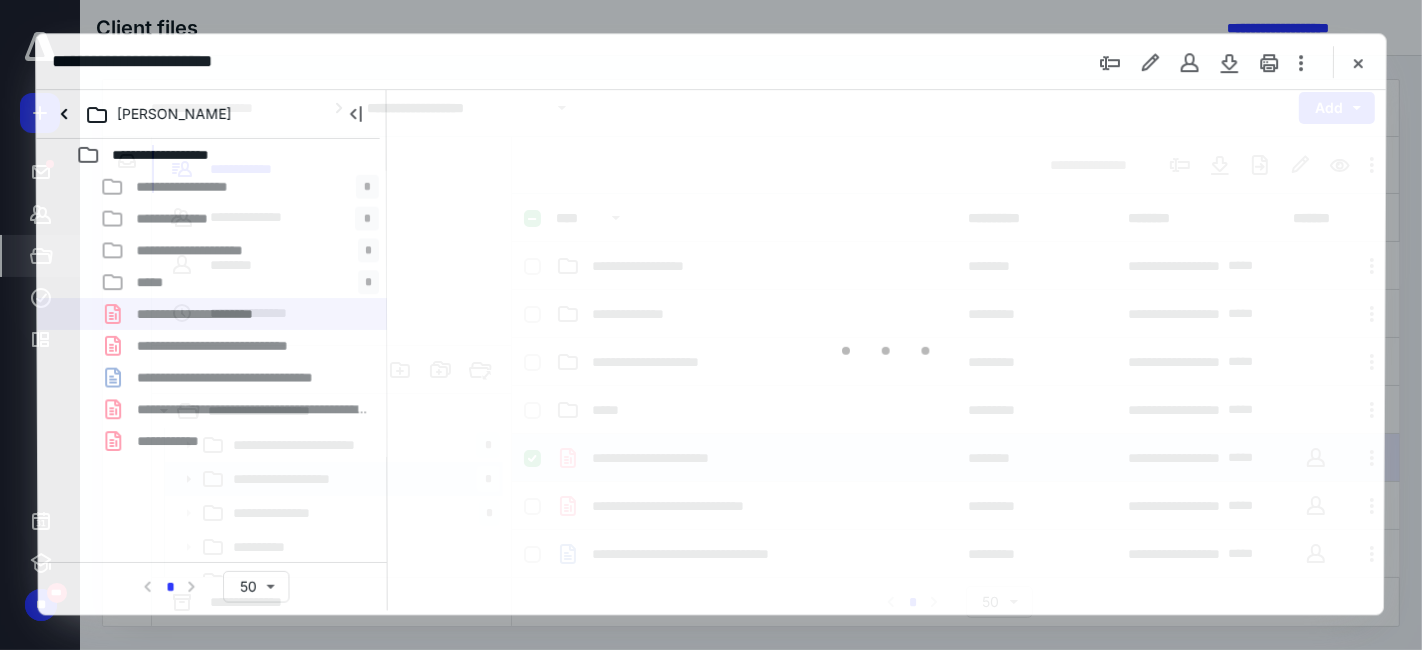scroll, scrollTop: 0, scrollLeft: 0, axis: both 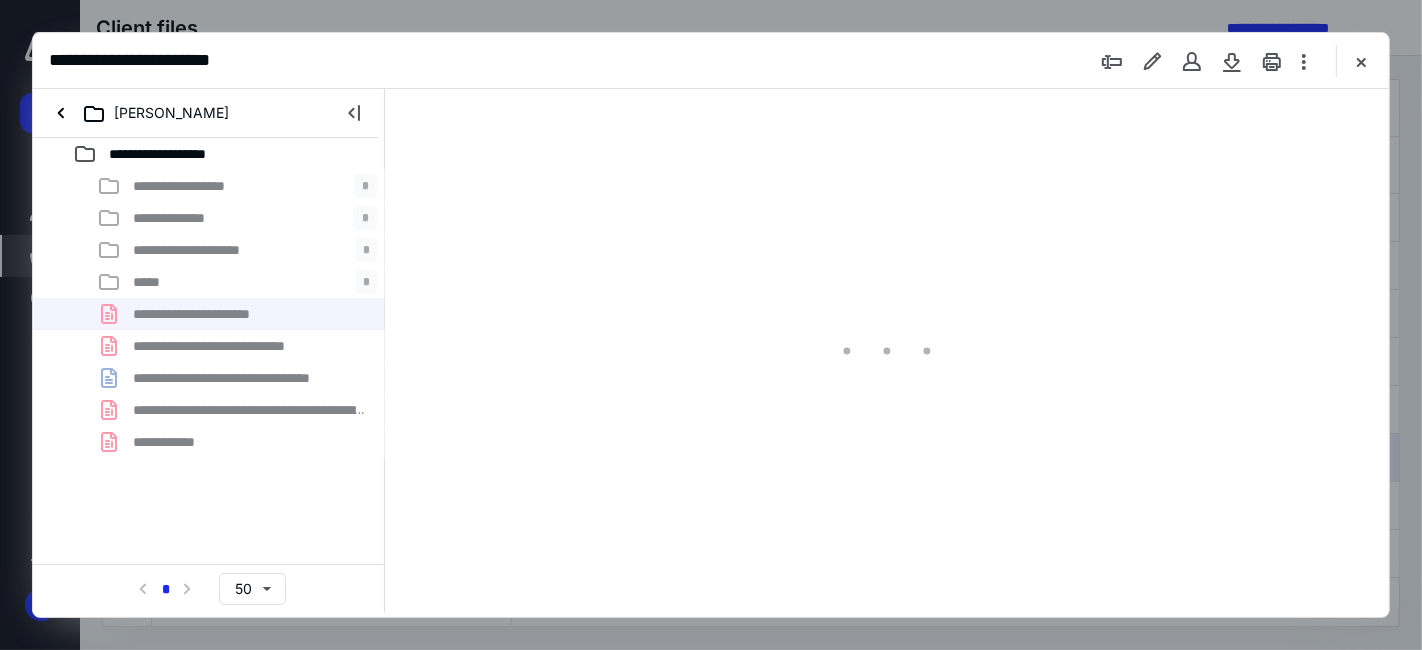 type on "57" 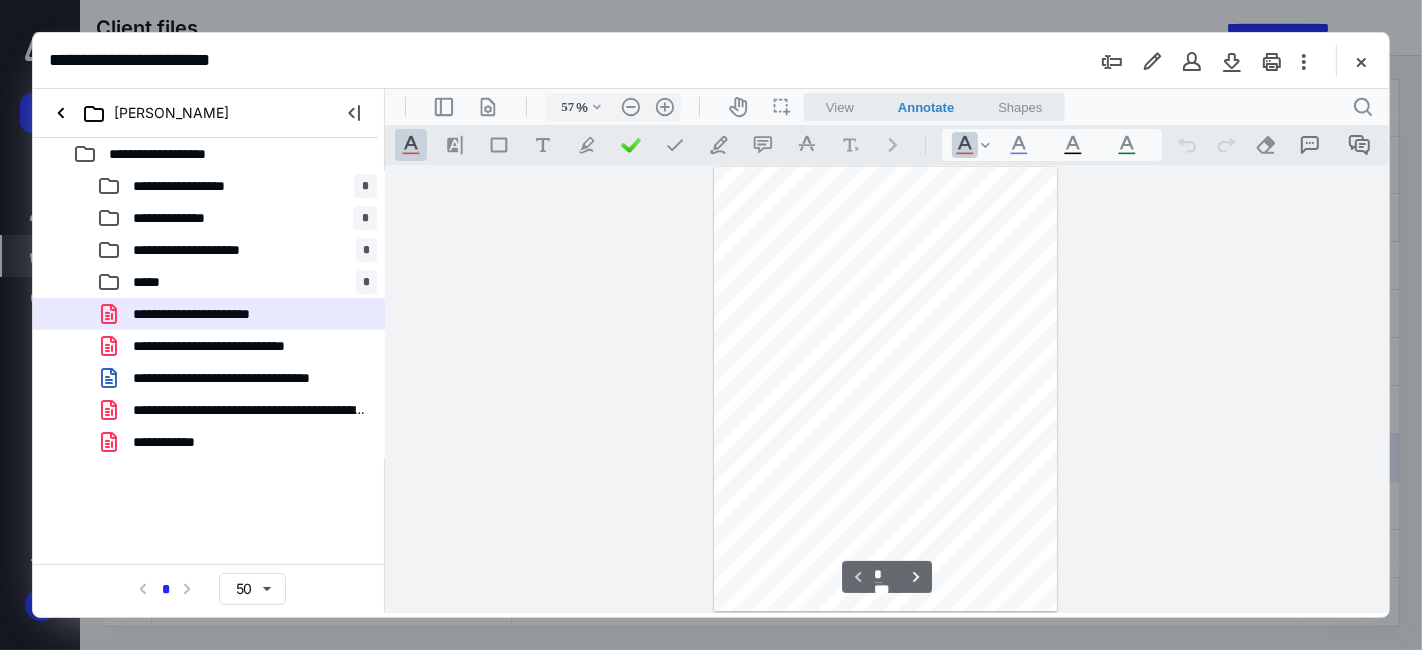scroll, scrollTop: 77, scrollLeft: 0, axis: vertical 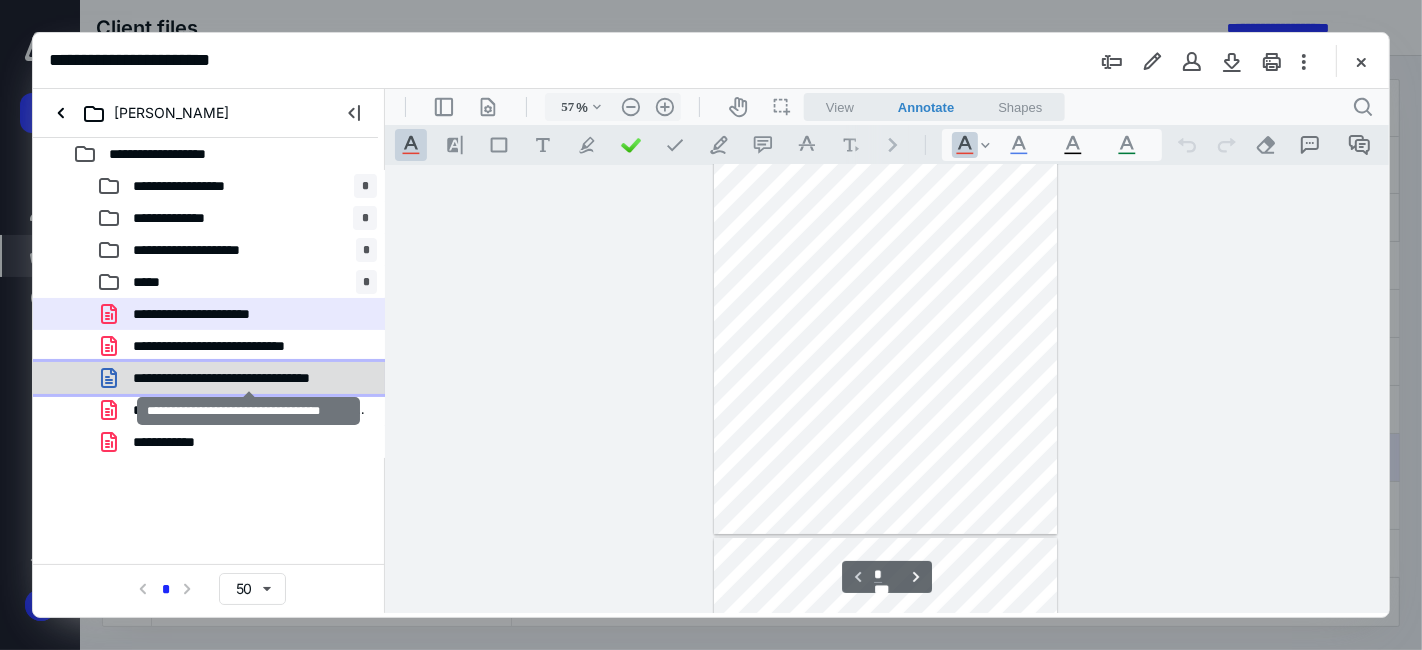 click on "**********" at bounding box center [249, 378] 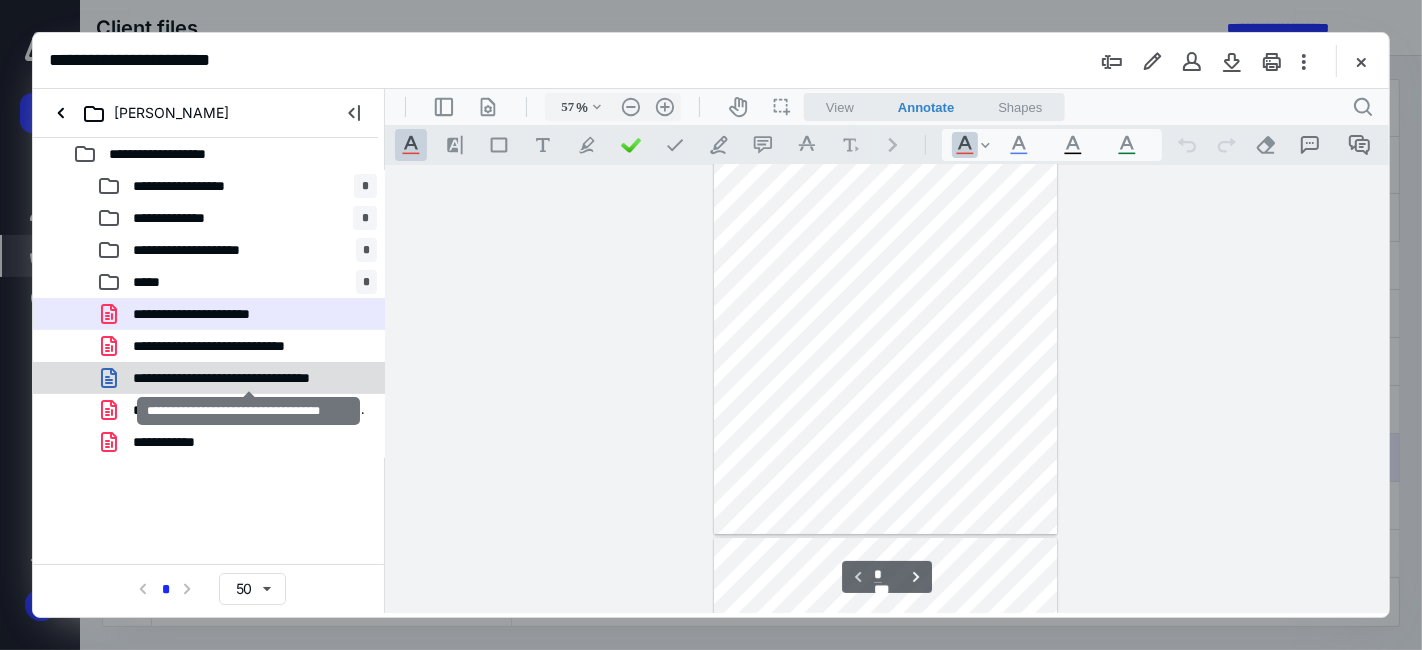 click on "**********" at bounding box center [209, 314] 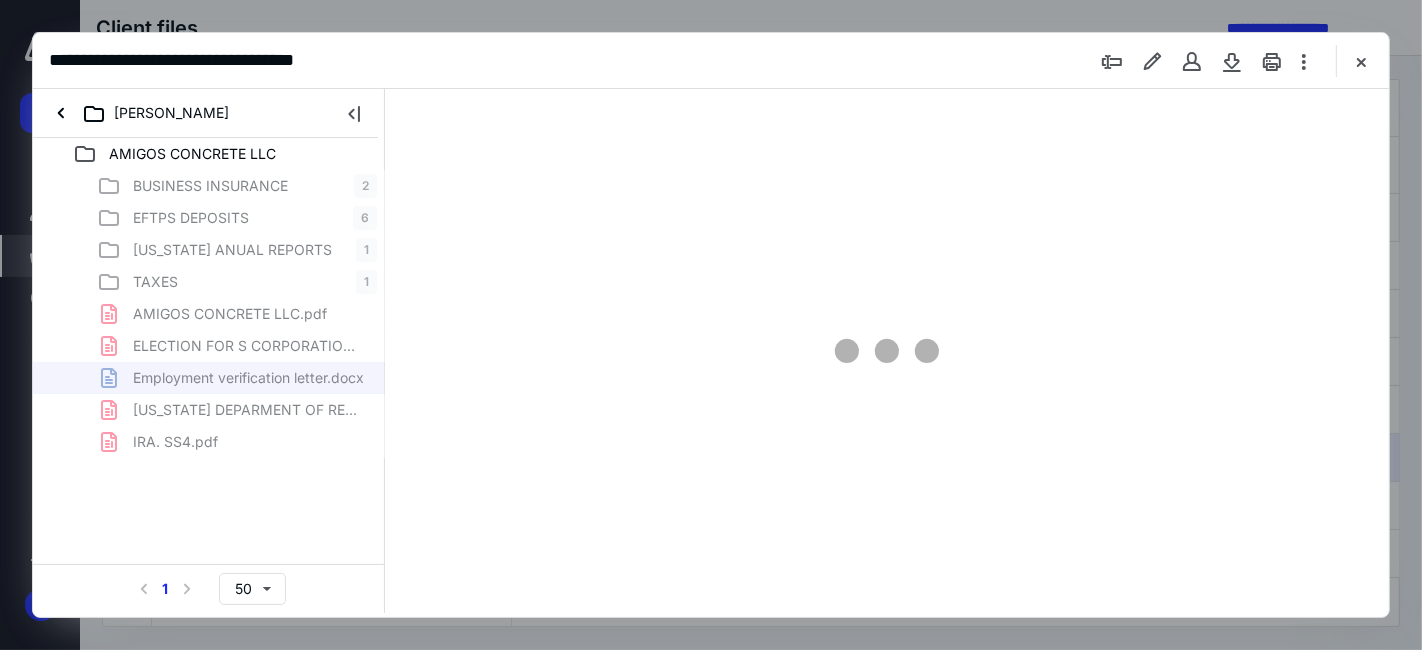 scroll, scrollTop: 0, scrollLeft: 0, axis: both 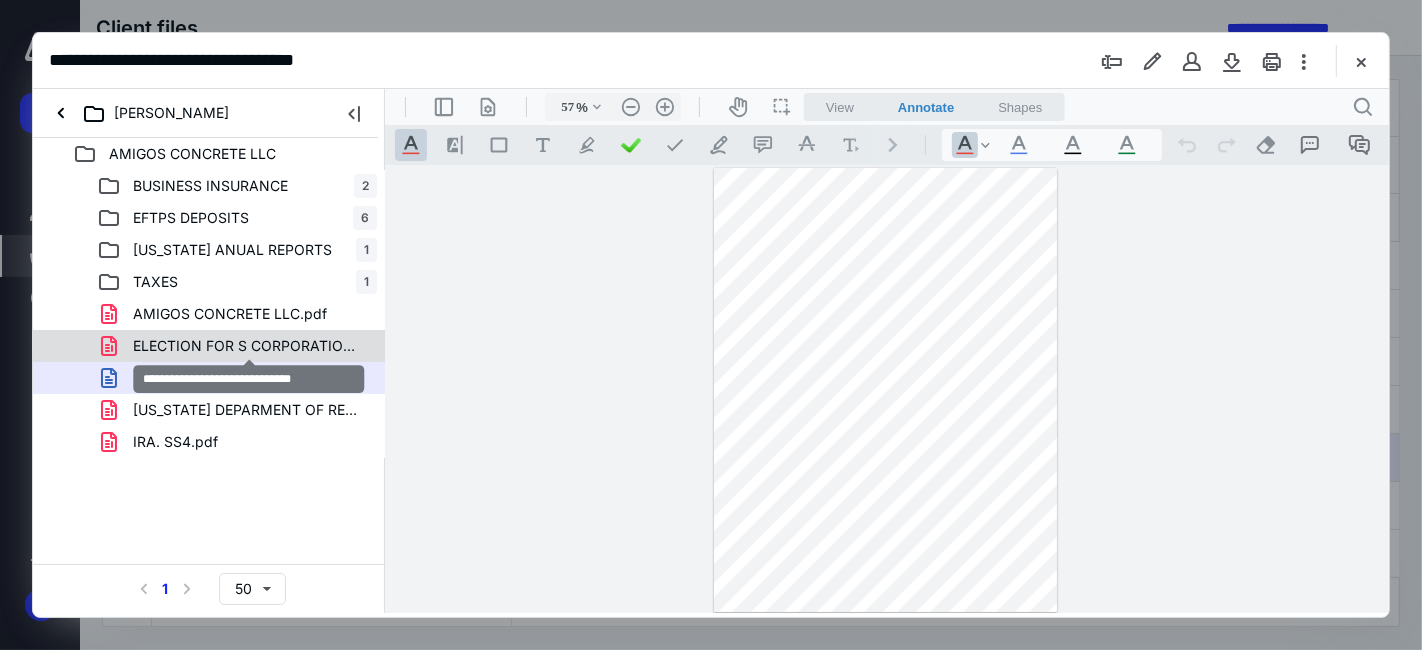 click on "ELECTION FOR S CORPORATION.pdf" at bounding box center (249, 346) 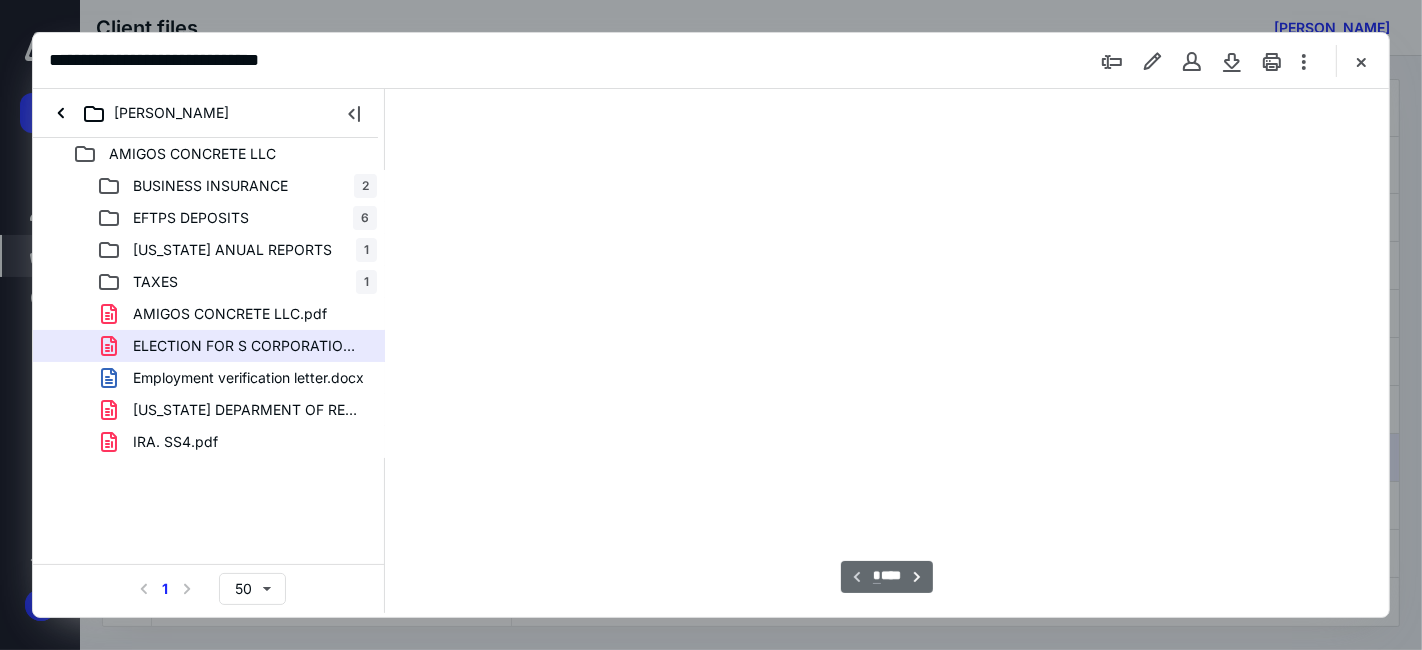 scroll, scrollTop: 77, scrollLeft: 0, axis: vertical 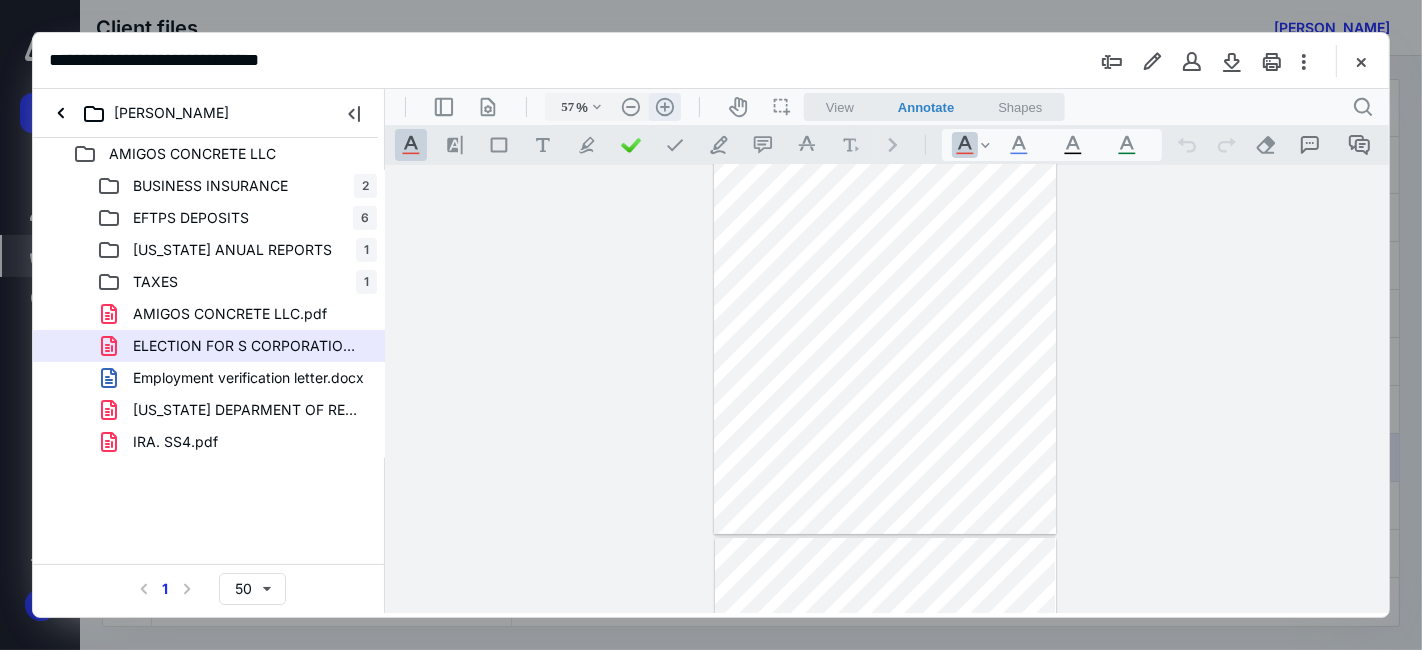 click on ".cls-1{fill:#abb0c4;} icon - header - zoom - in - line" at bounding box center [664, 106] 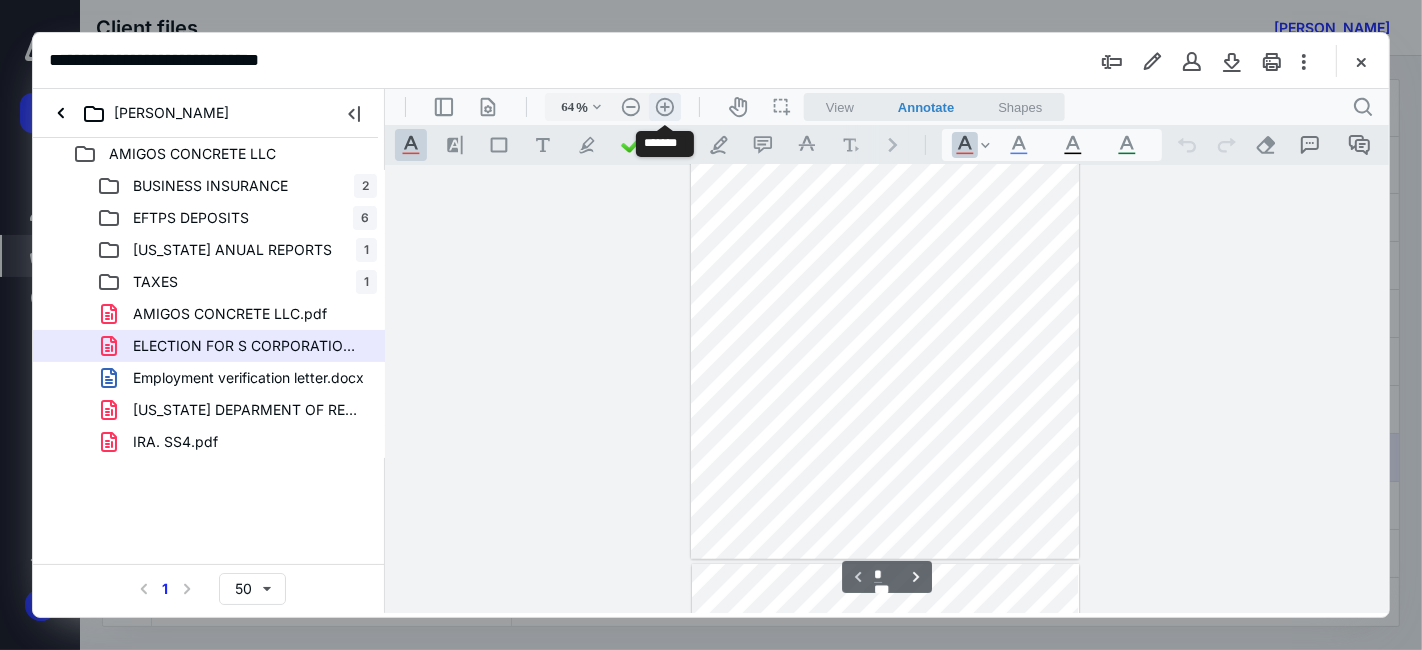 click on ".cls-1{fill:#abb0c4;} icon - header - zoom - in - line" at bounding box center [664, 106] 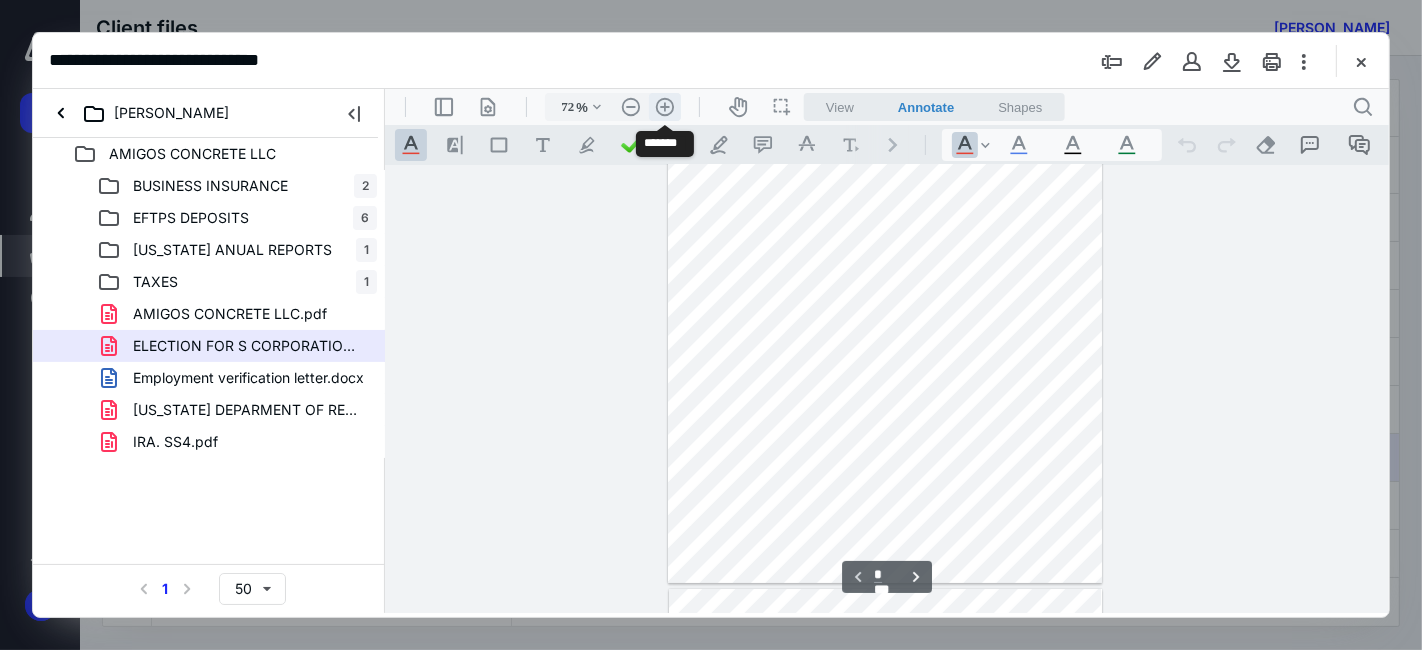 click on ".cls-1{fill:#abb0c4;} icon - header - zoom - in - line" at bounding box center [664, 106] 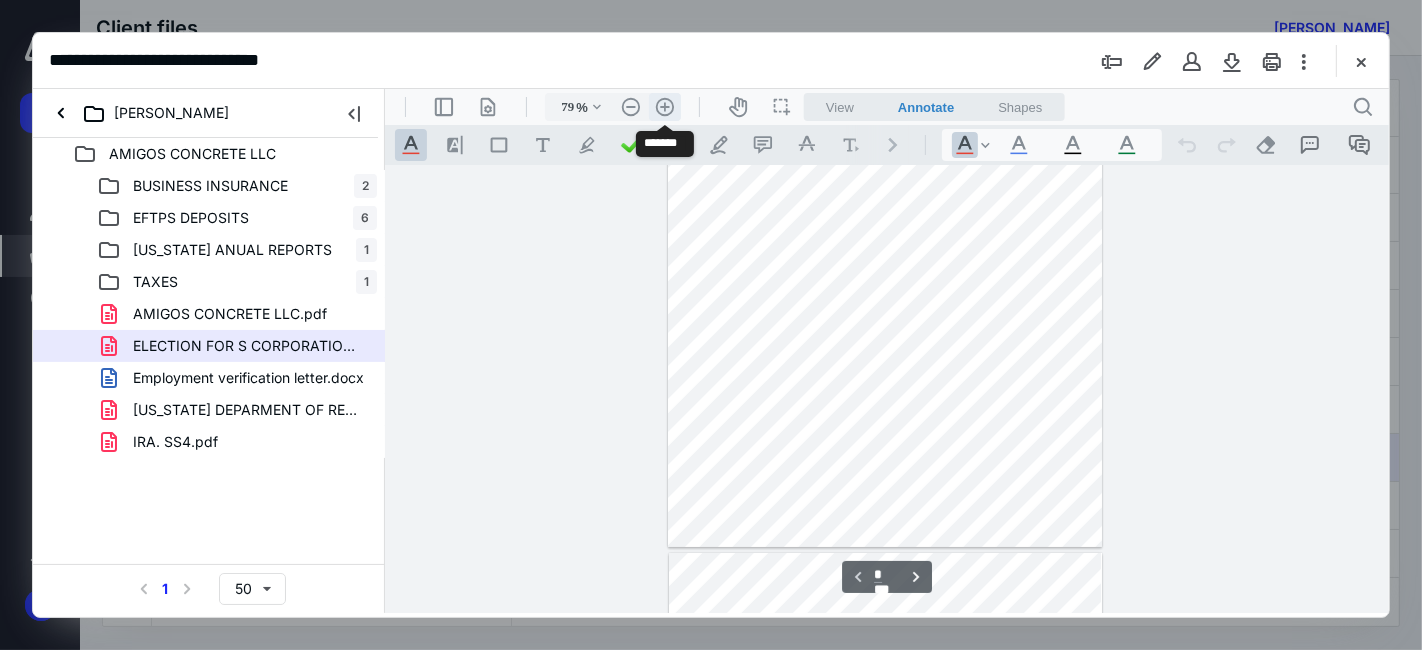 click on ".cls-1{fill:#abb0c4;} icon - header - zoom - in - line" at bounding box center [664, 106] 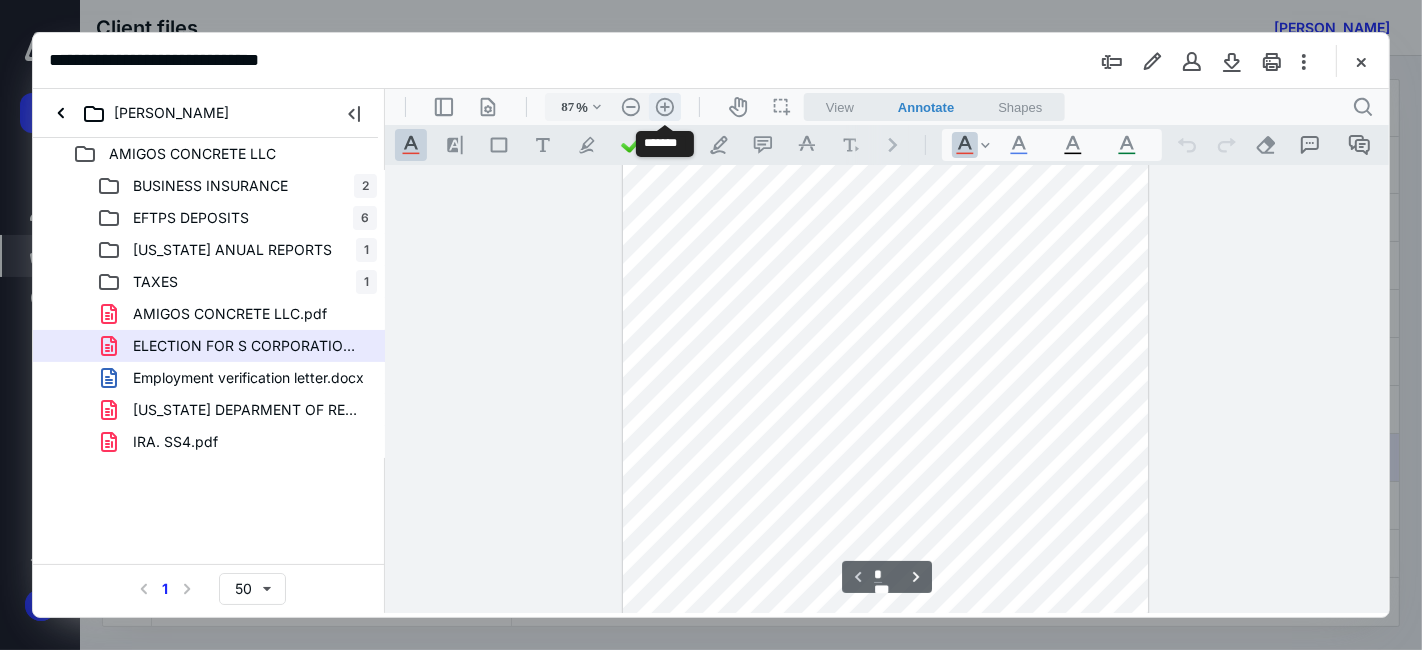click on ".cls-1{fill:#abb0c4;} icon - header - zoom - in - line" at bounding box center (664, 106) 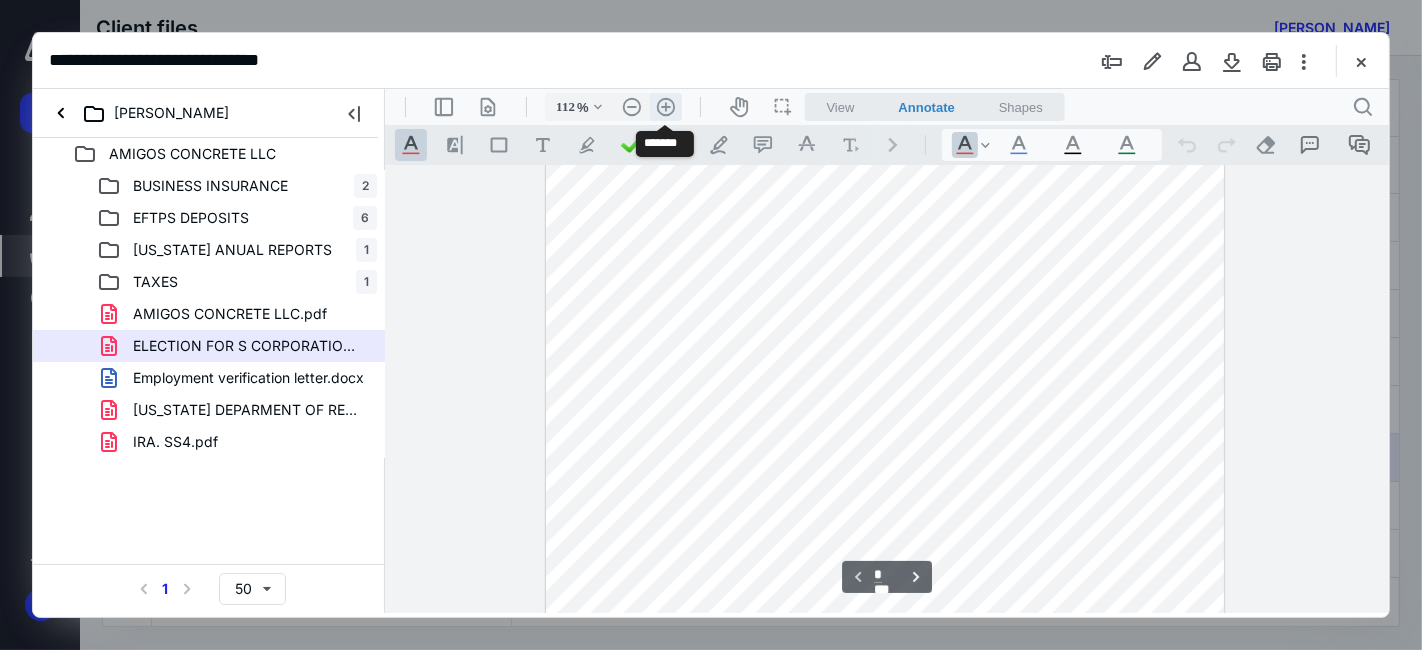 click on ".cls-1{fill:#abb0c4;} icon - header - zoom - in - line" at bounding box center [665, 106] 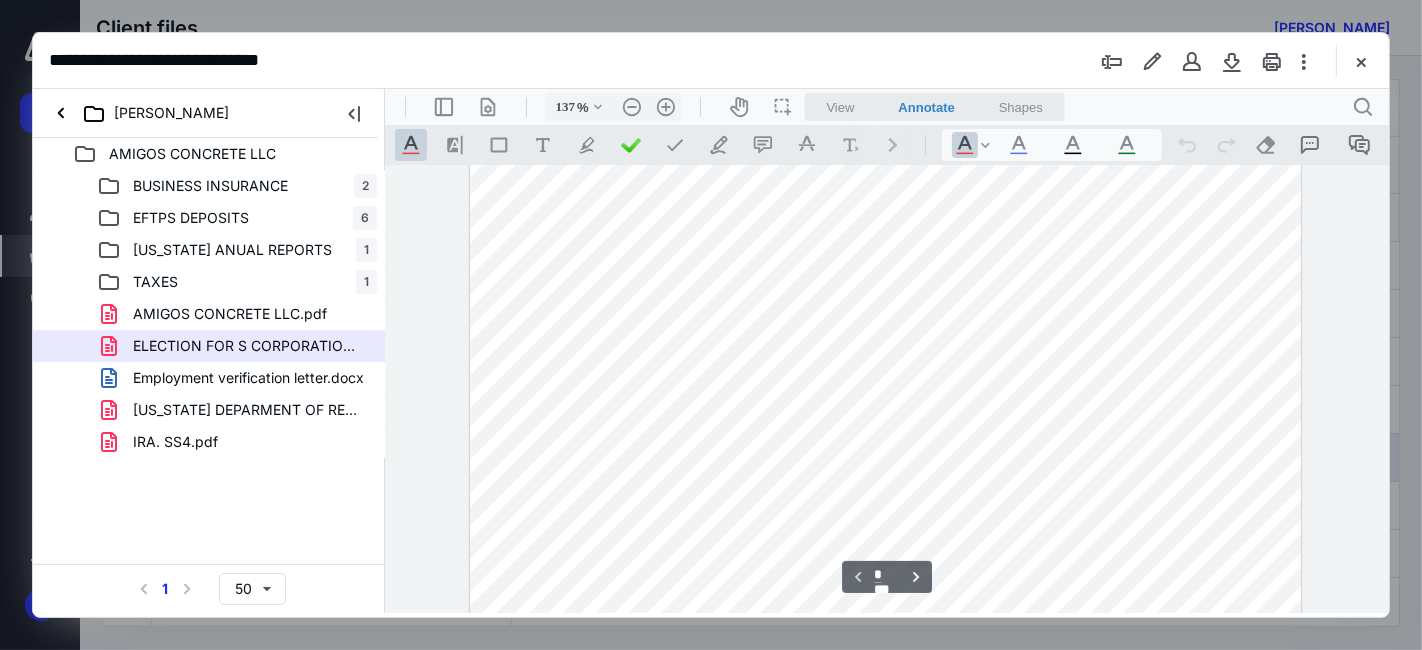 scroll, scrollTop: 122, scrollLeft: 0, axis: vertical 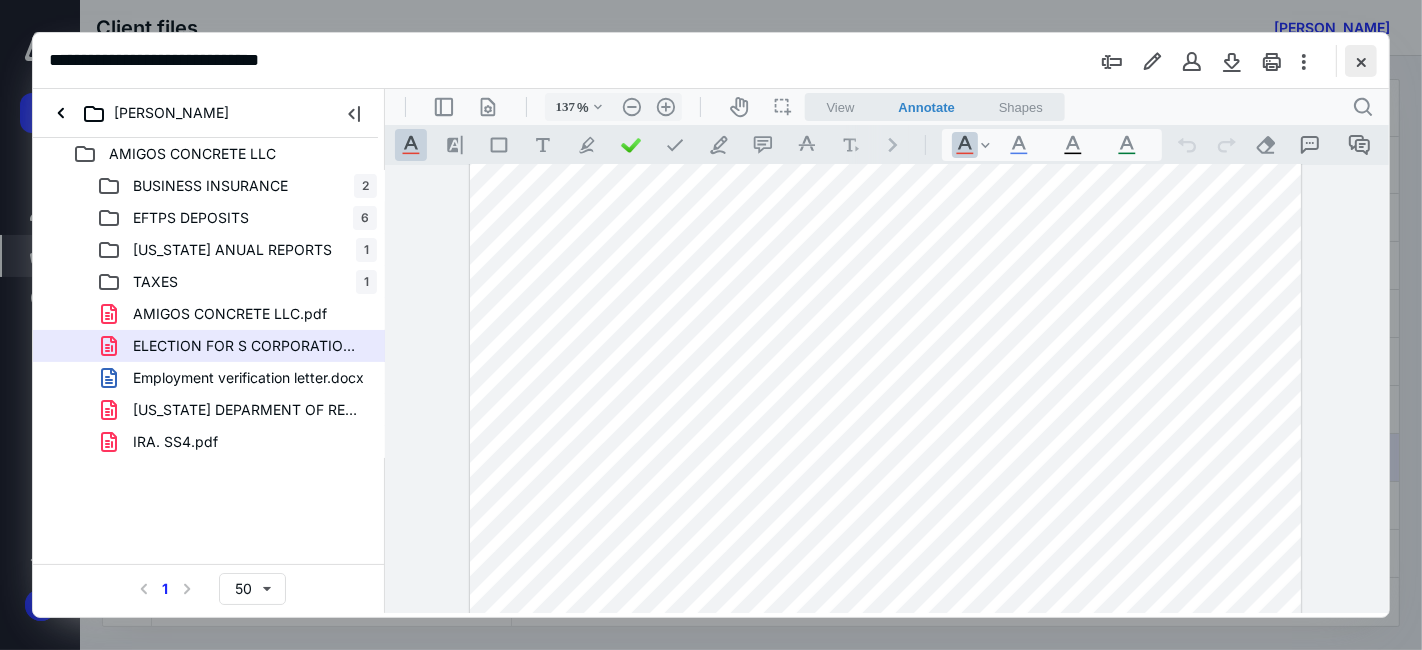 click at bounding box center (1361, 61) 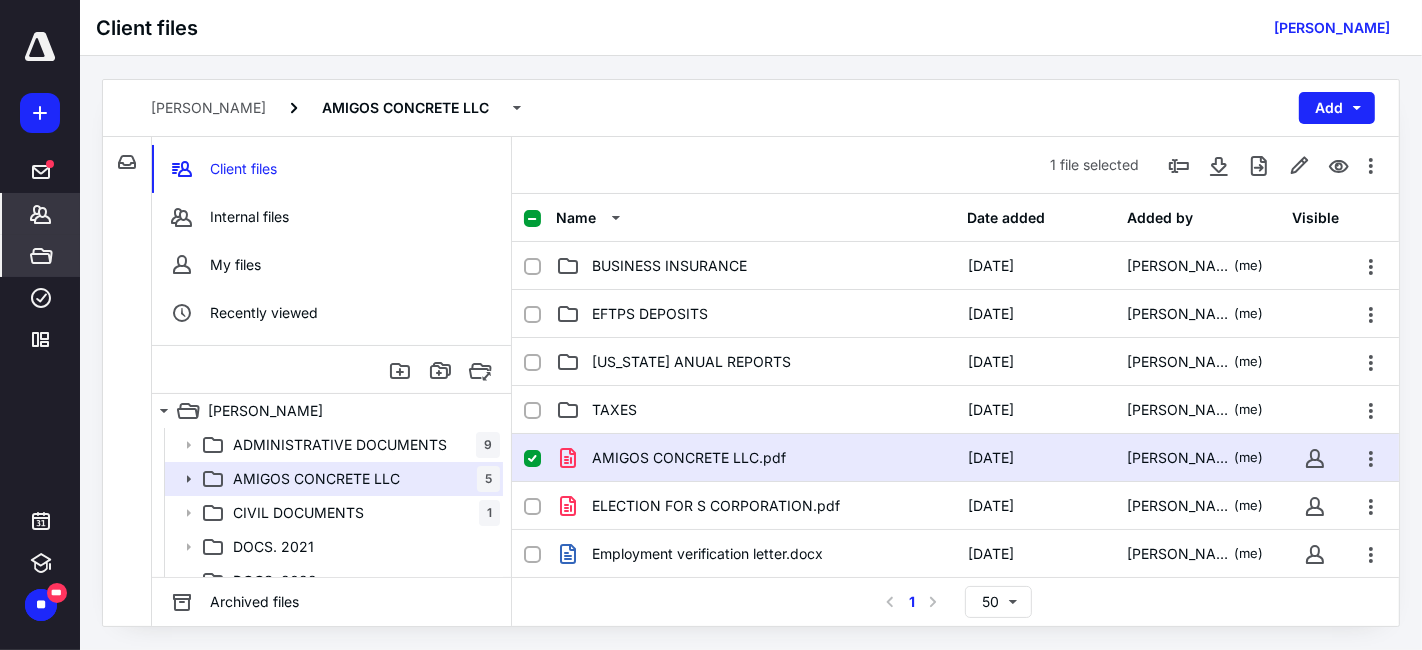 click 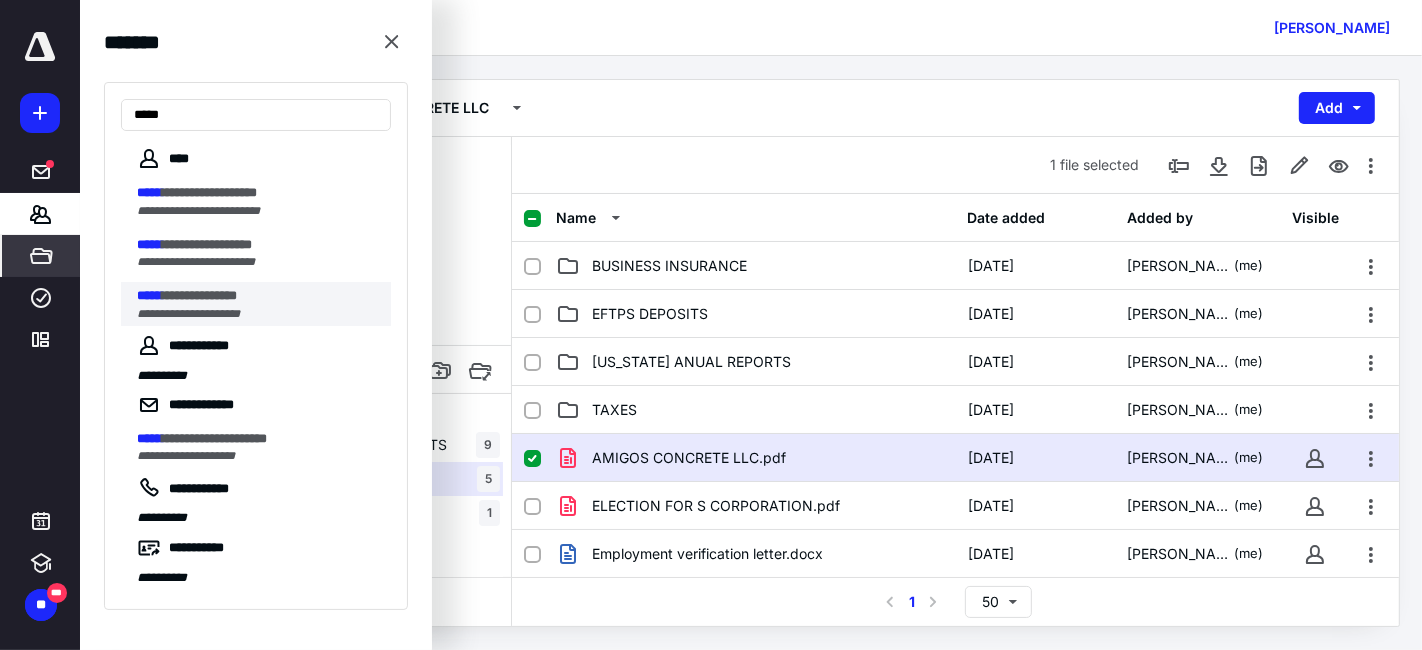 type on "*****" 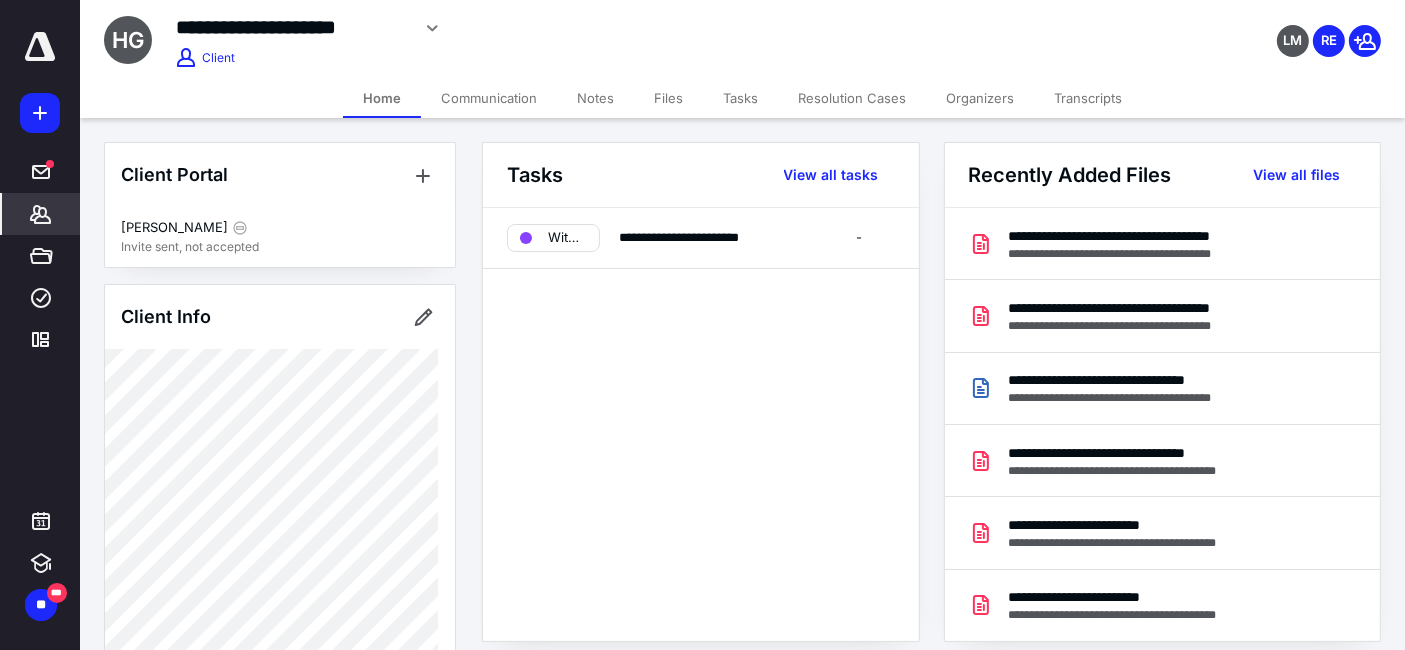click on "Files" at bounding box center [668, 98] 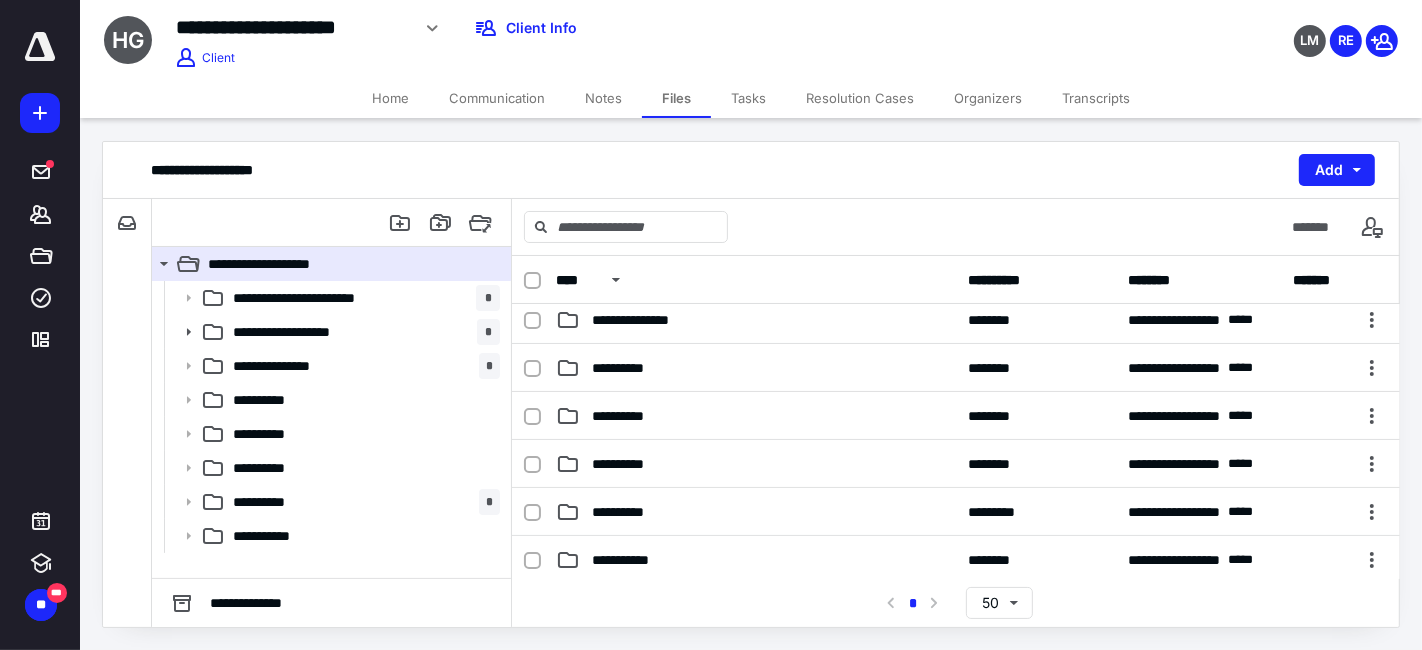 scroll, scrollTop: 0, scrollLeft: 0, axis: both 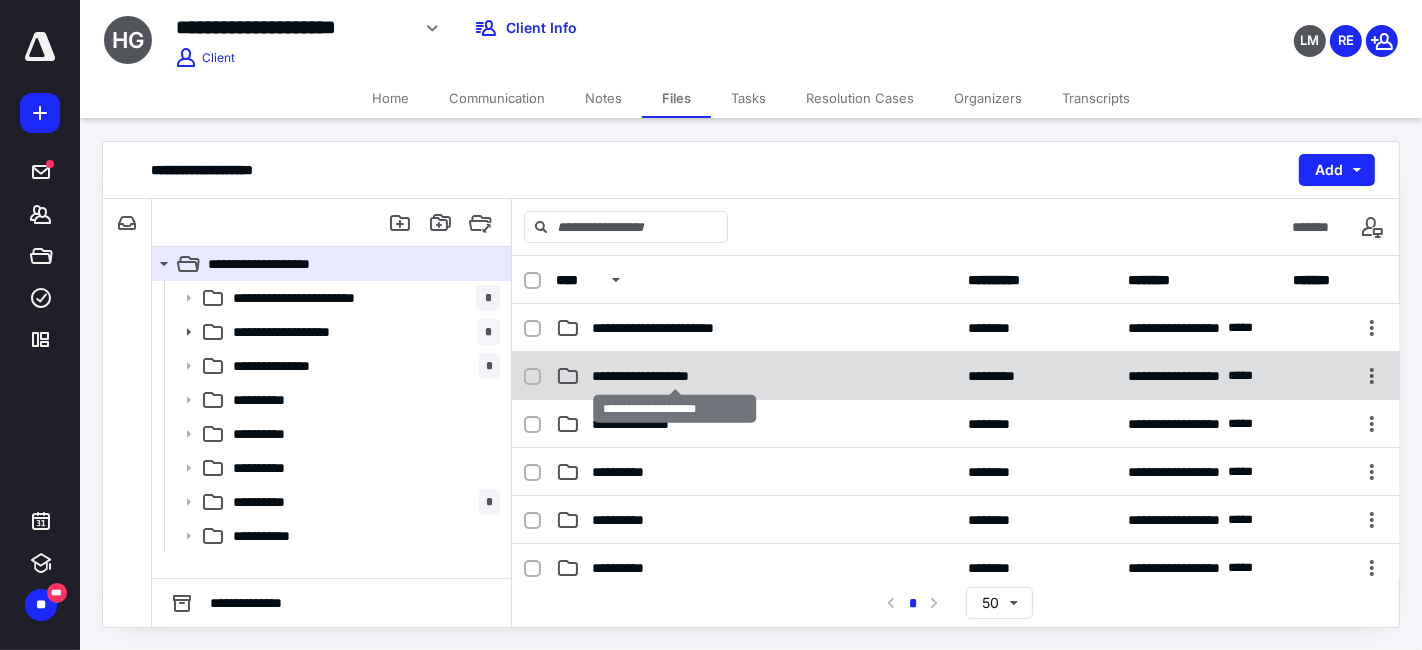 click on "**********" at bounding box center [675, 376] 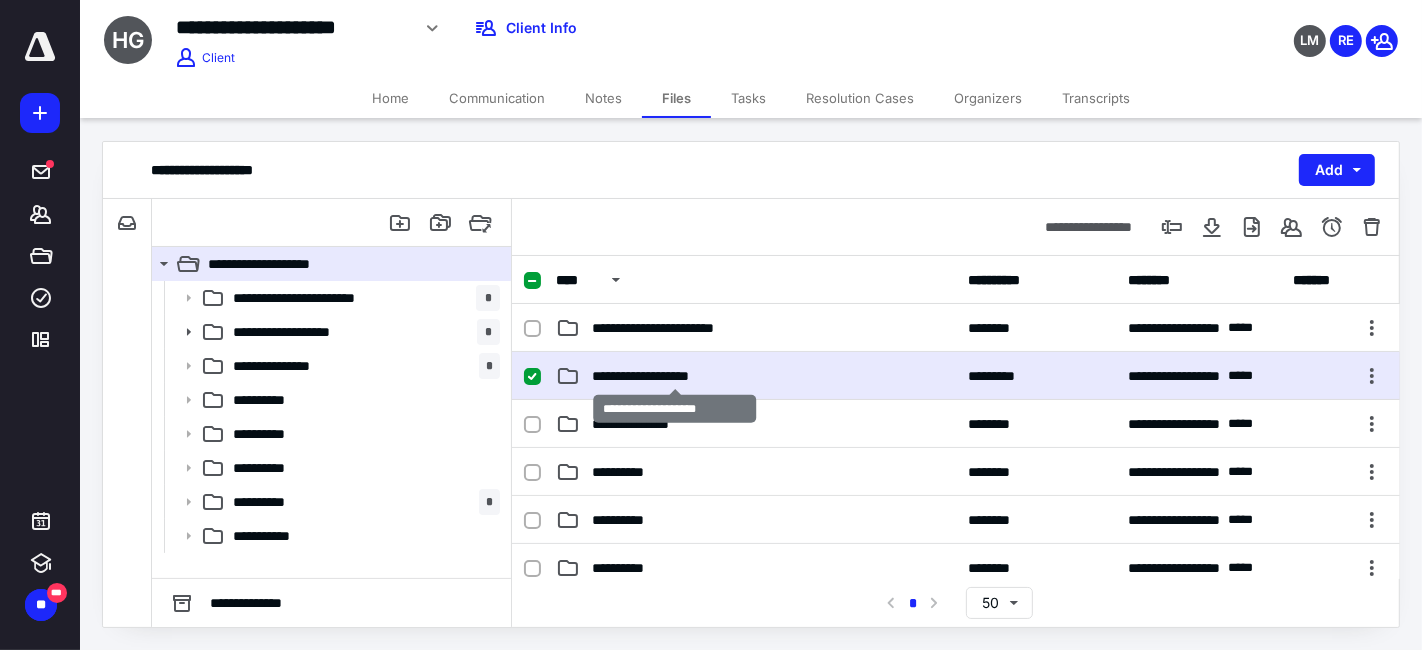 click on "**********" at bounding box center (675, 376) 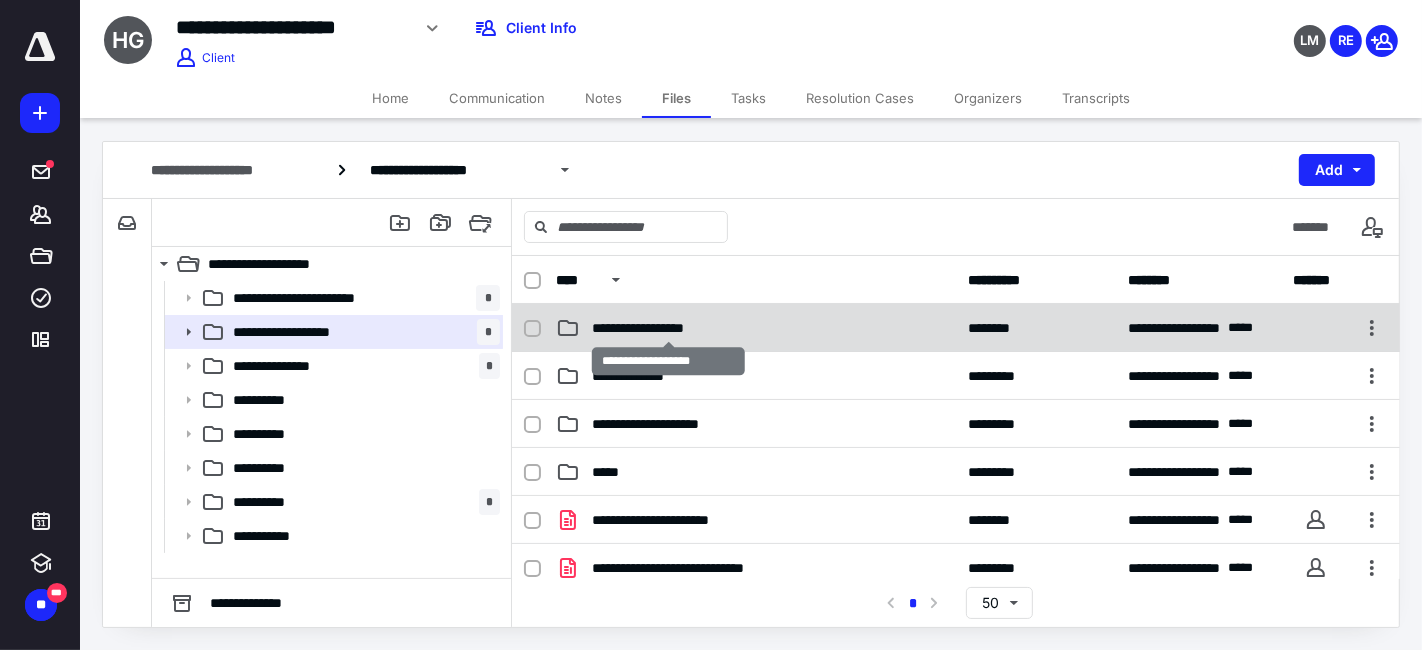 click on "**********" at bounding box center [669, 328] 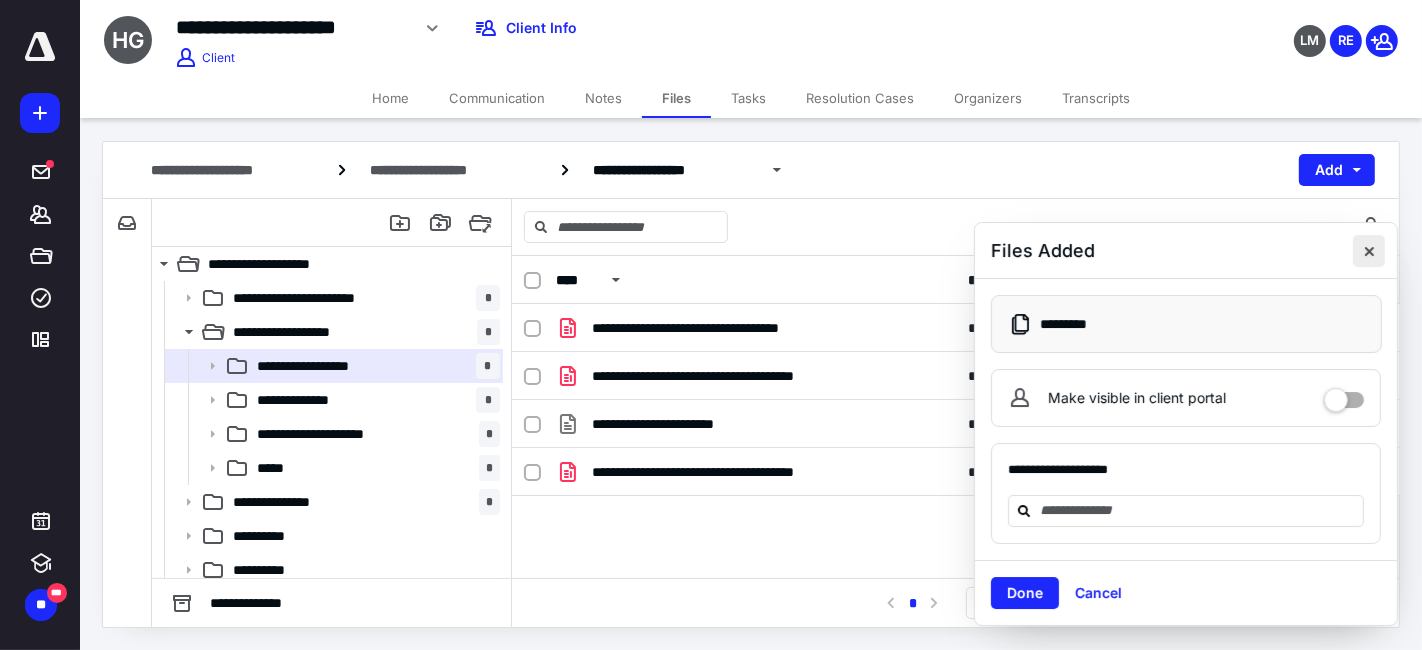 click at bounding box center (1369, 251) 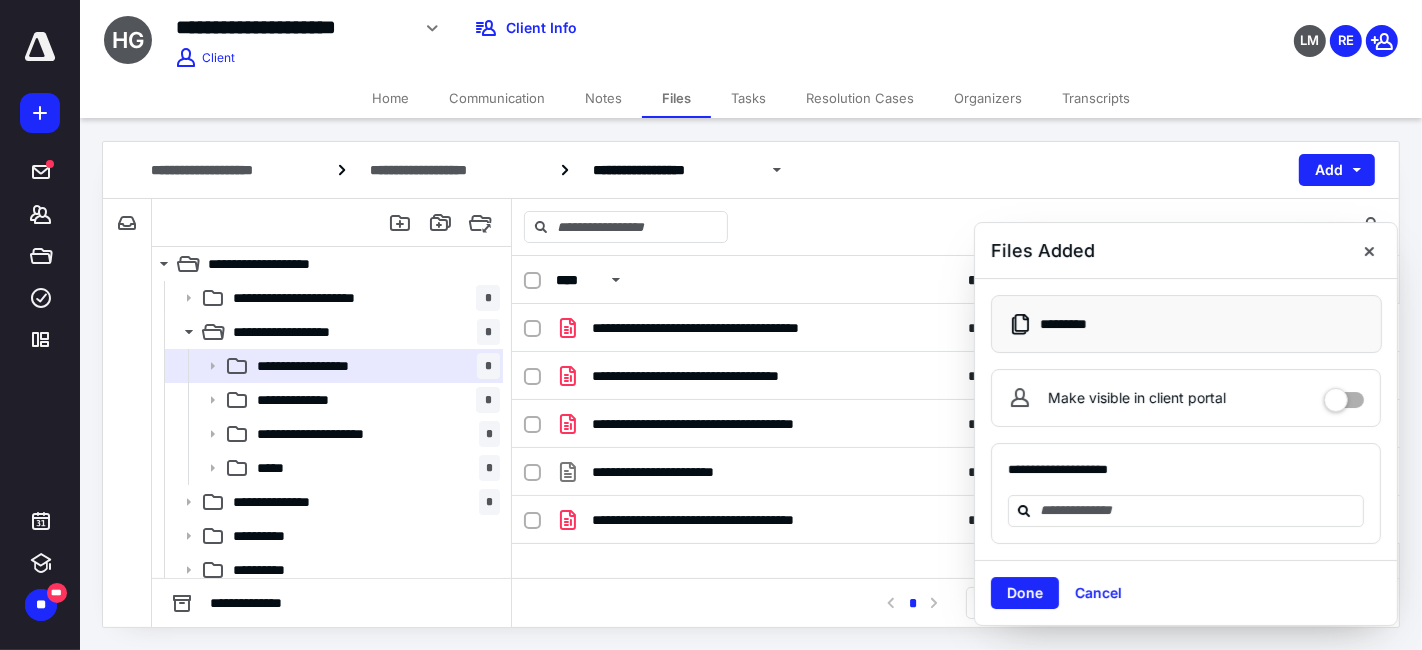 click at bounding box center (1369, 251) 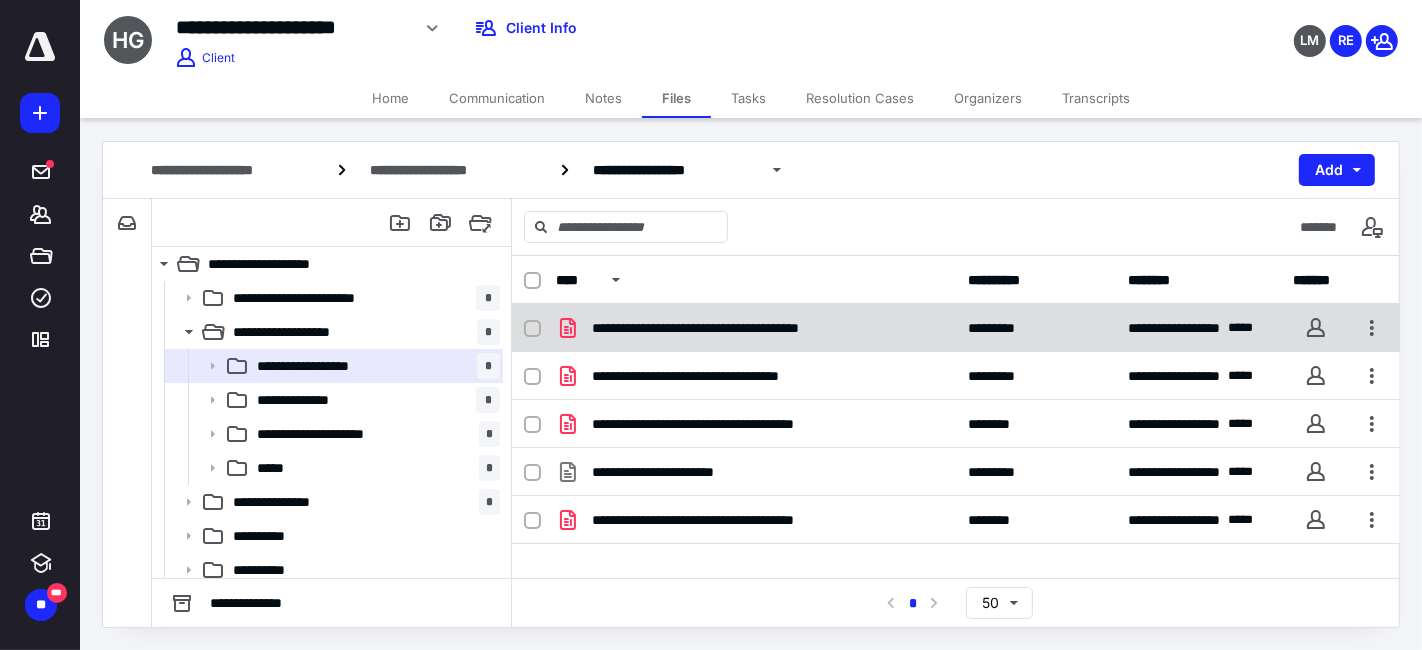 click 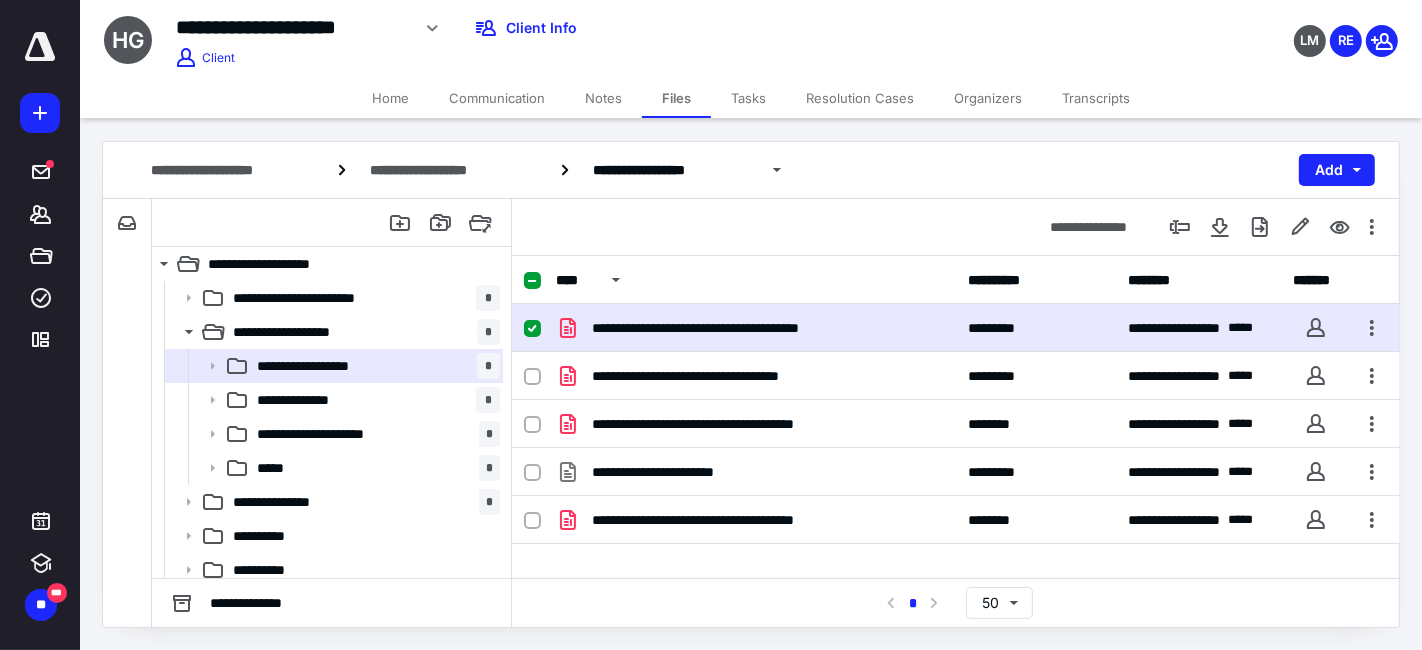 click 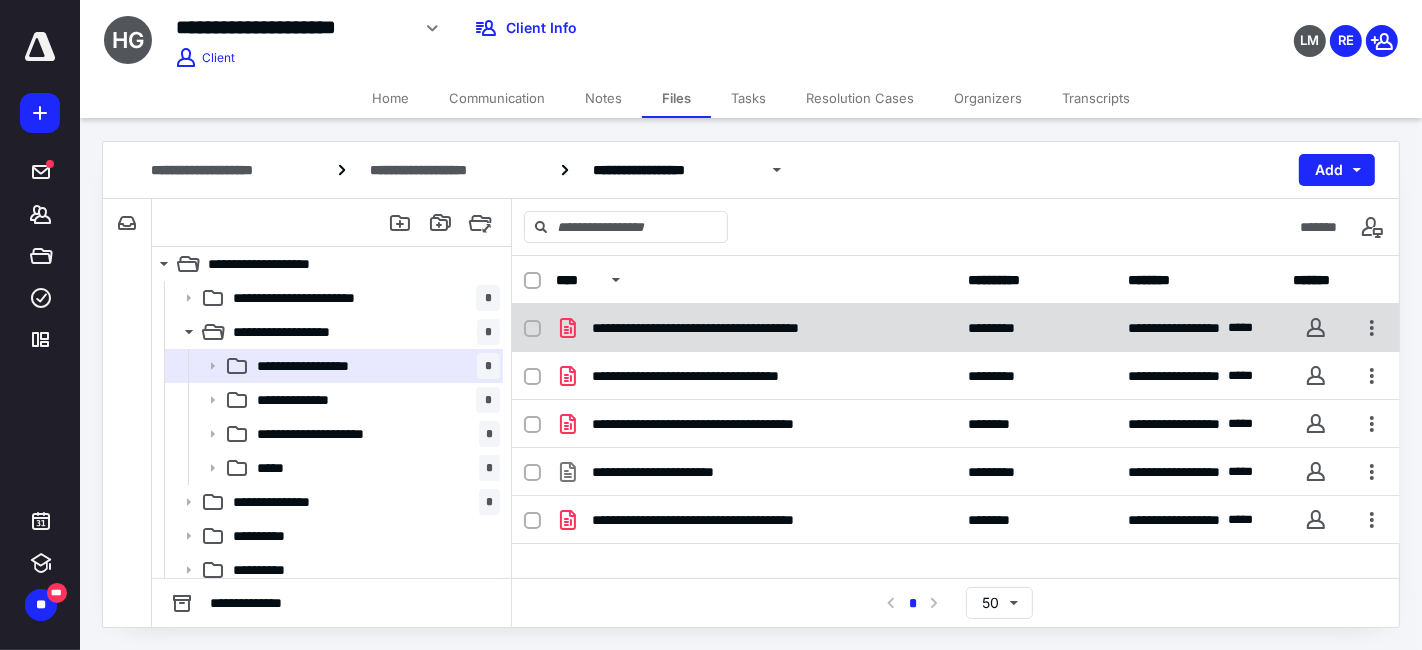 click 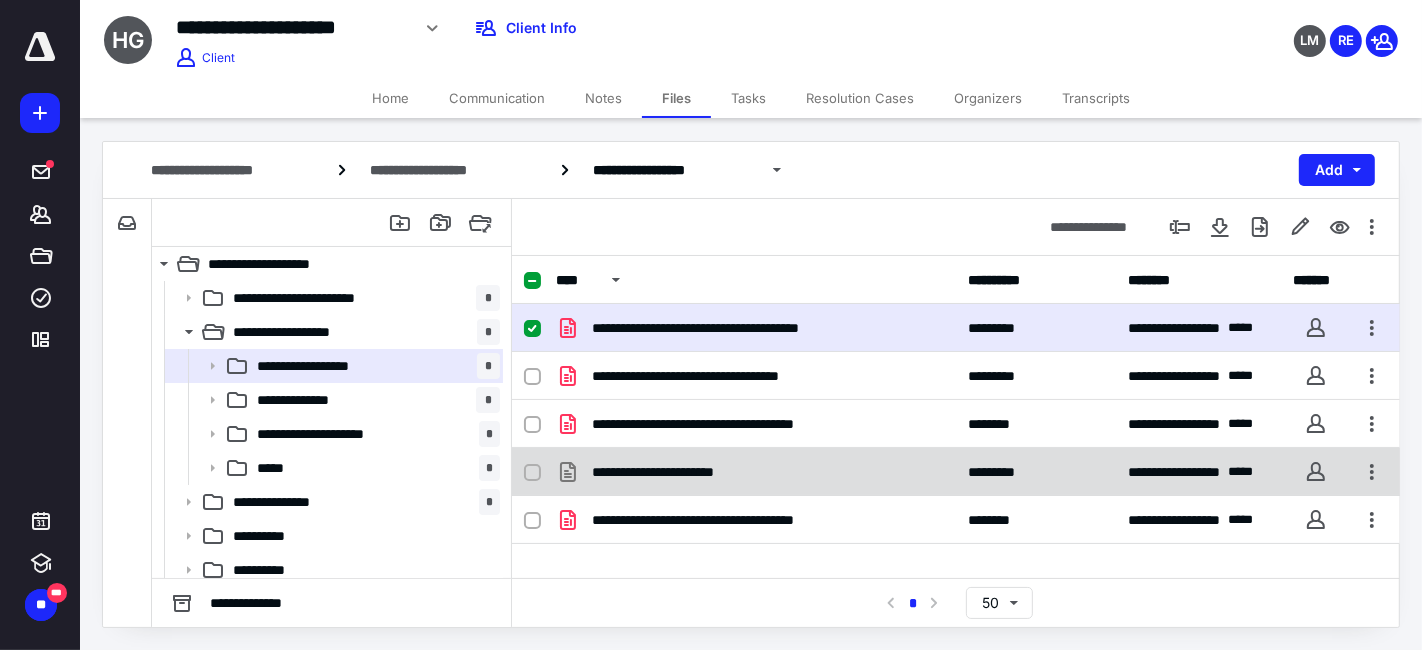click 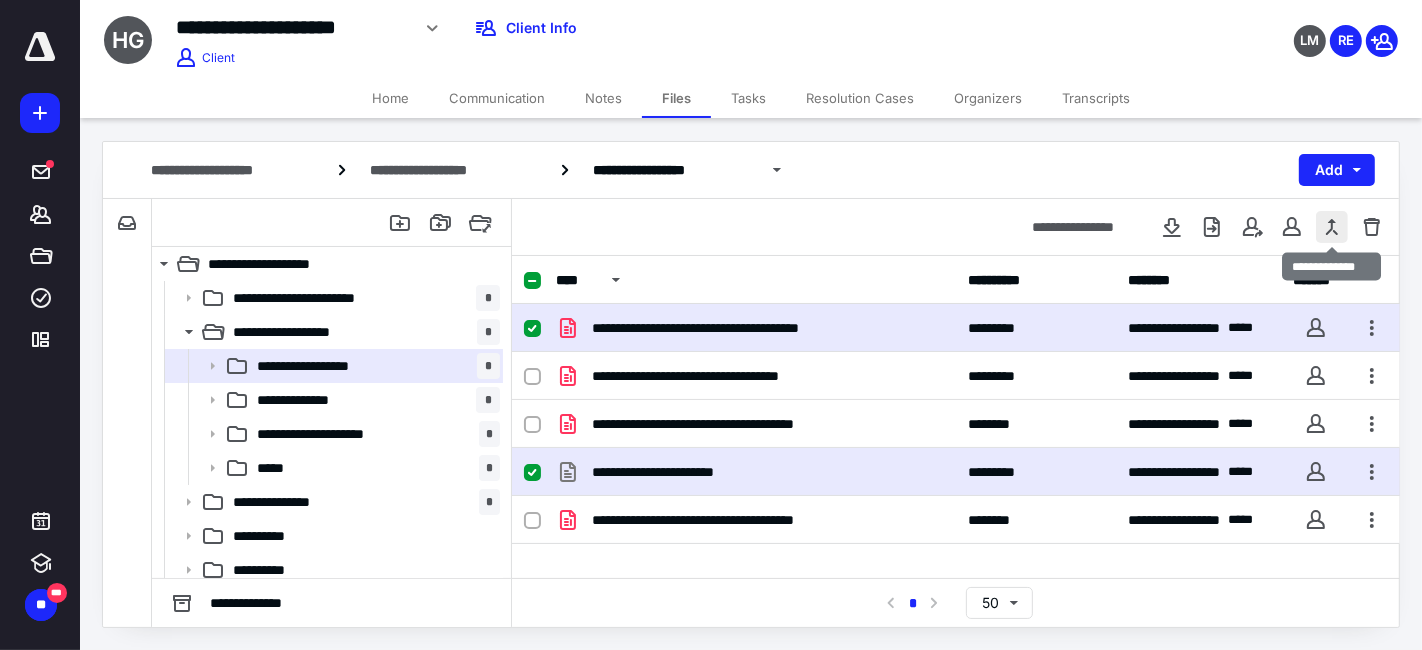 click at bounding box center (1332, 227) 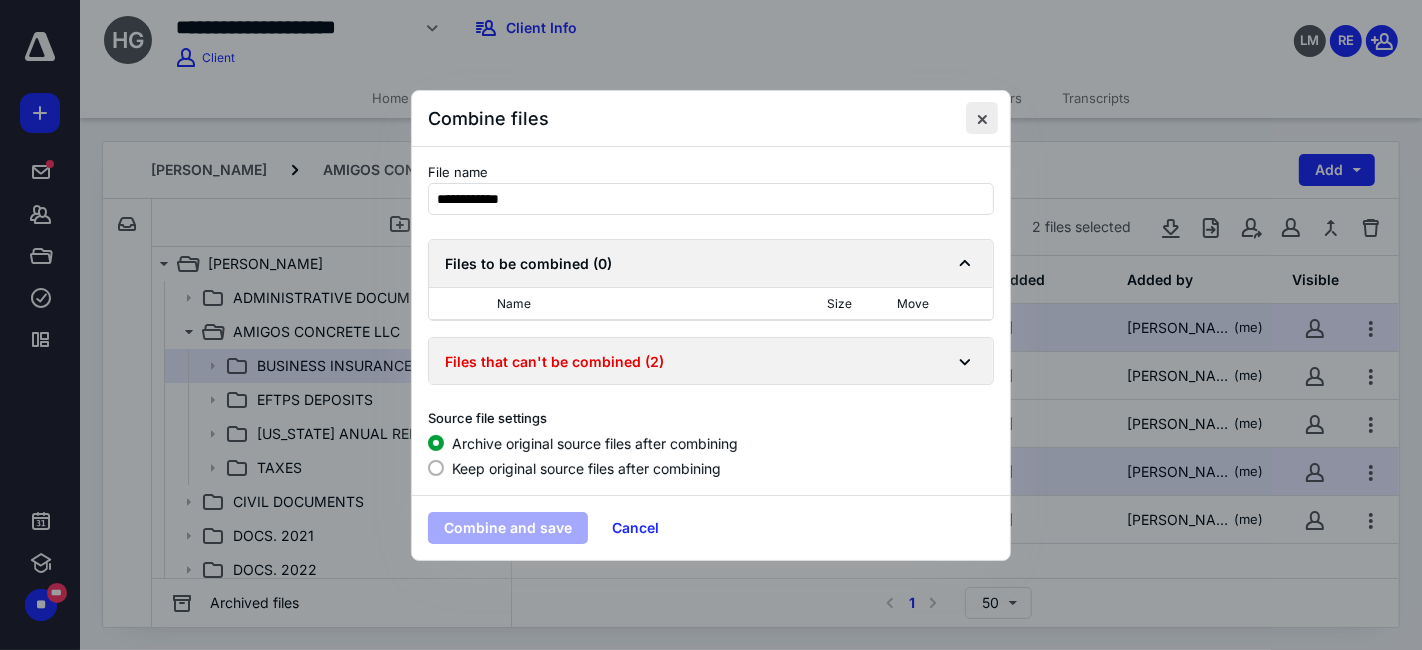 click at bounding box center (982, 118) 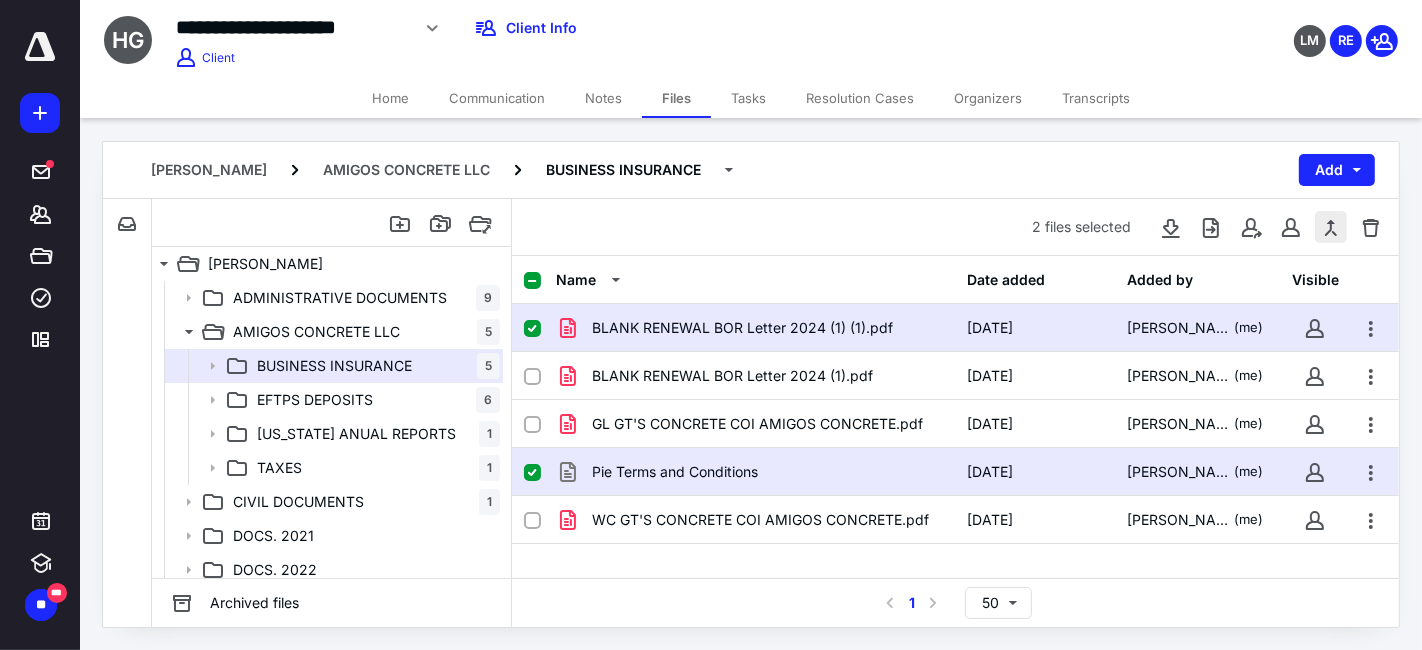 click at bounding box center [1331, 227] 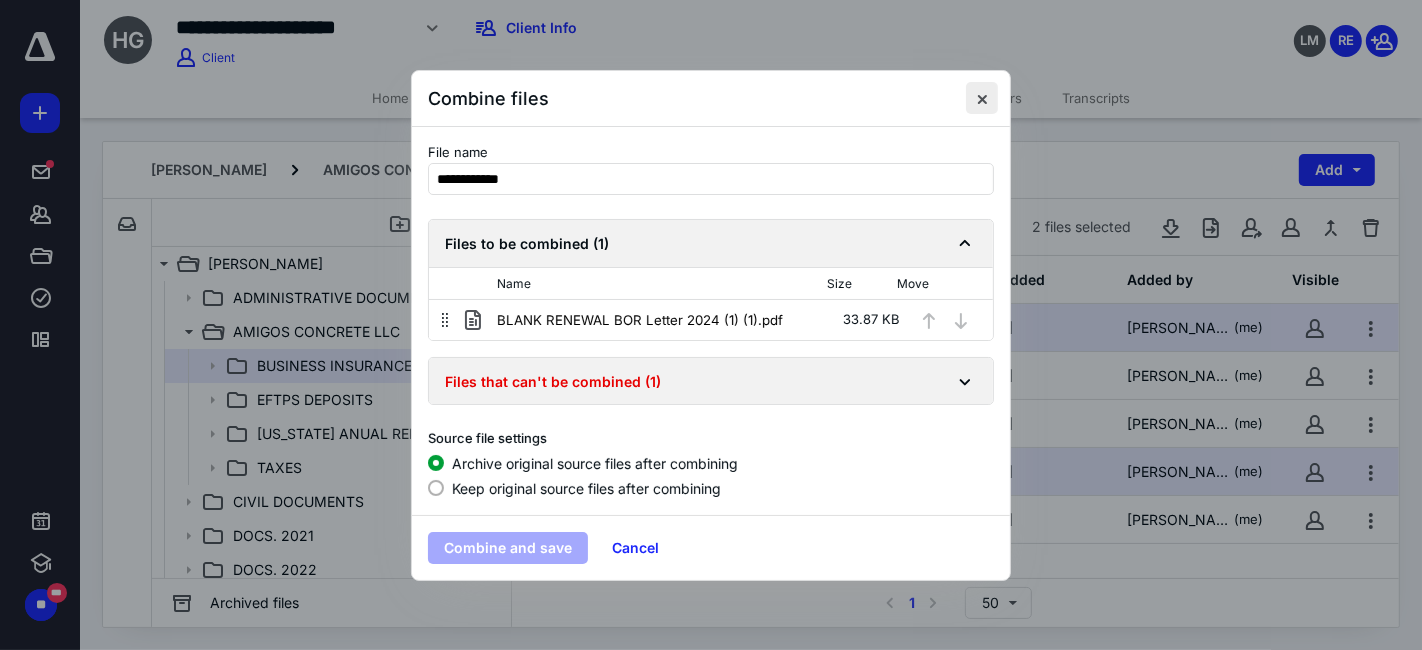 click at bounding box center [982, 98] 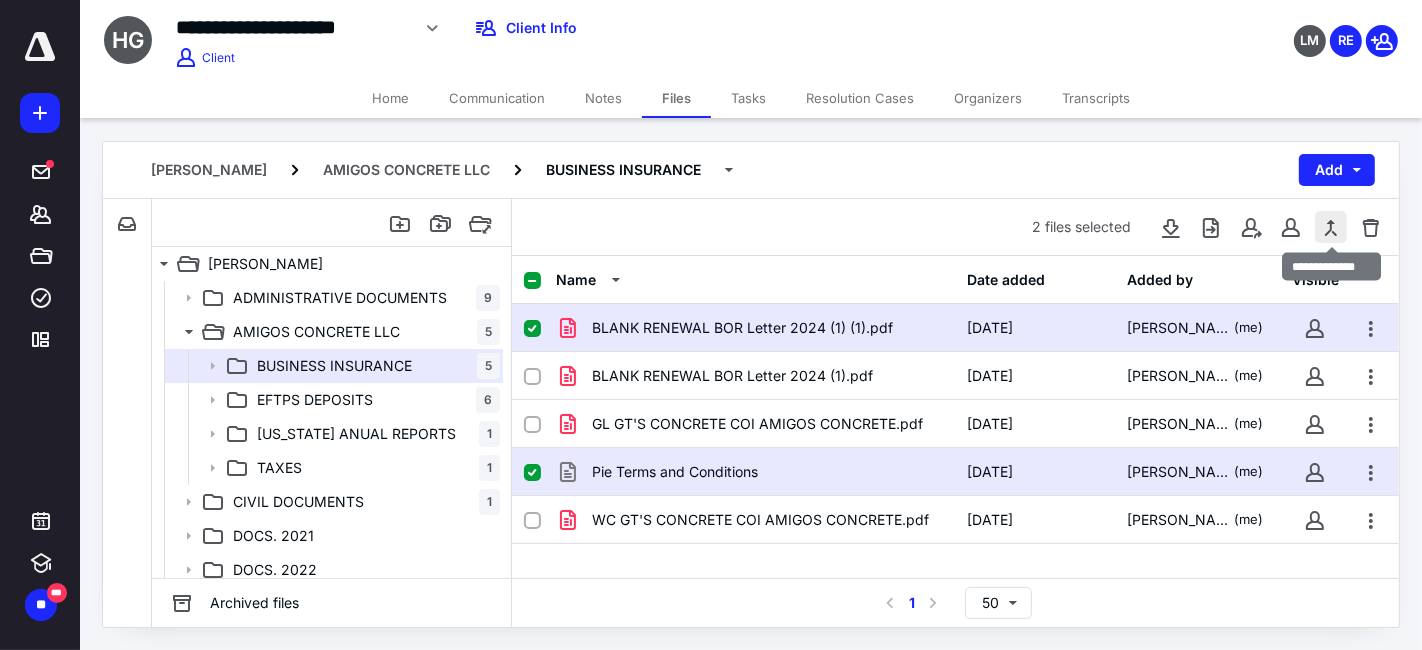 click at bounding box center [1331, 227] 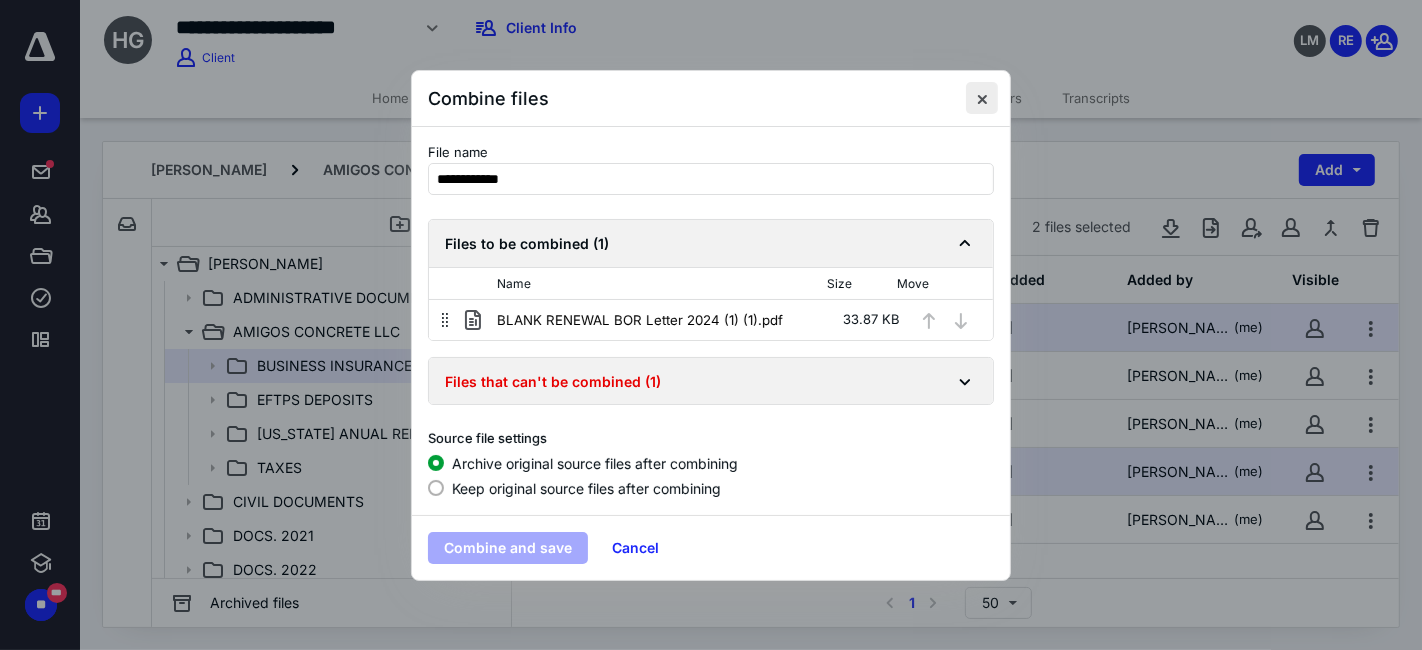 click at bounding box center (982, 98) 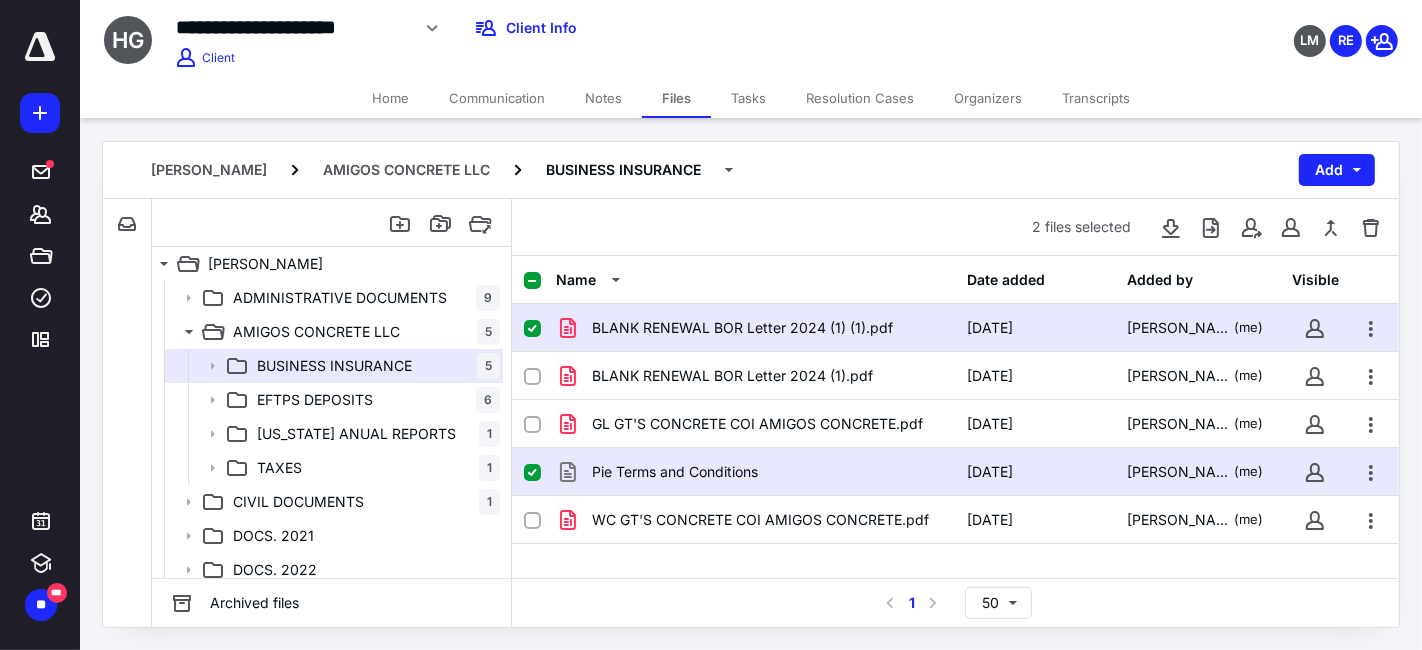 click on "Pie Terms and Conditions" at bounding box center (675, 472) 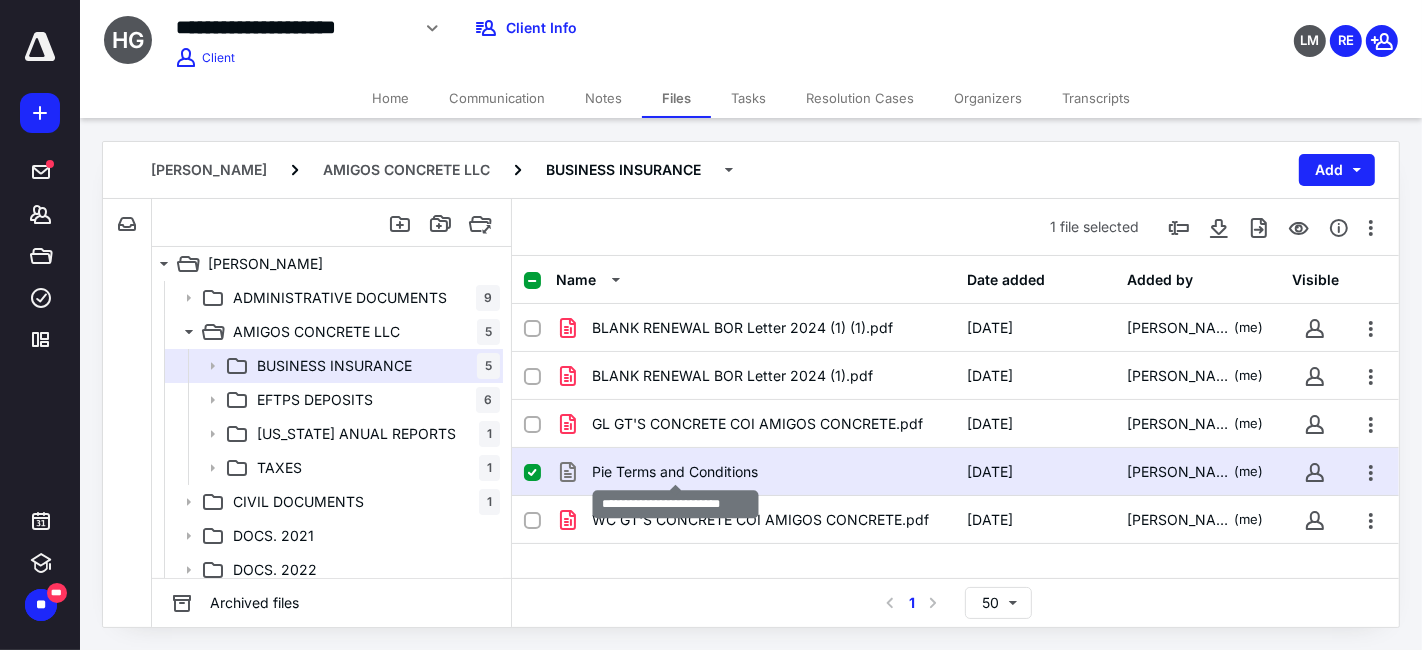 click on "Pie Terms and Conditions" at bounding box center (675, 472) 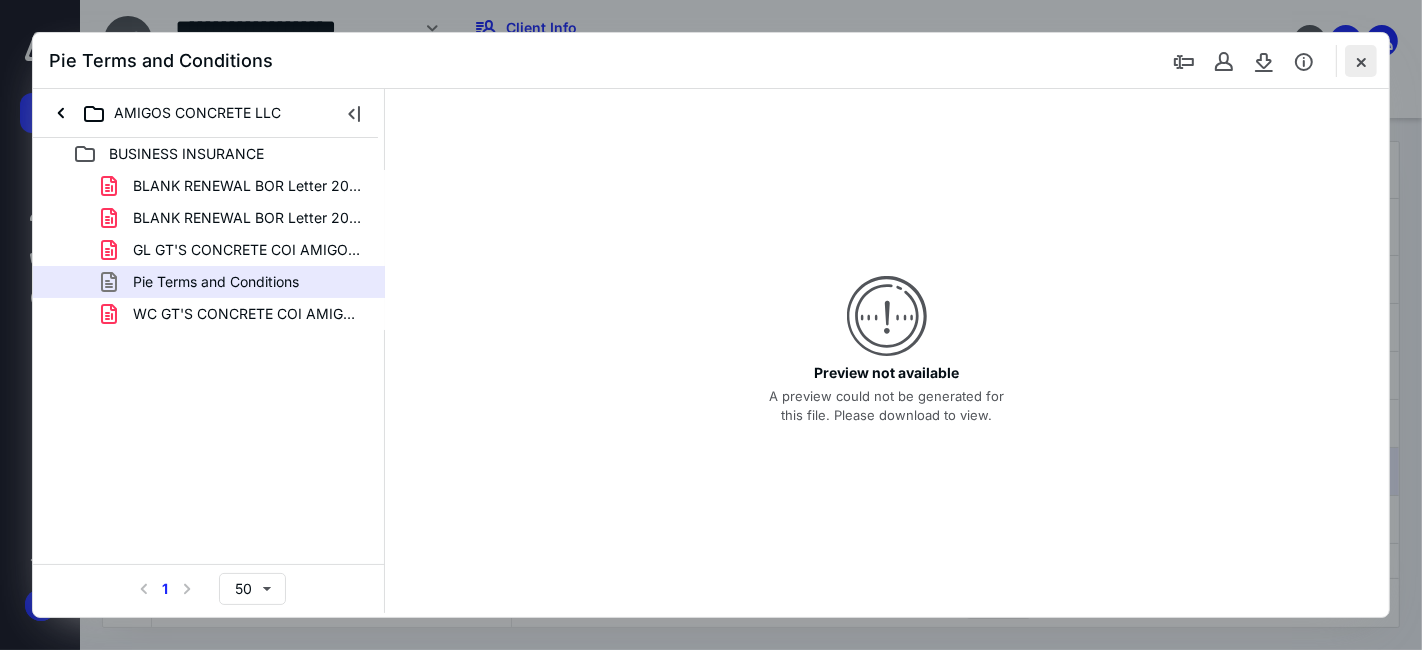 click at bounding box center [1361, 61] 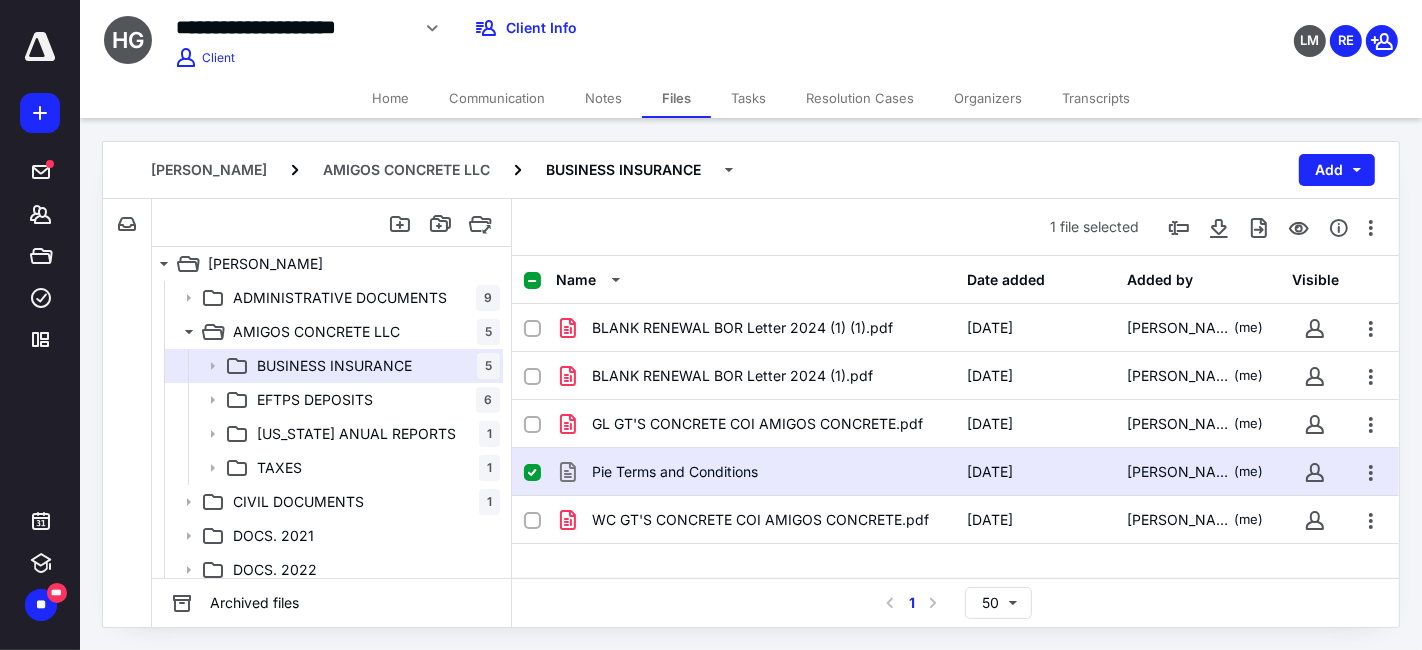 click on "Pie Terms and Conditions" at bounding box center [675, 472] 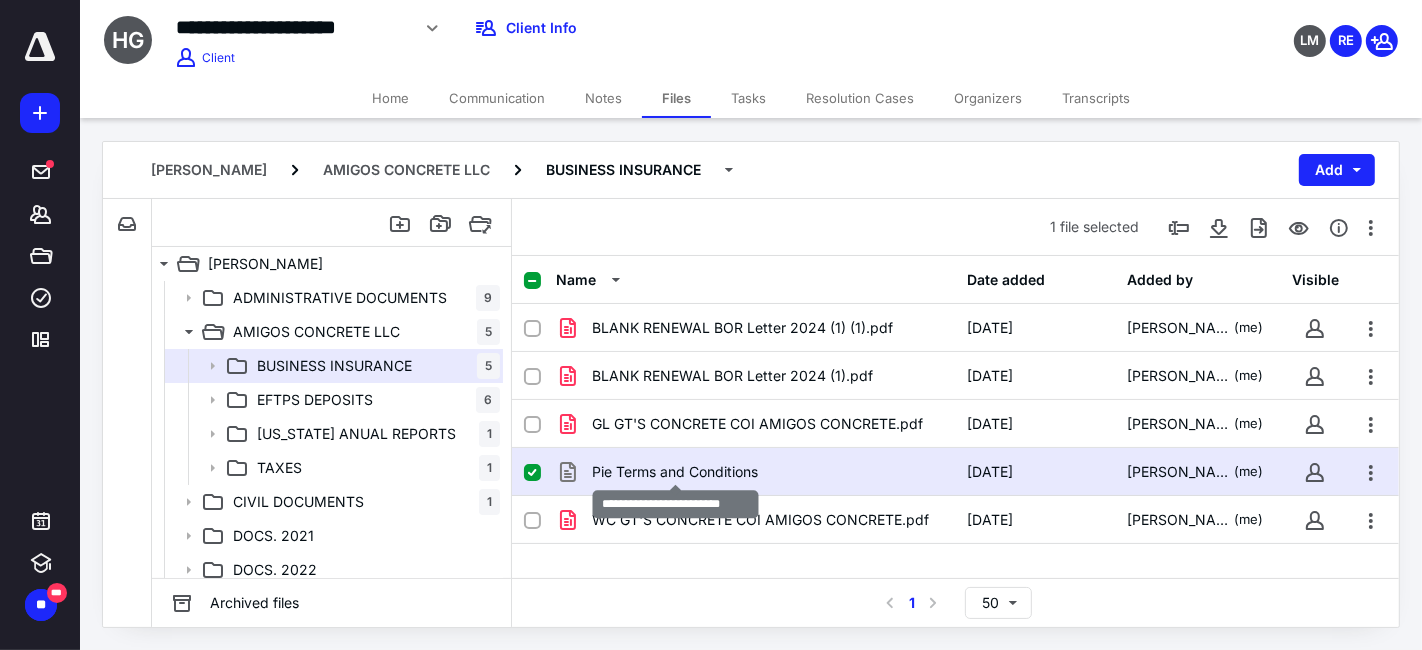 click on "Pie Terms and Conditions" at bounding box center [675, 472] 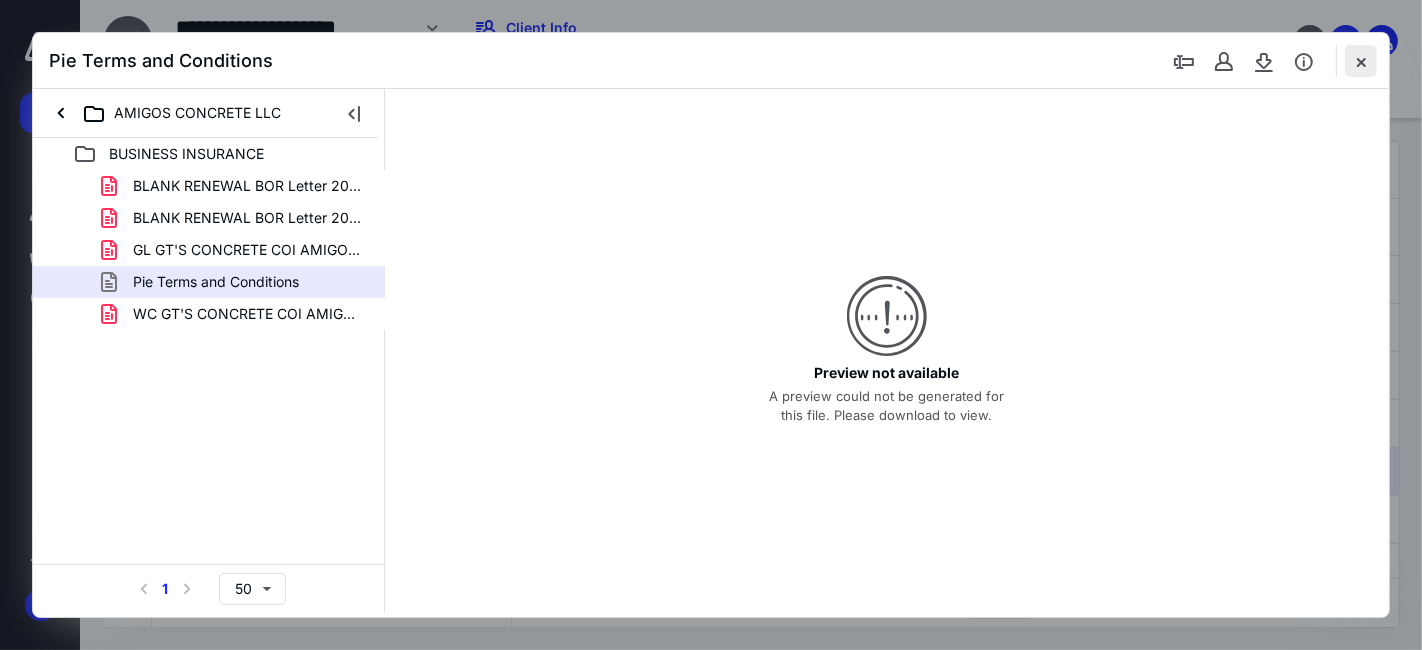 click at bounding box center [1361, 61] 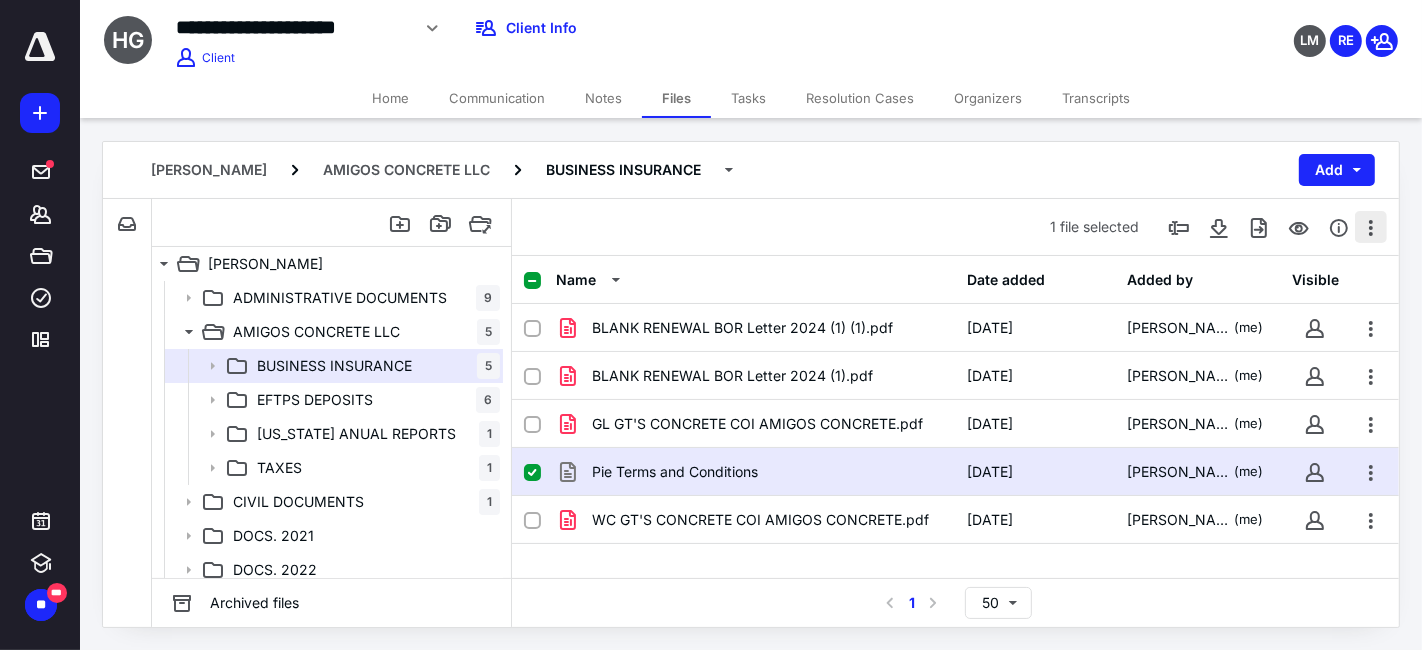 click at bounding box center [1371, 227] 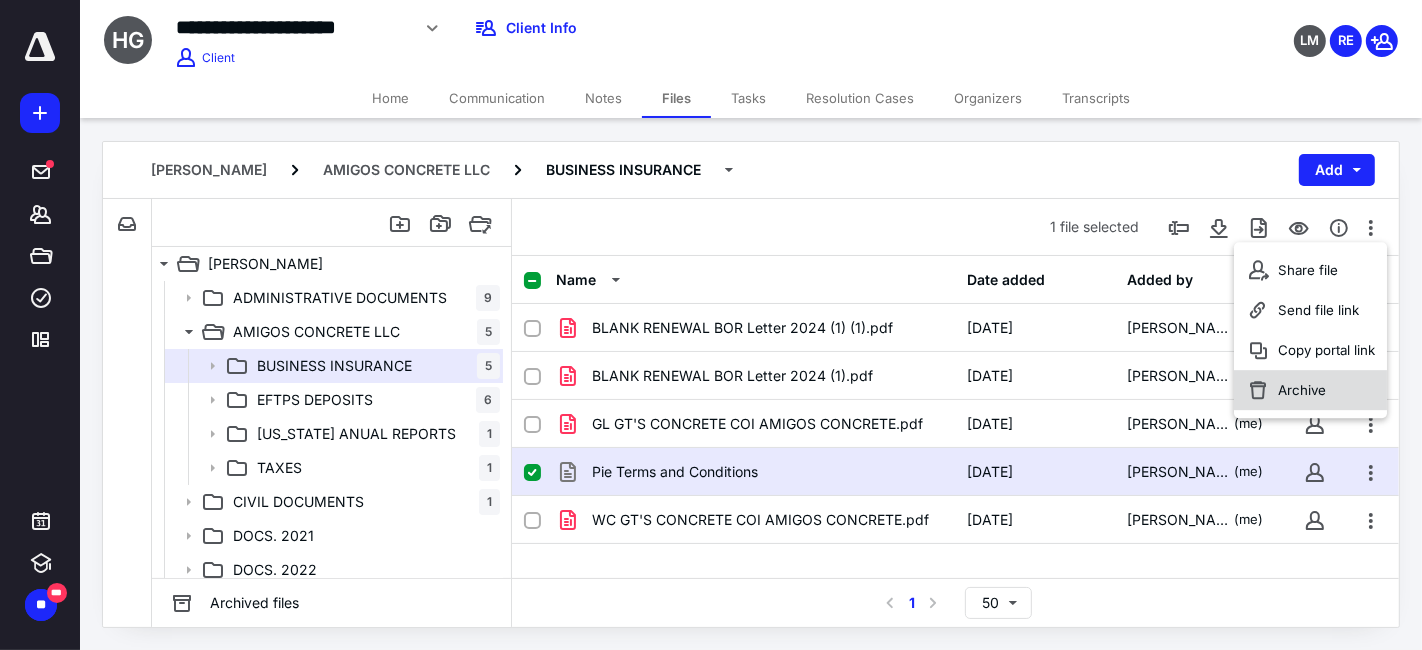click on "Archive" at bounding box center (1302, 390) 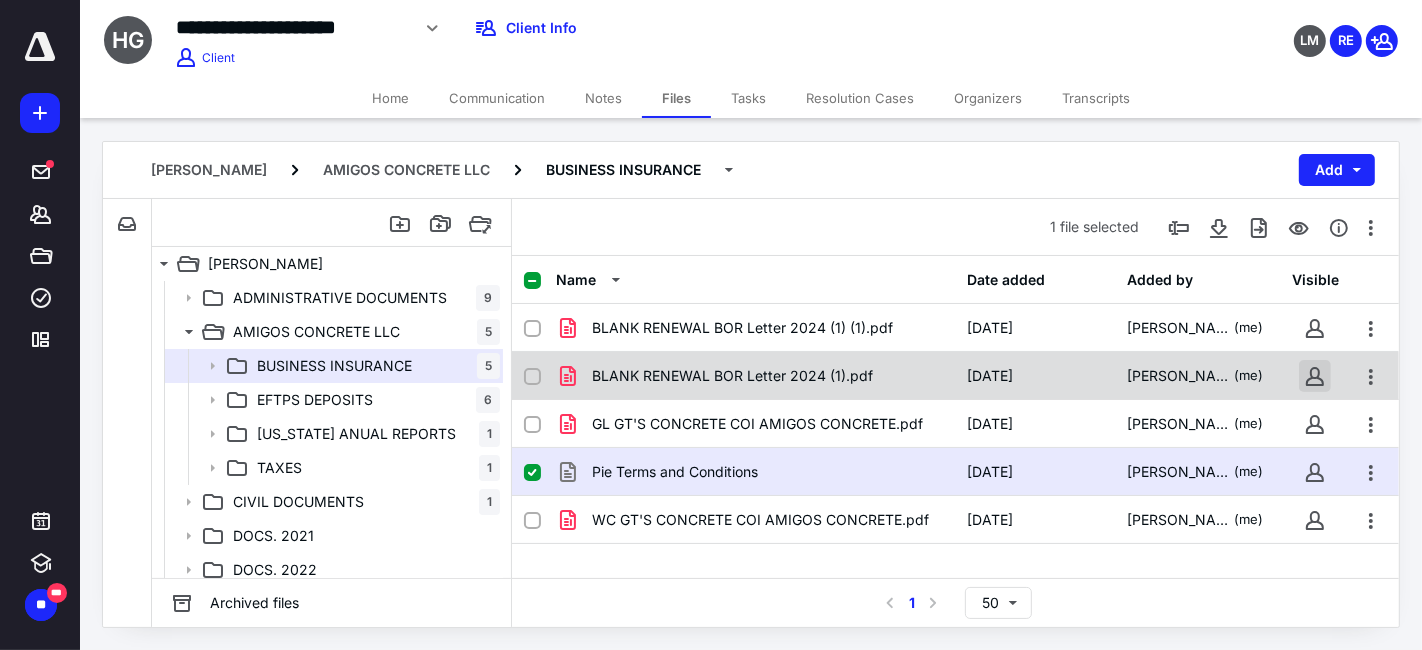 checkbox on "false" 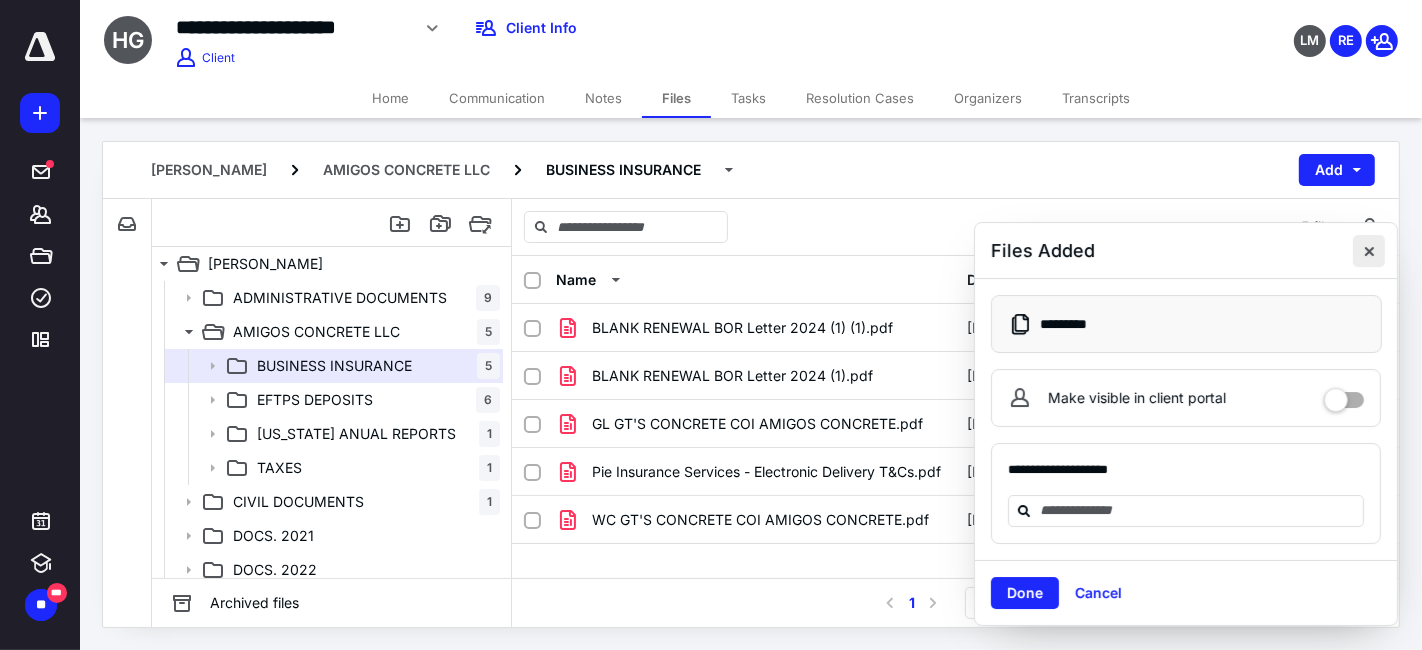 click at bounding box center (1369, 251) 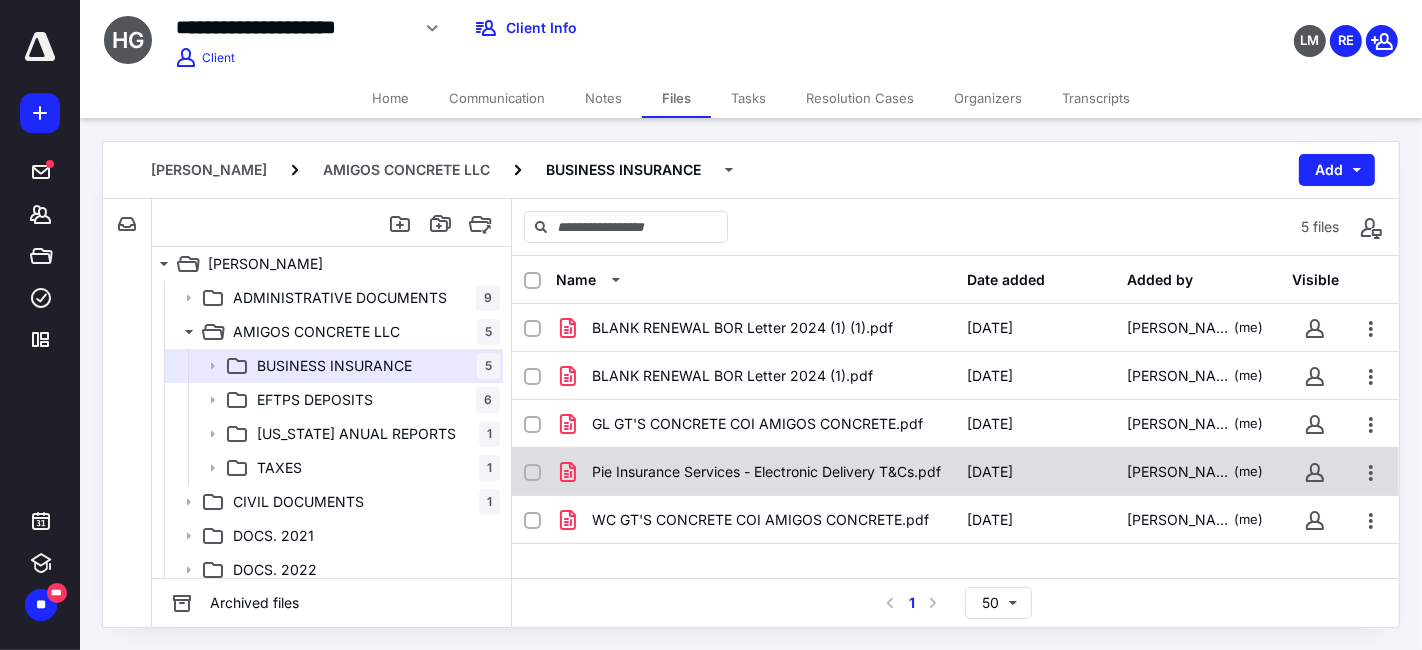 click at bounding box center (532, 473) 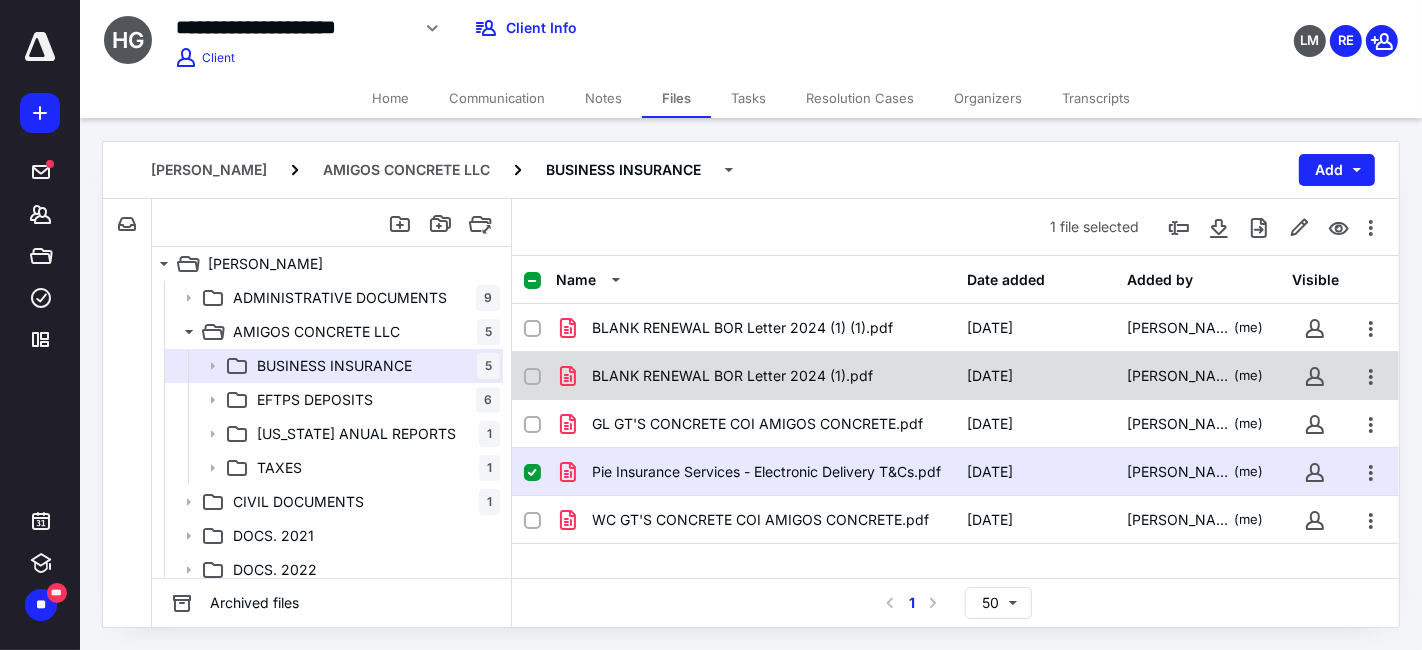 click 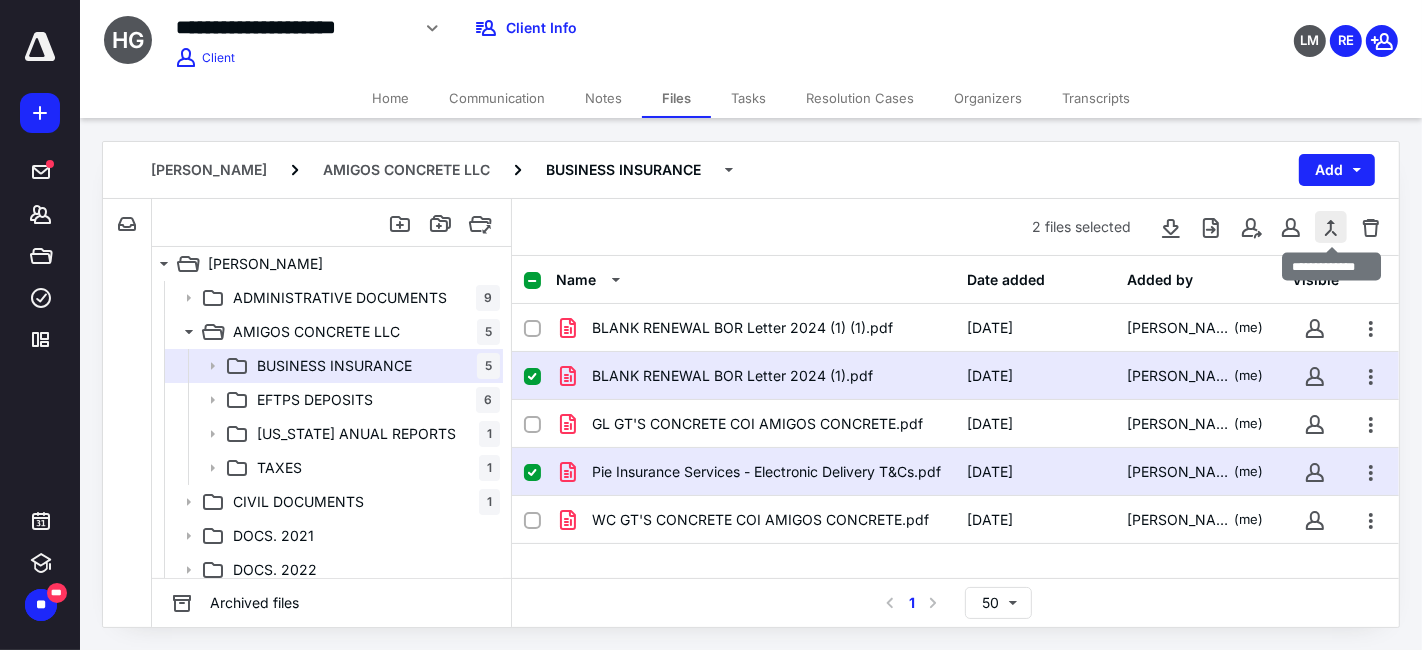 click at bounding box center (1331, 227) 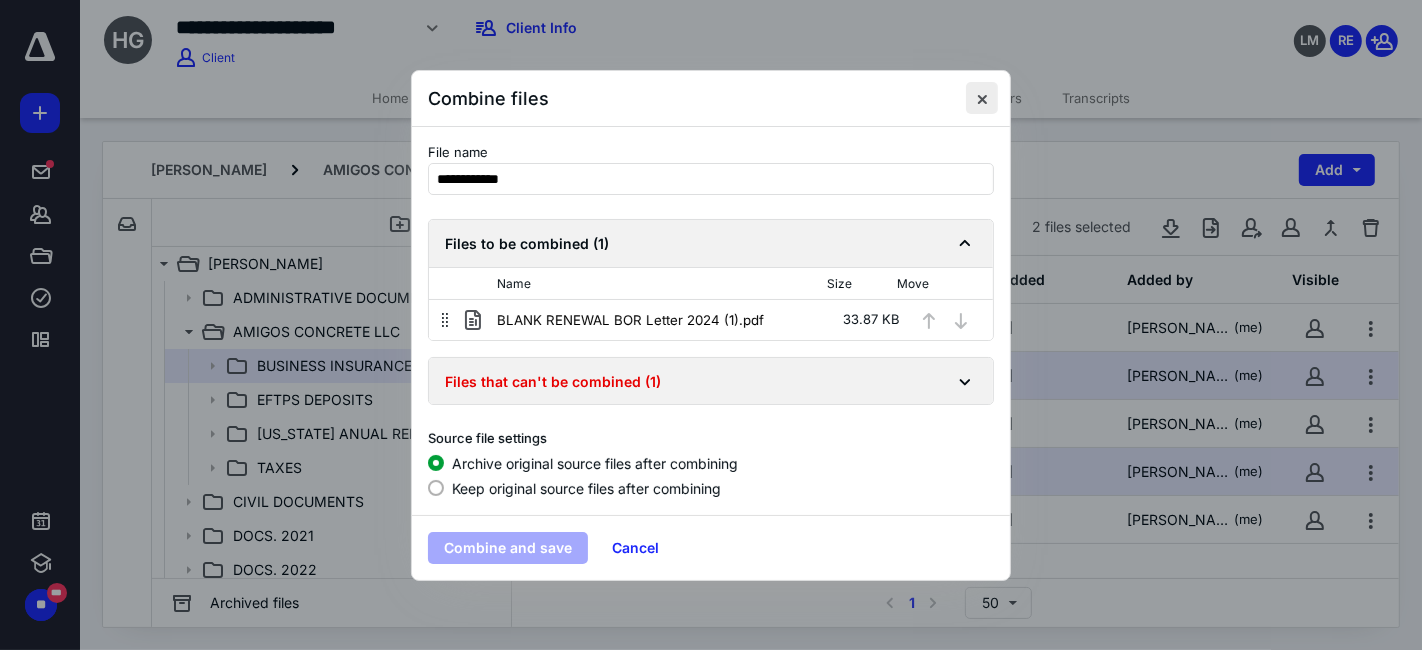 click at bounding box center [982, 98] 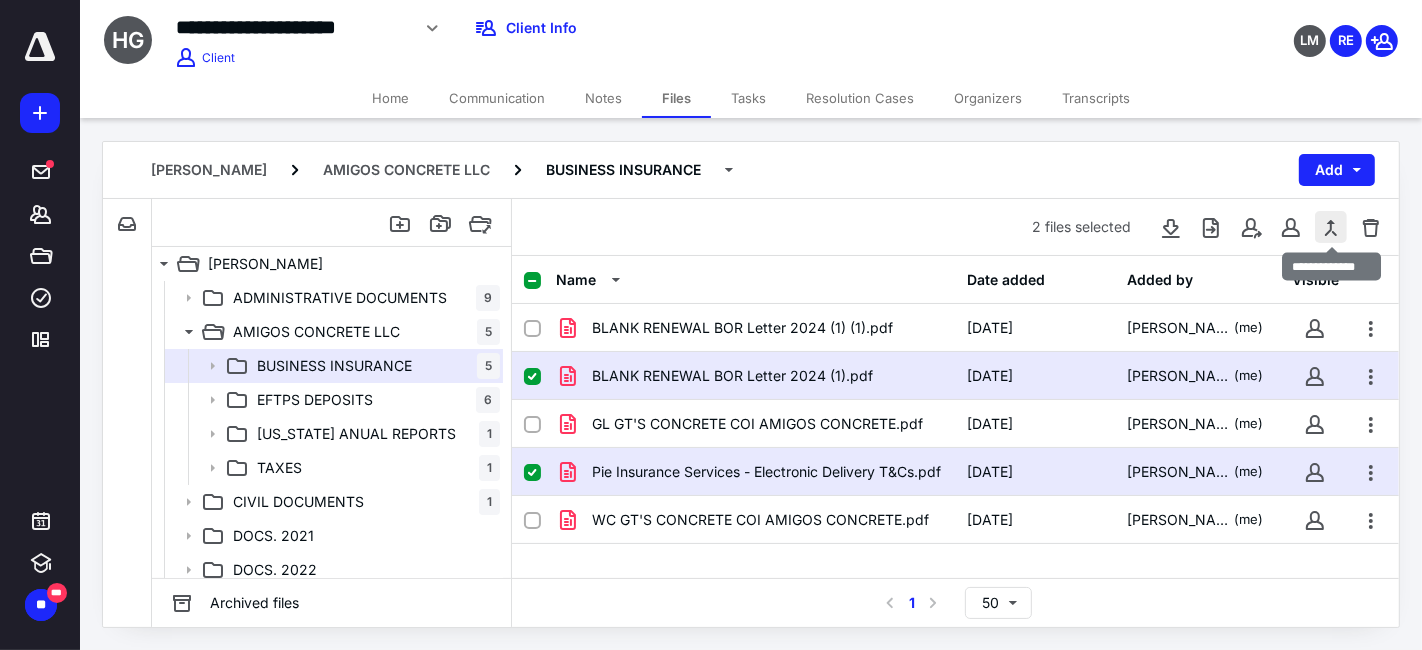 click at bounding box center [1331, 227] 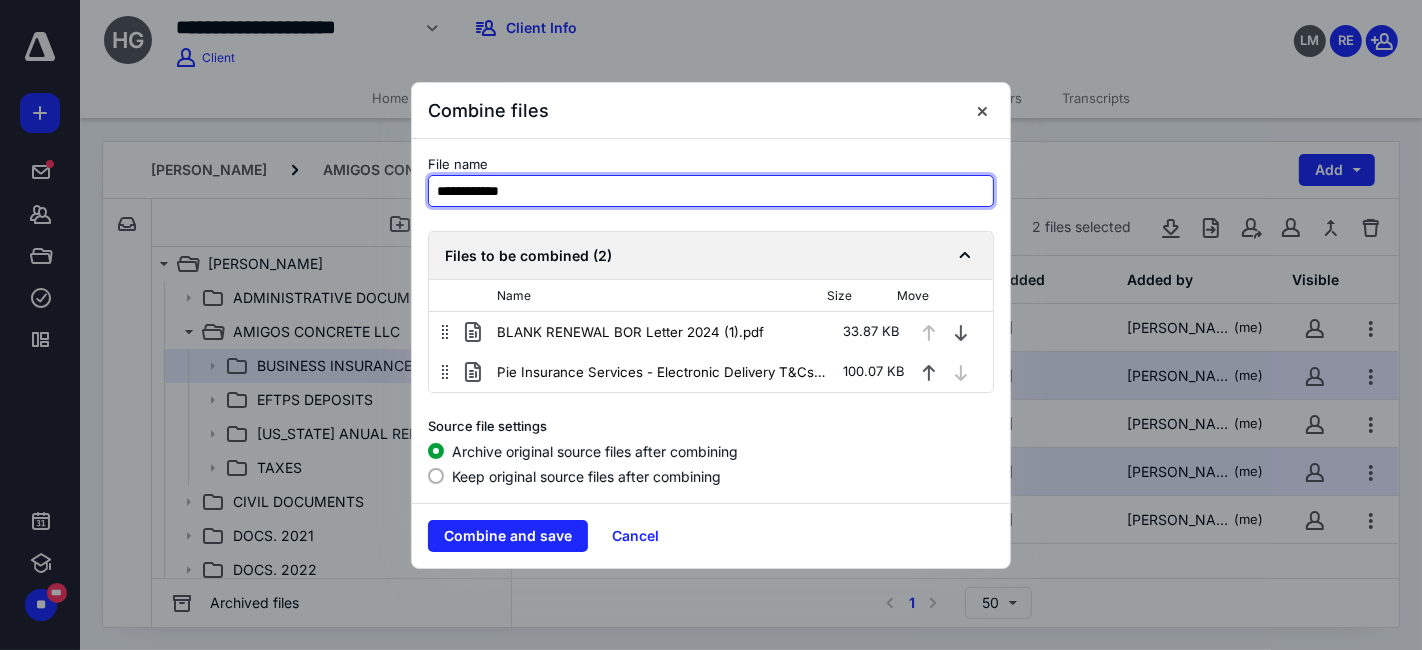 click on "**********" at bounding box center [711, 191] 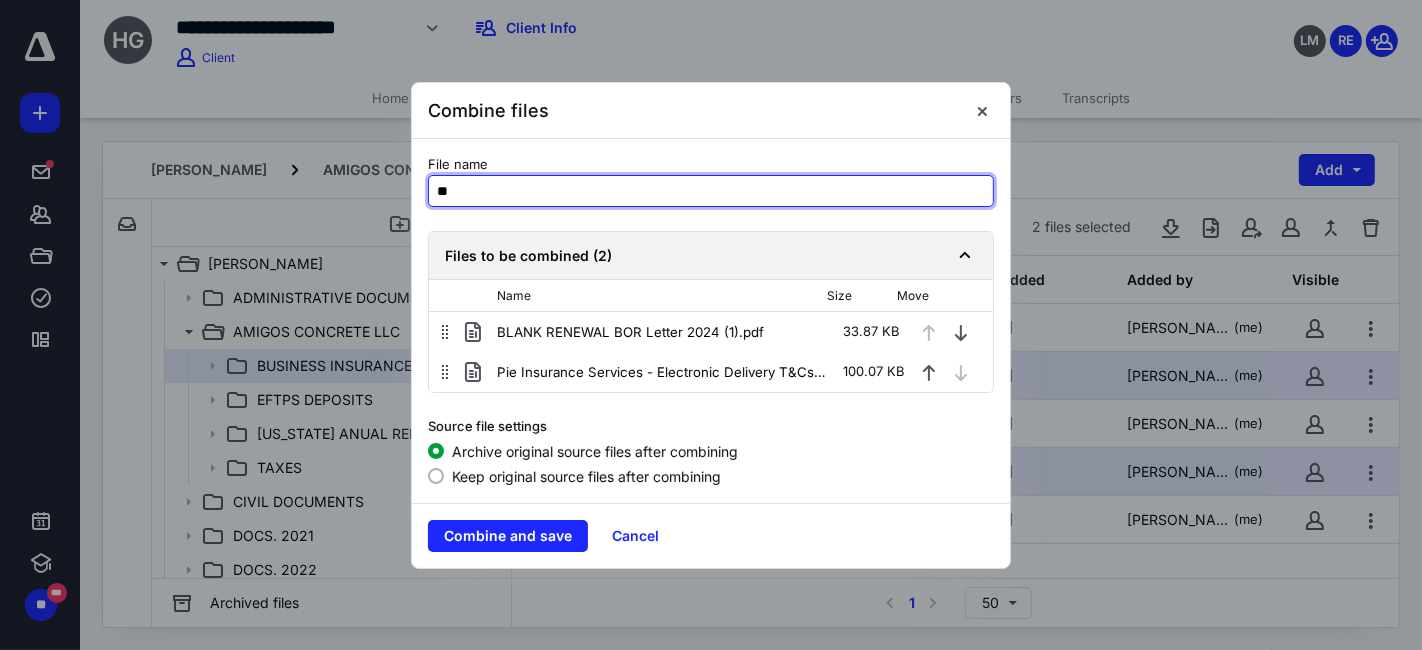 type on "*" 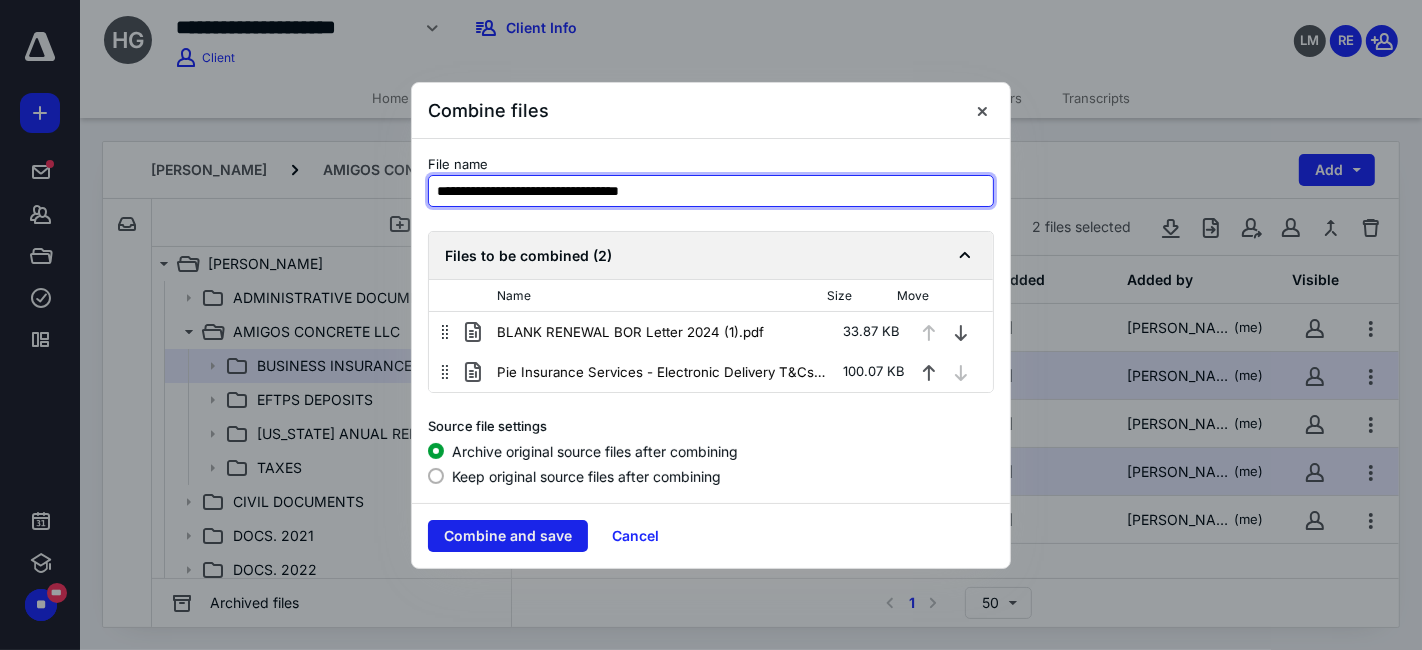 type on "**********" 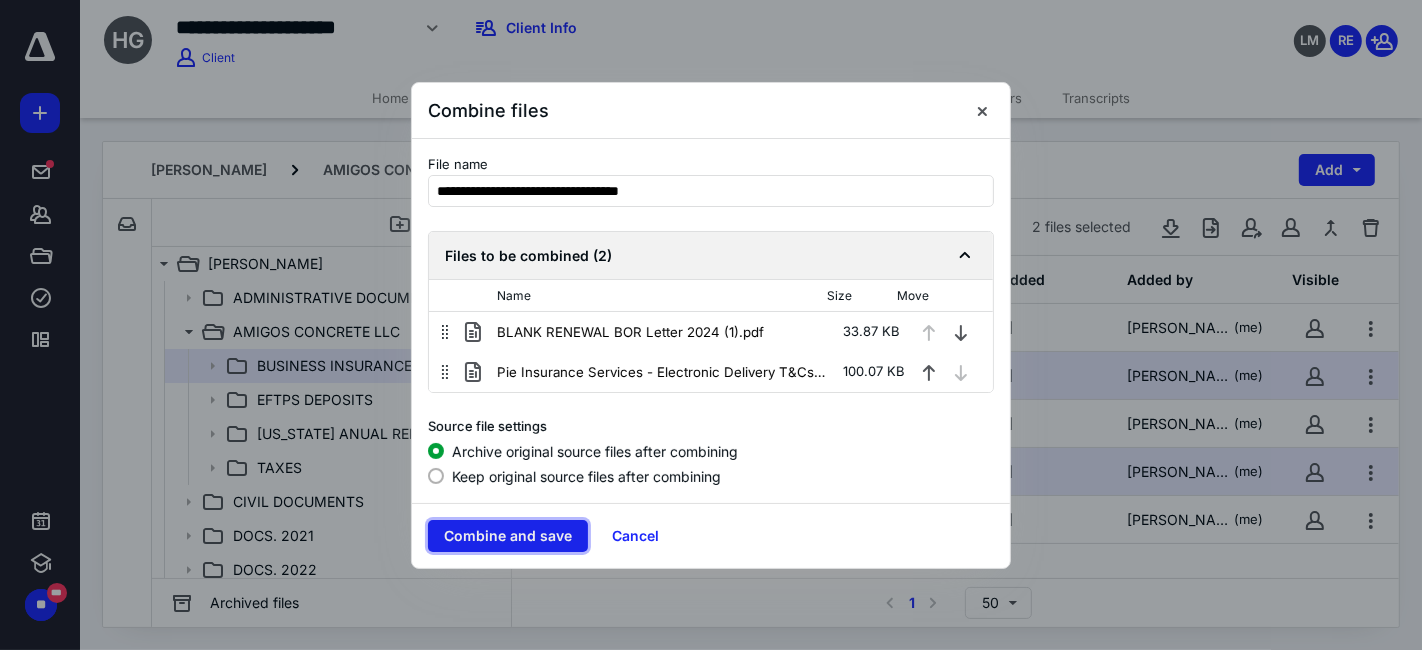 click on "Combine and save" at bounding box center [508, 536] 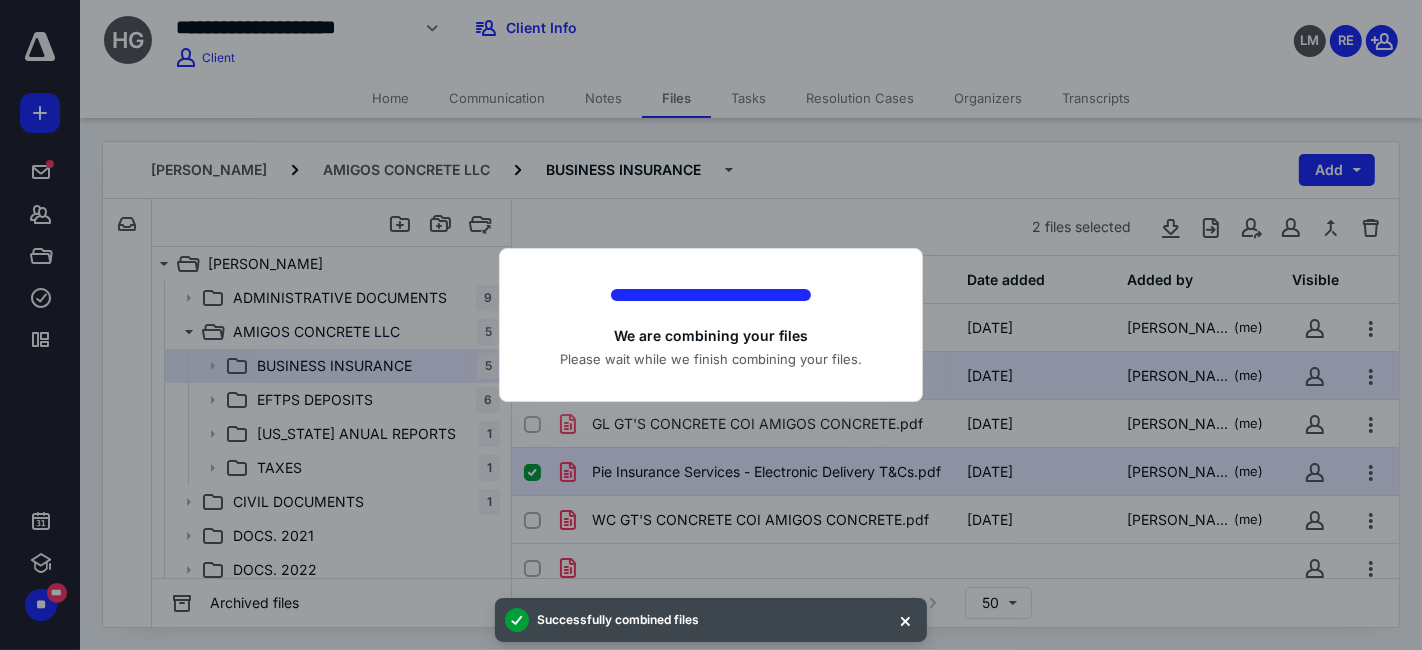 checkbox on "false" 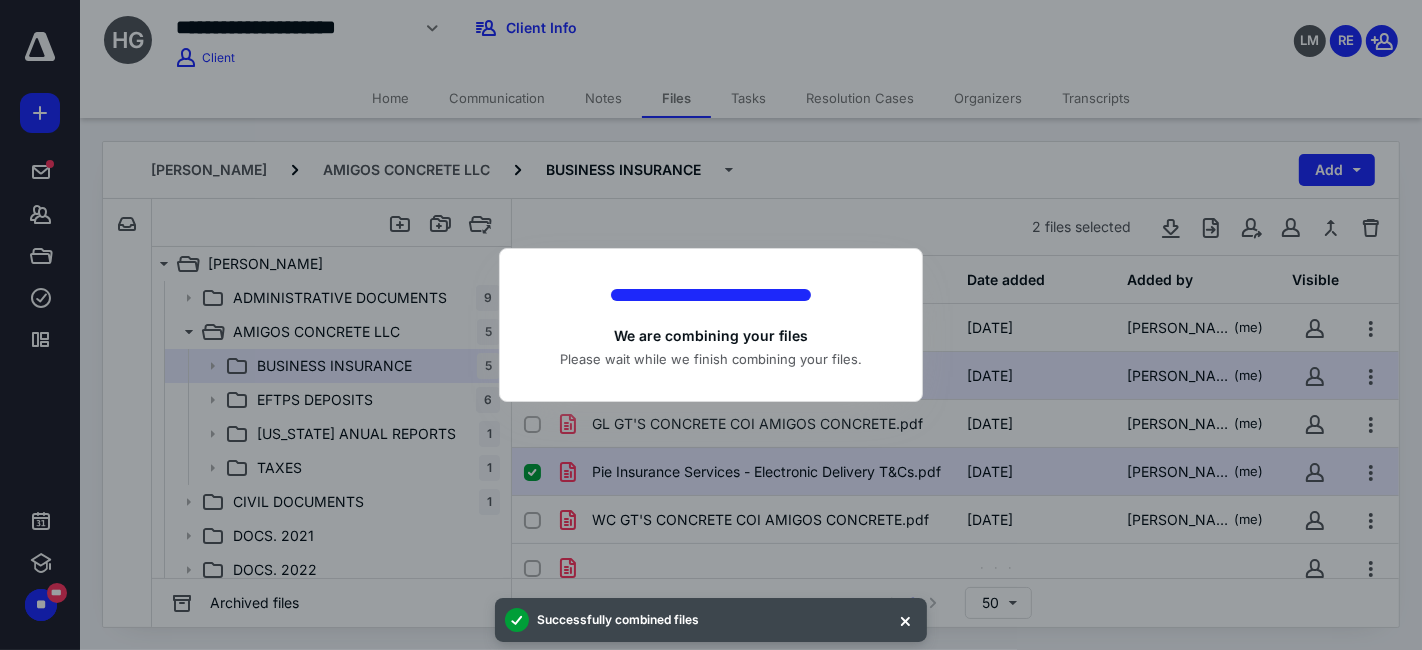 checkbox on "false" 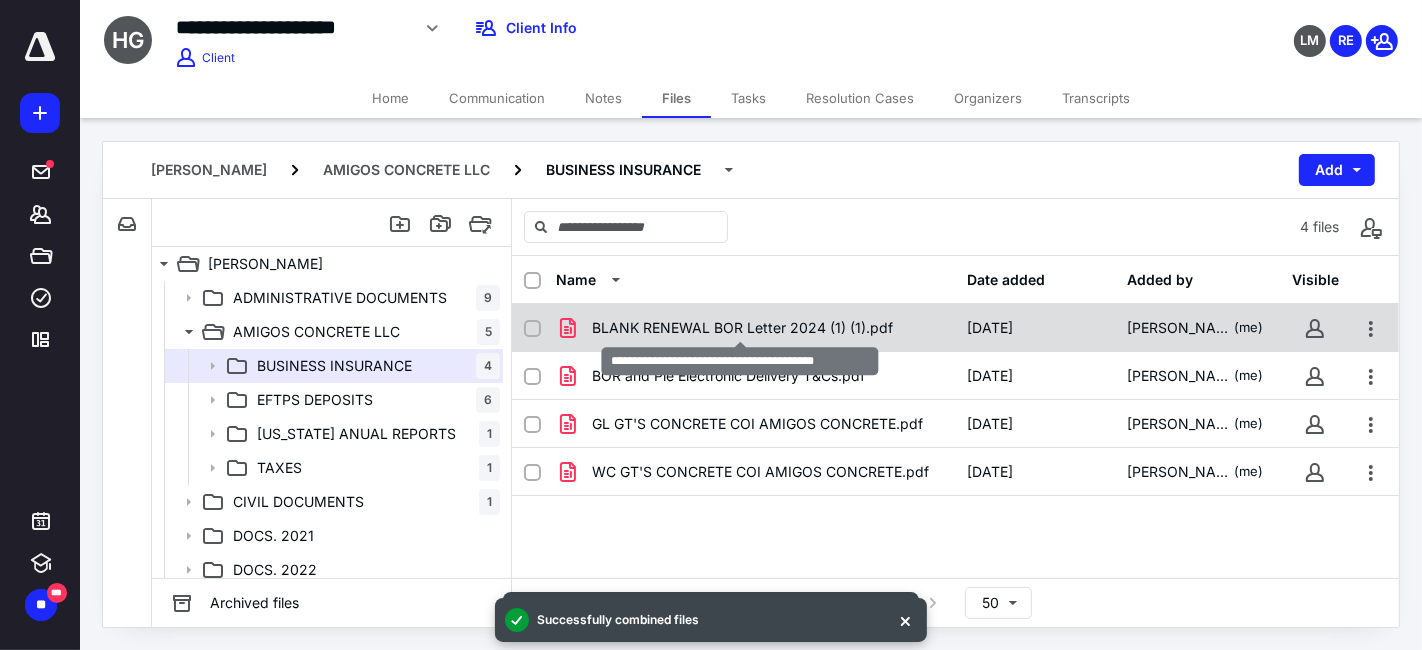 click on "BLANK RENEWAL BOR Letter 2024 (1) (1).pdf" at bounding box center [742, 328] 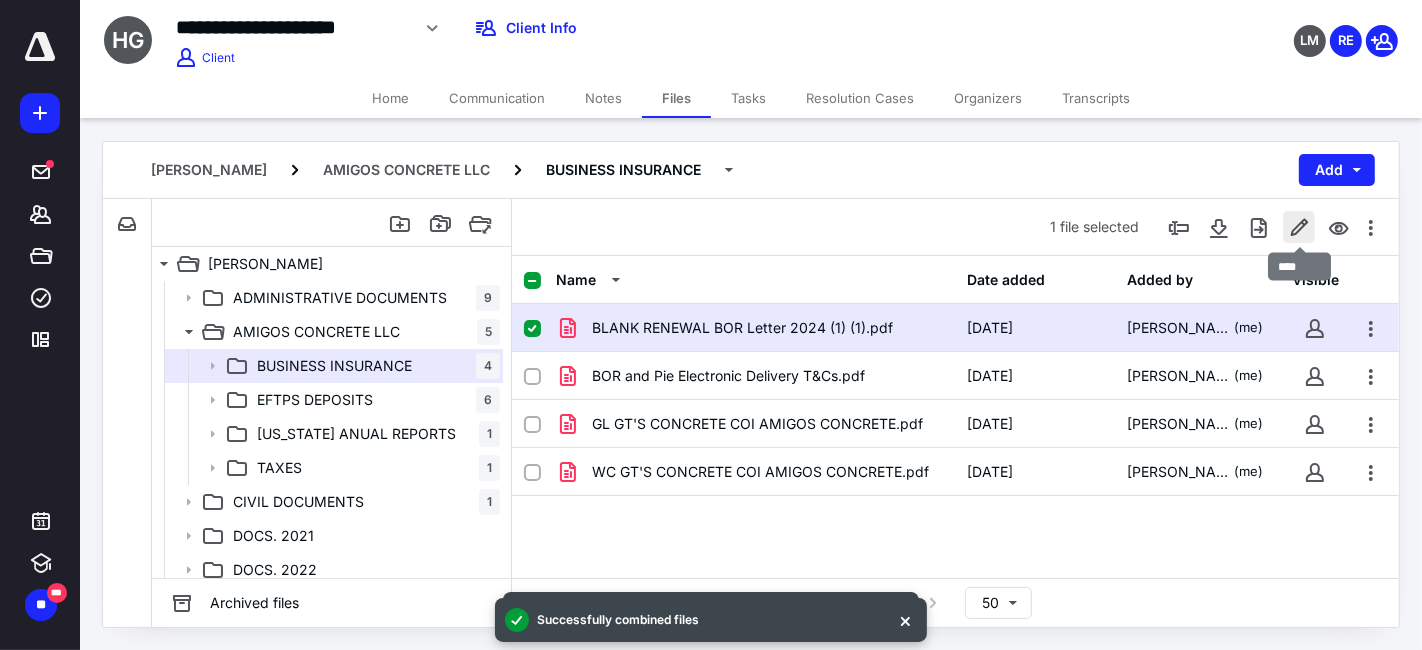 click at bounding box center (1299, 227) 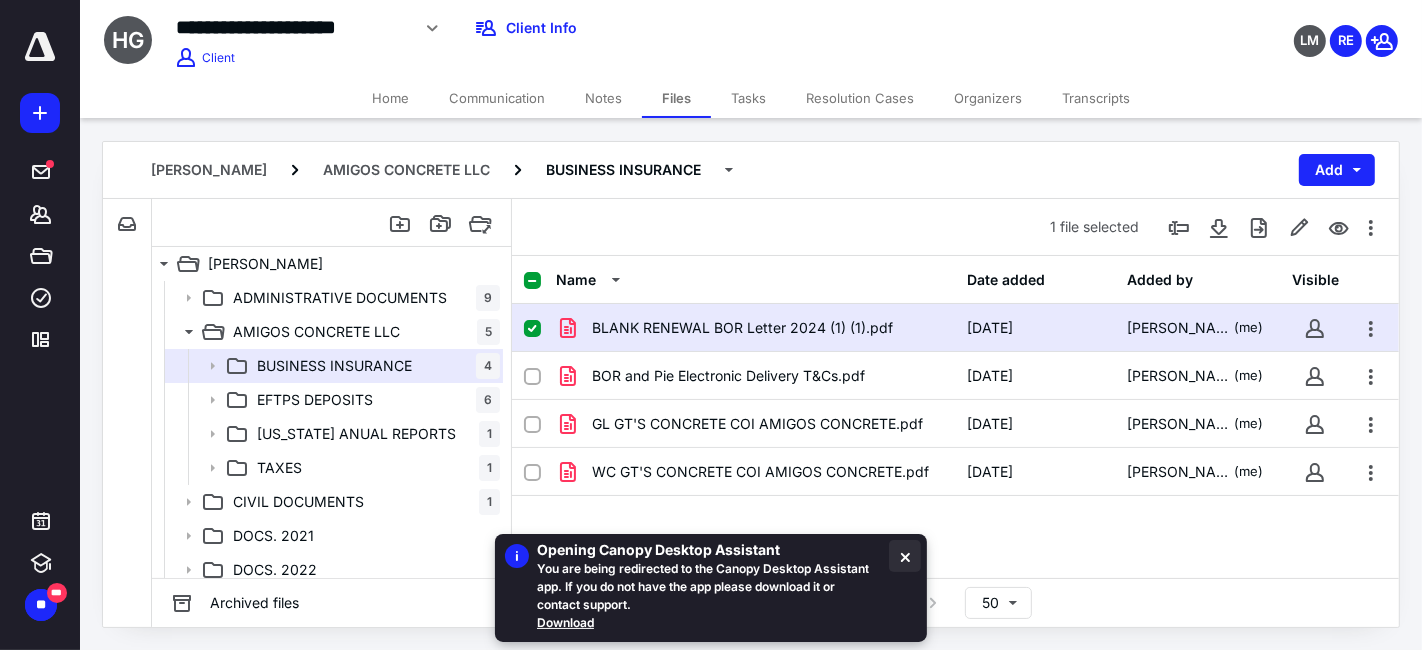 click at bounding box center [905, 556] 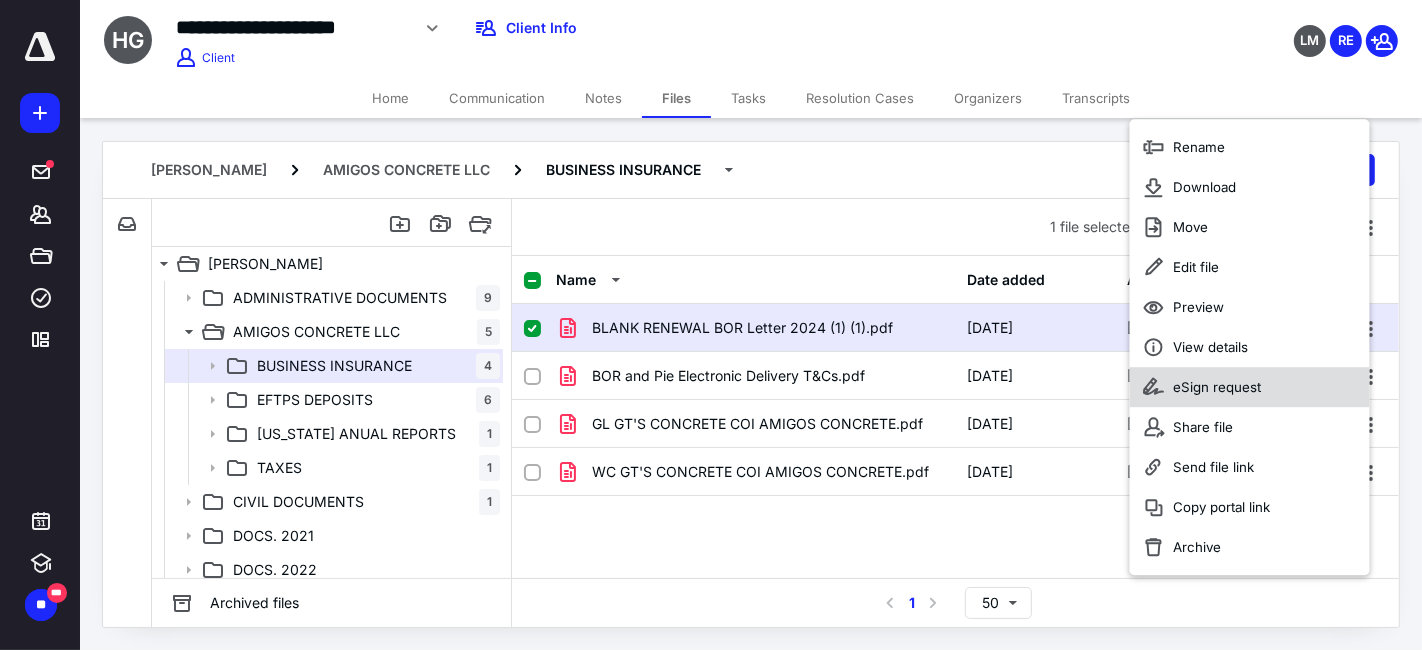 click on "eSign request" at bounding box center [1218, 387] 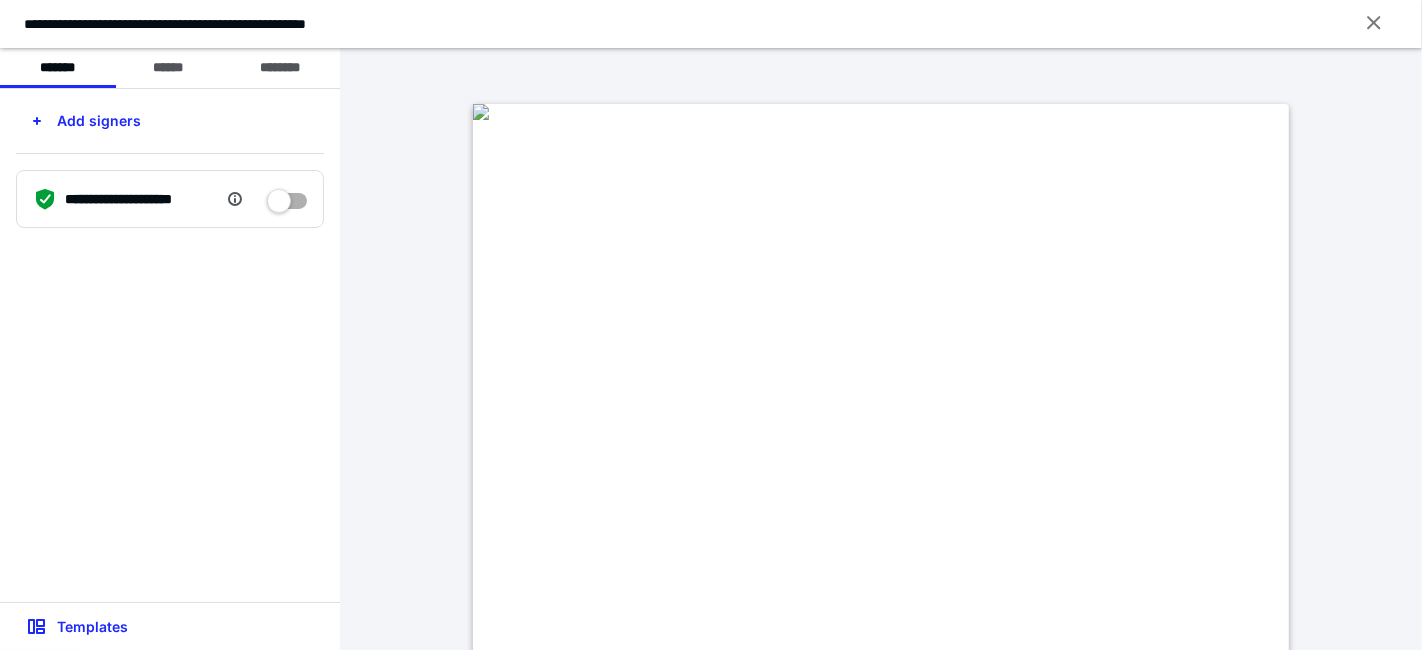 scroll, scrollTop: 222, scrollLeft: 0, axis: vertical 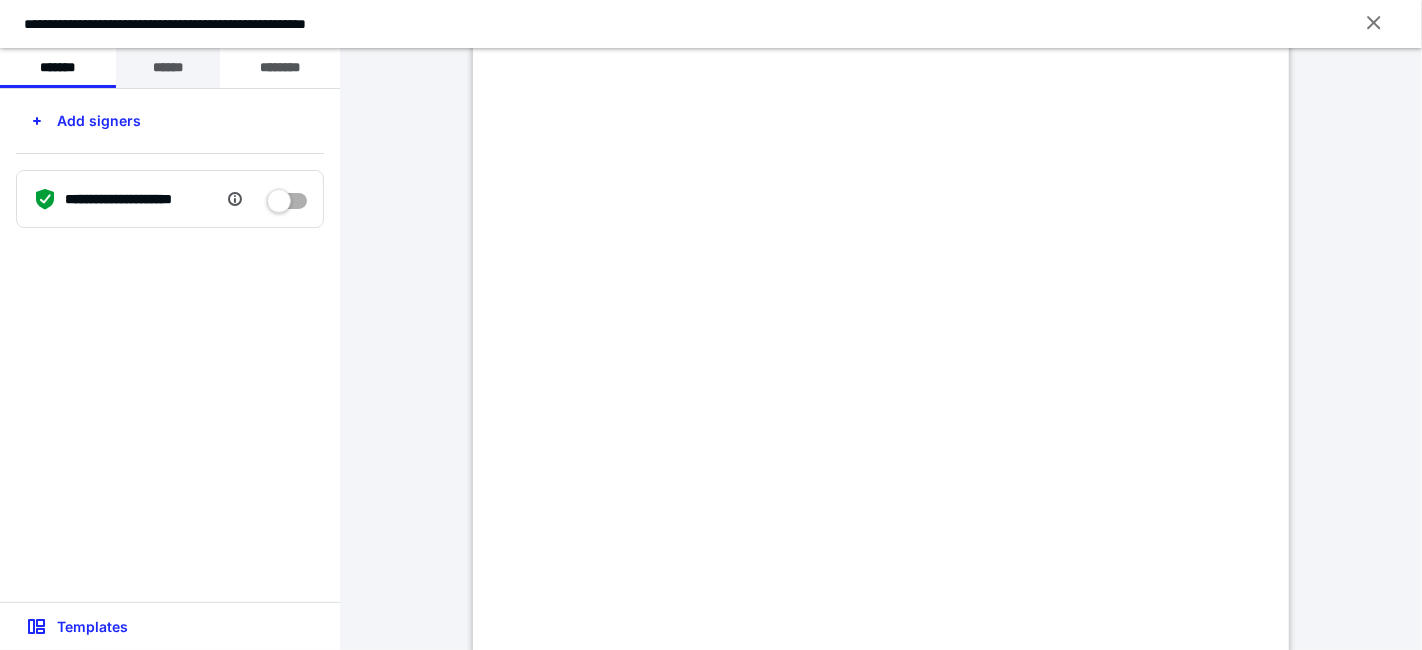 click on "******" at bounding box center (168, 68) 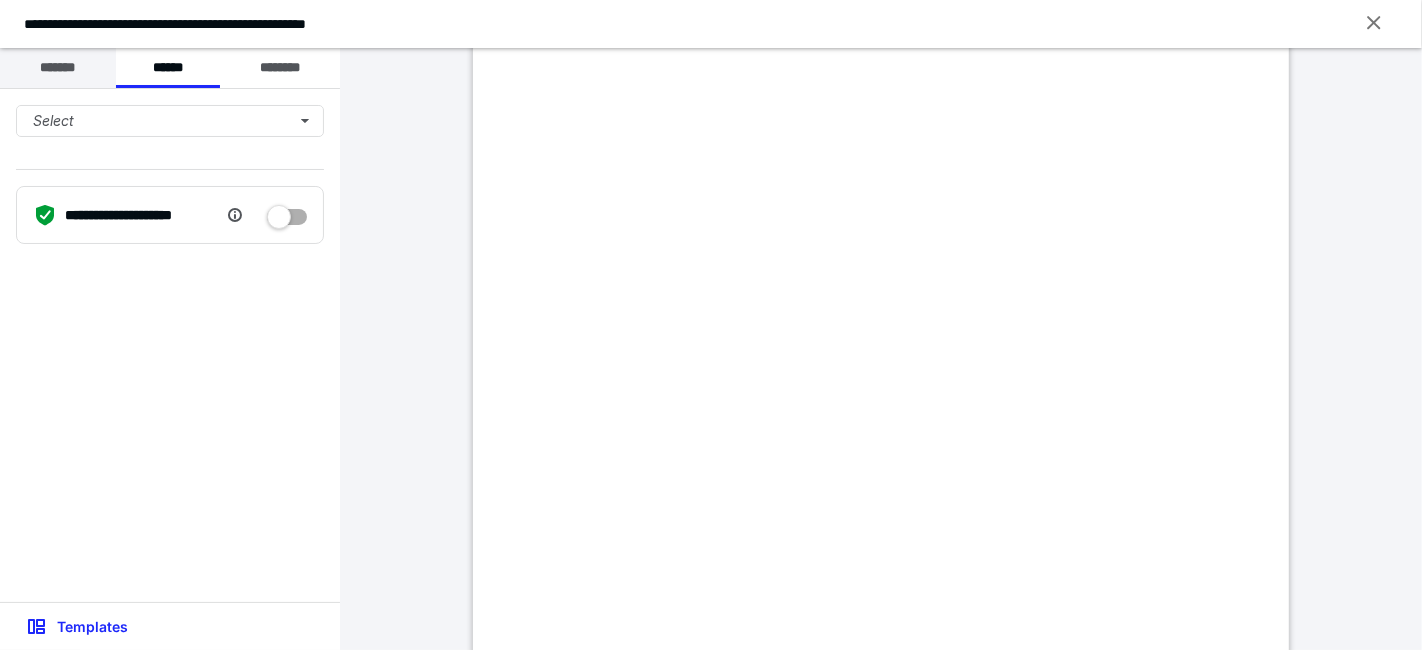 click on "*******" at bounding box center (58, 68) 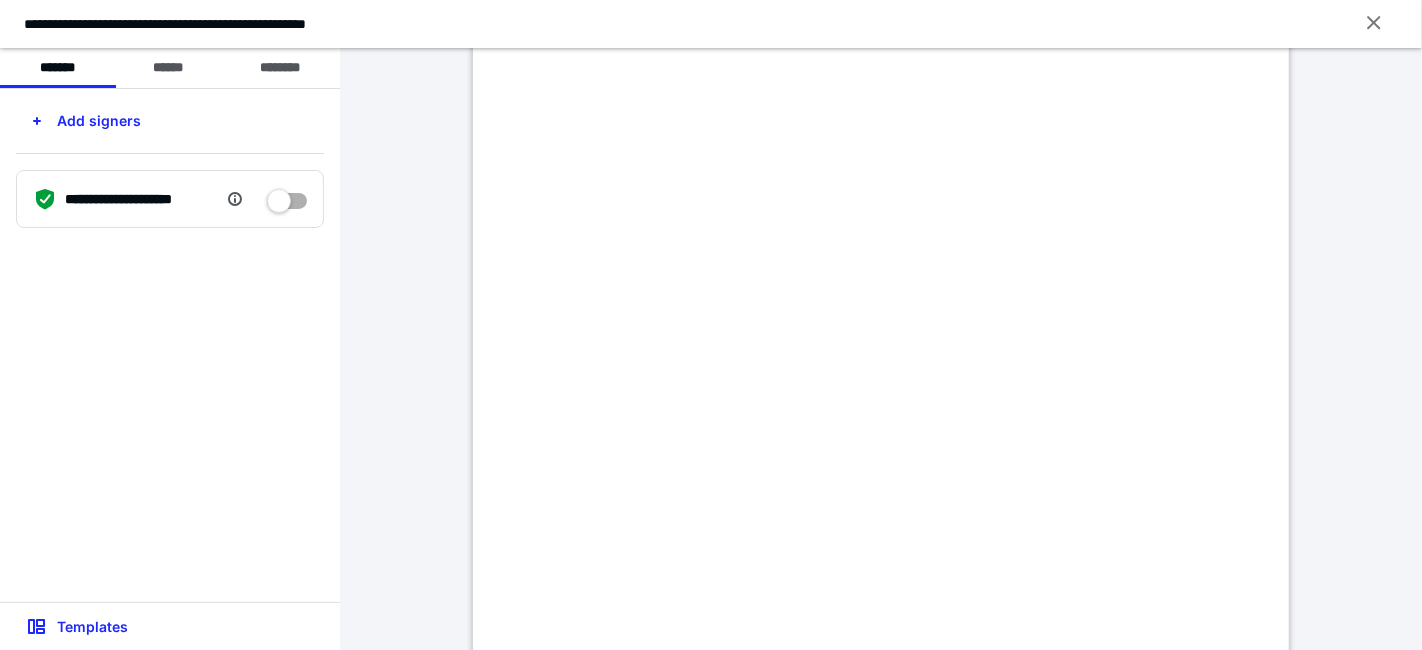 click at bounding box center [481, -110] 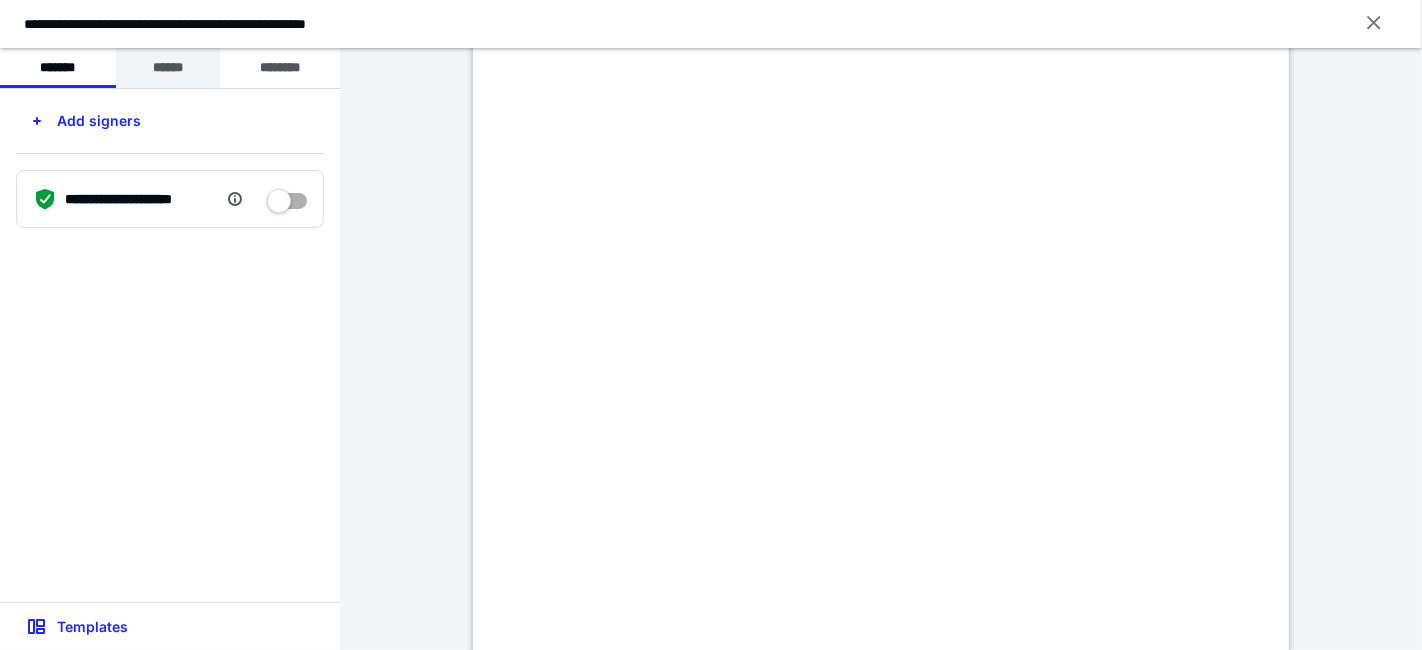click on "******" at bounding box center [168, 68] 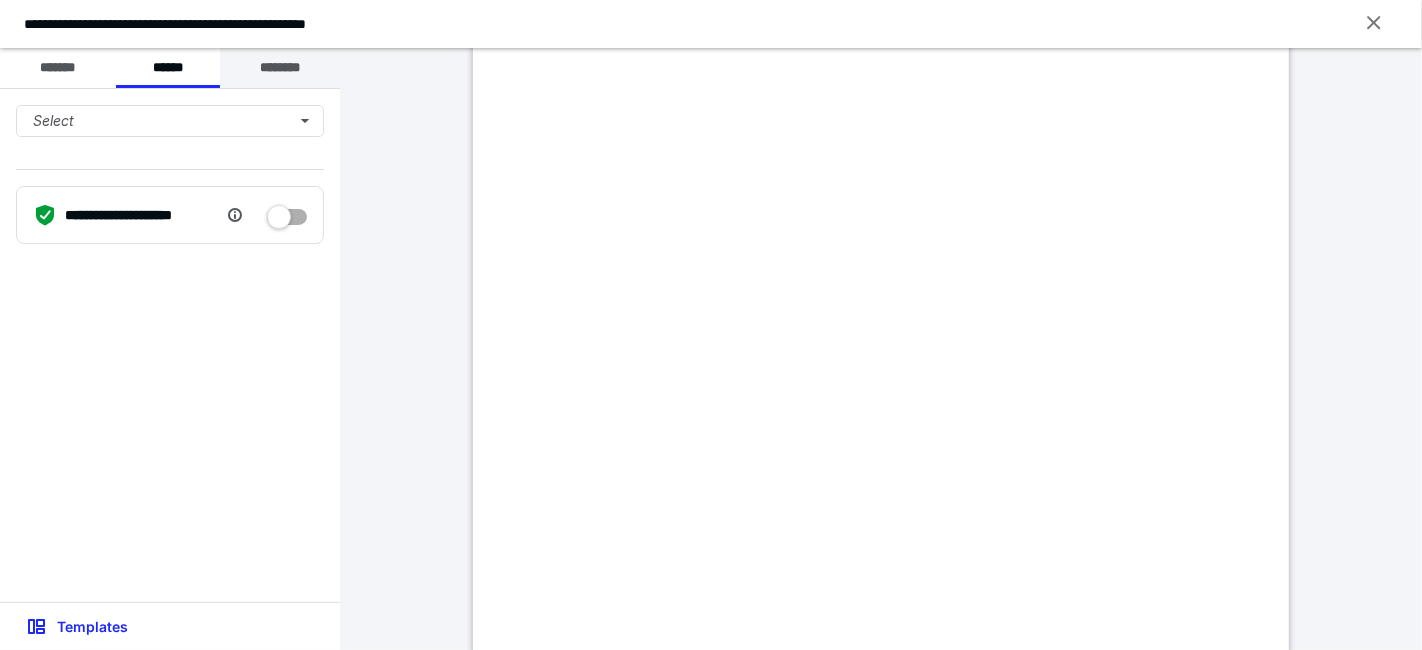 click on "********" at bounding box center [280, 68] 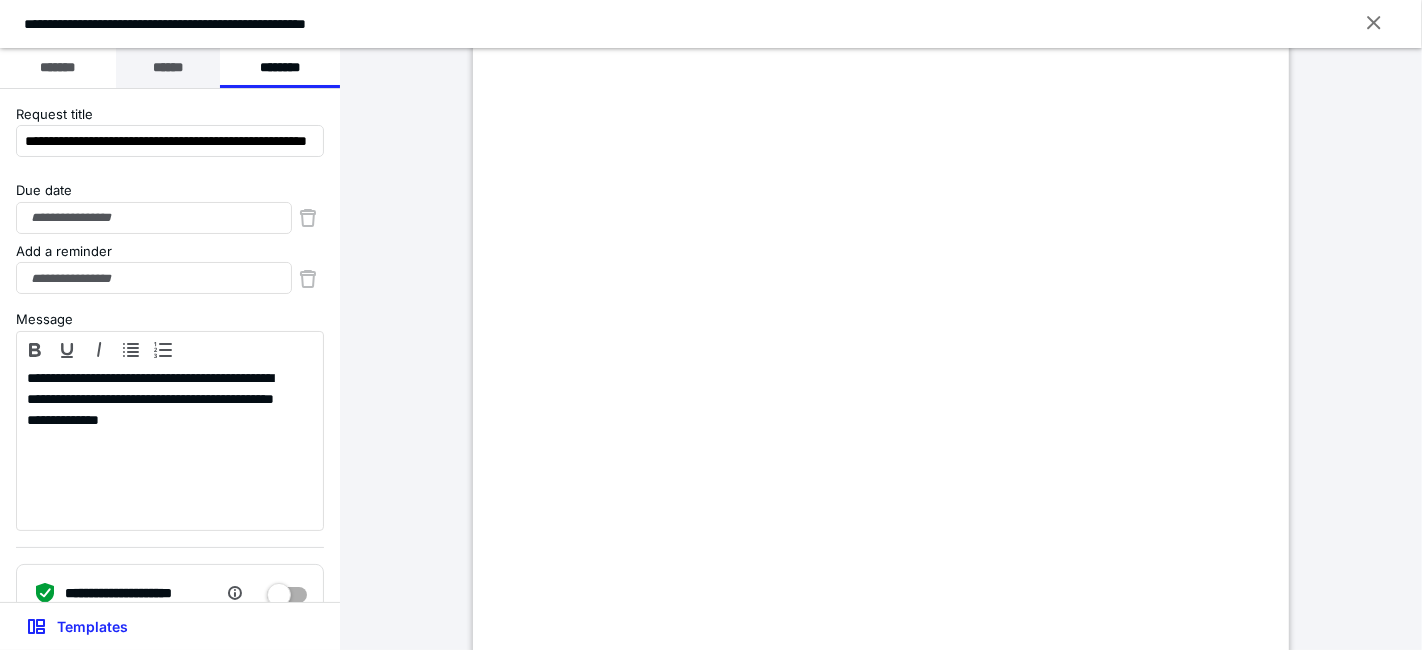click on "******" at bounding box center [168, 68] 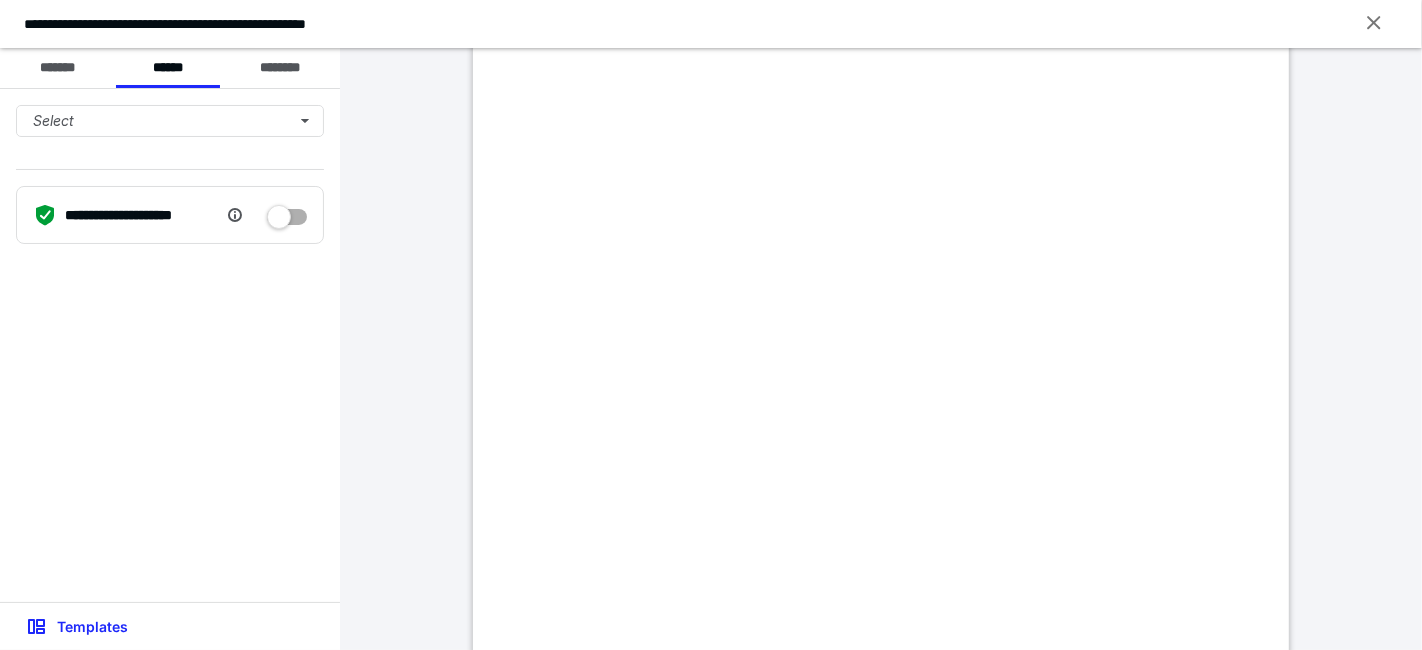 click at bounding box center (481, -110) 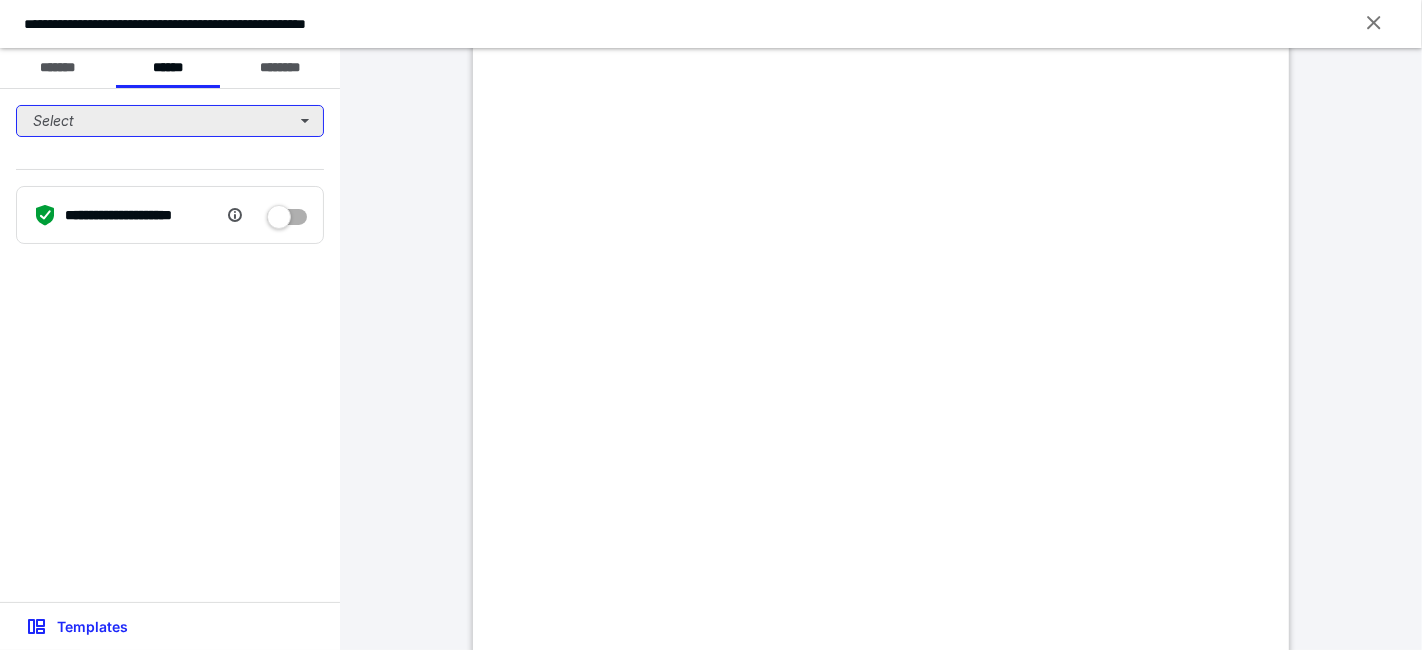 click on "Select" at bounding box center (170, 121) 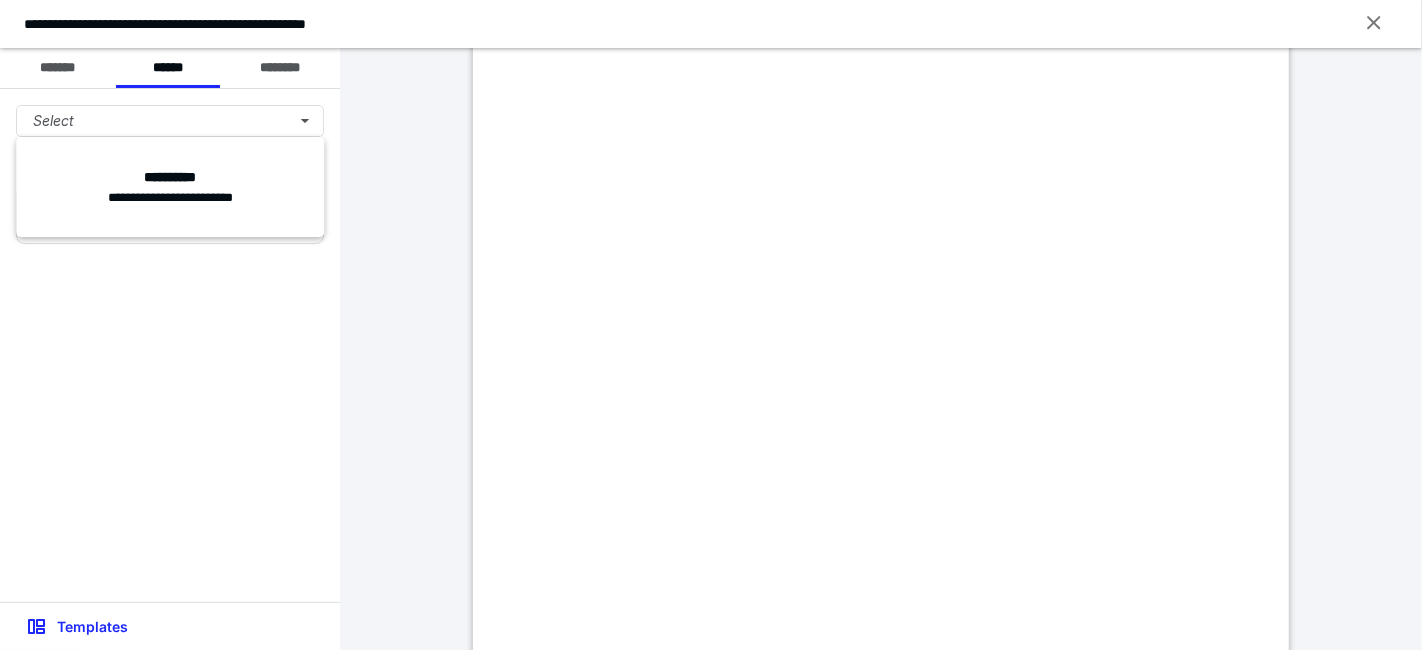 click at bounding box center (481, -110) 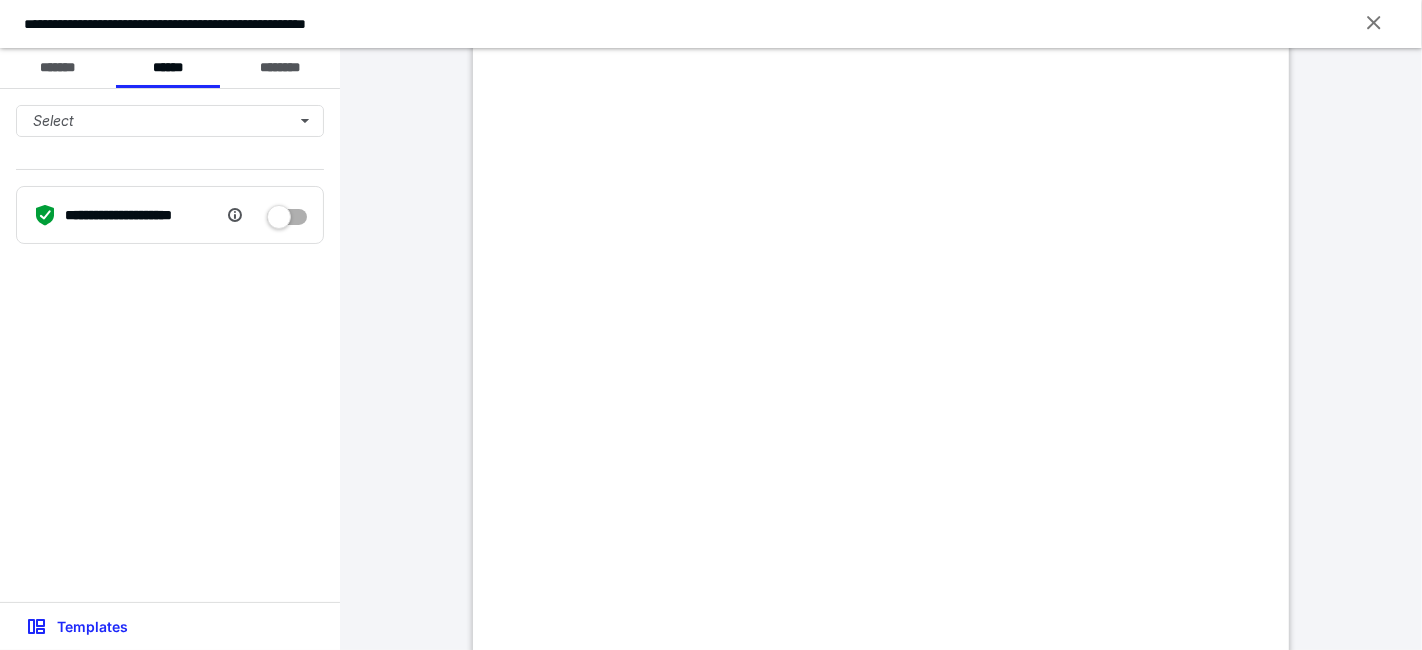 click at bounding box center [481, -110] 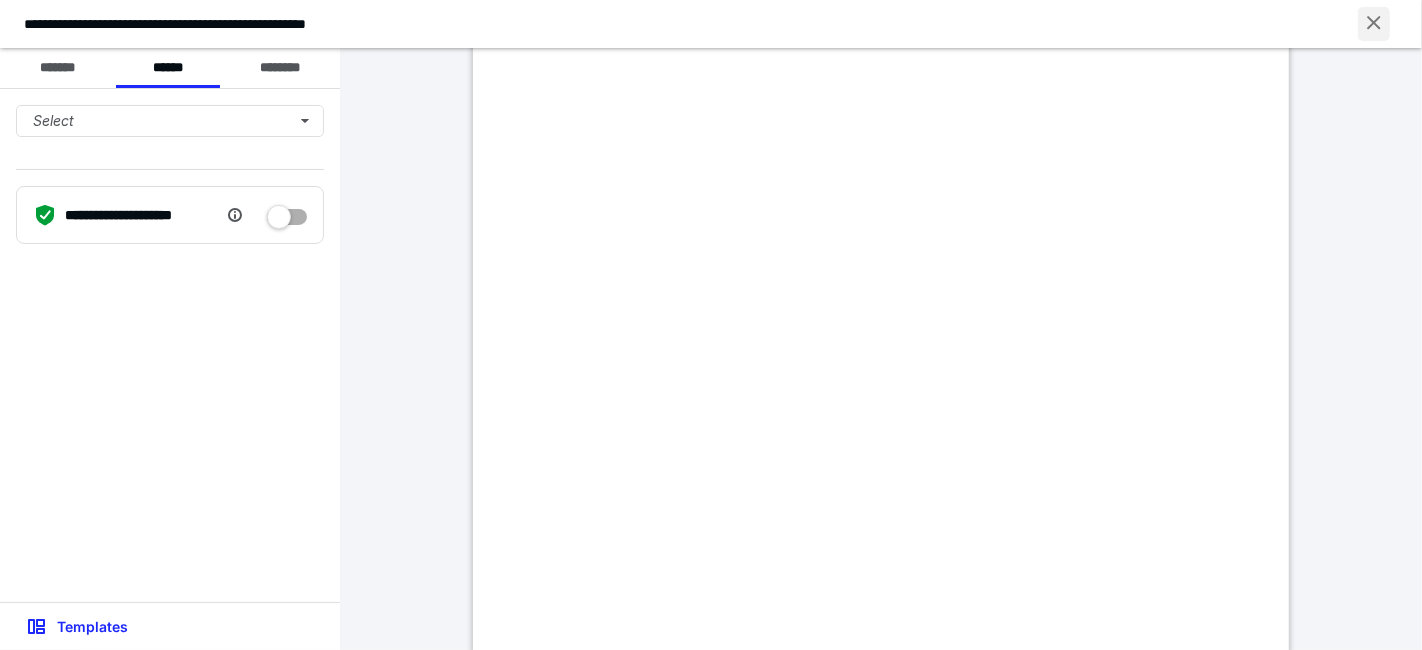 click at bounding box center [1374, 24] 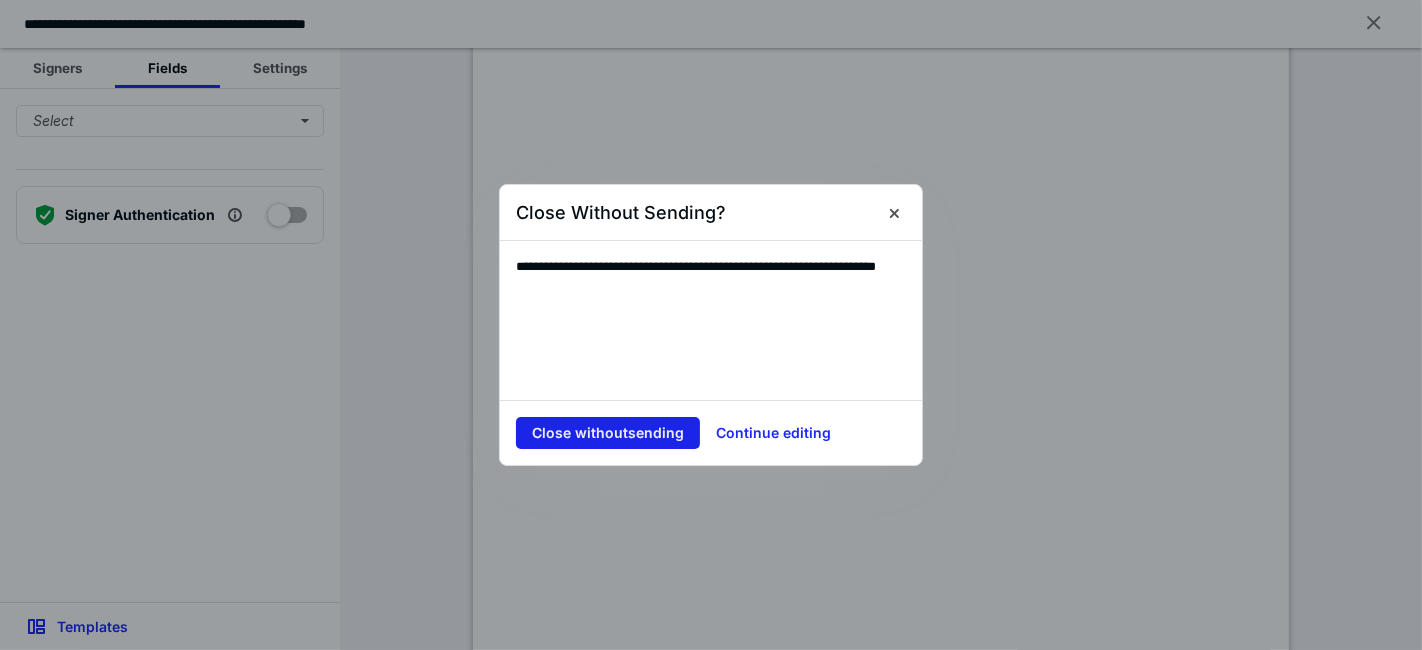 click on "Close without  sending" at bounding box center (608, 433) 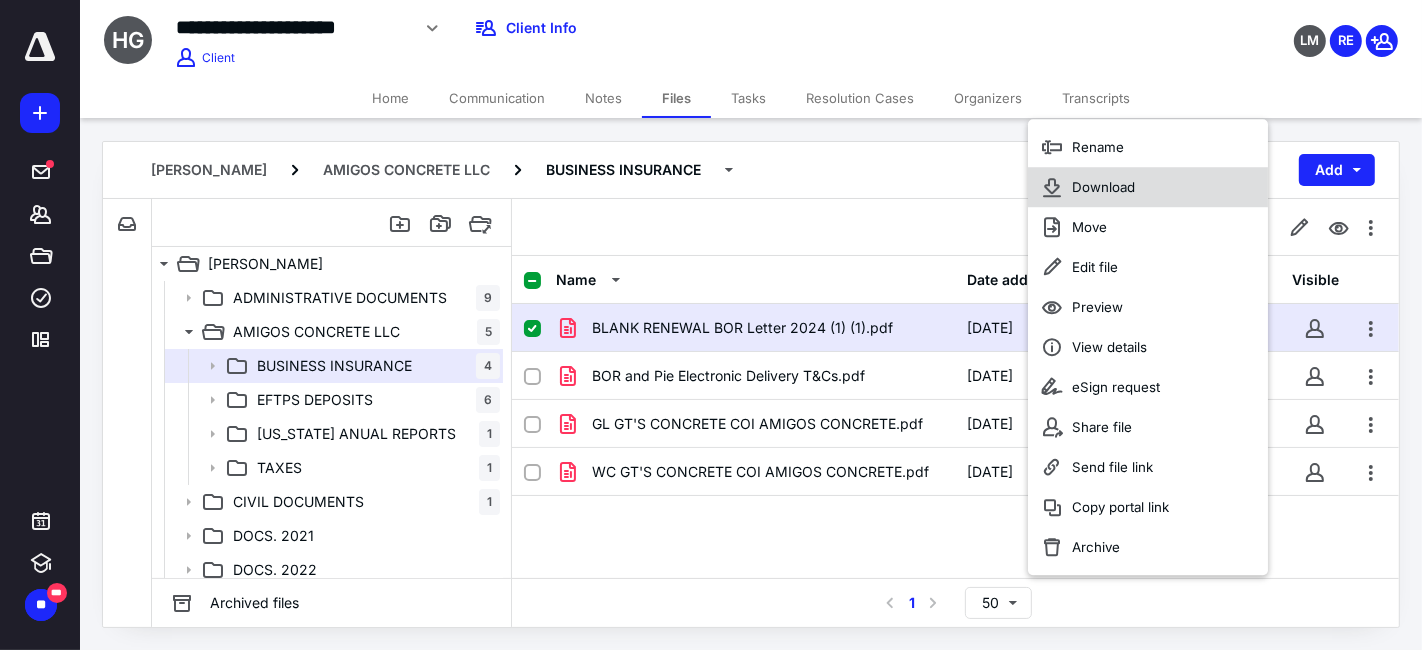 click on "Download" at bounding box center [1103, 187] 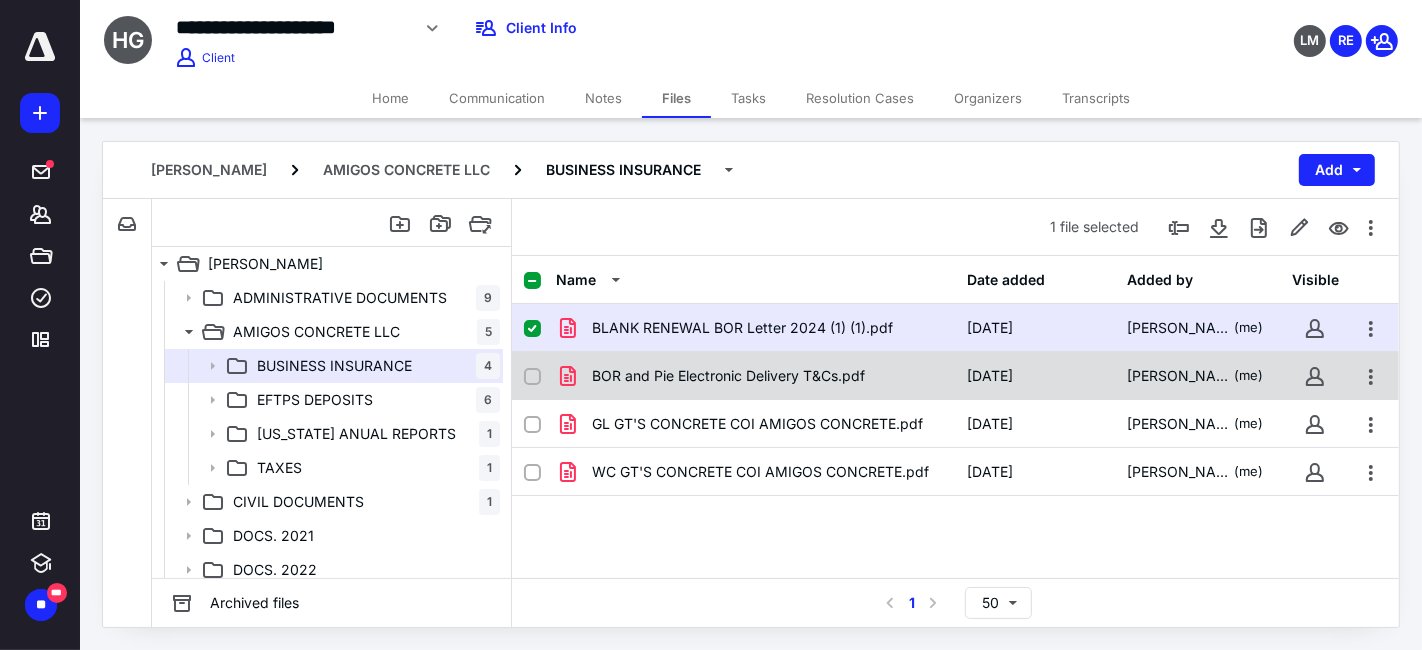 click on "BOR and Pie Electronic Delivery T&Cs.pdf" at bounding box center (756, 376) 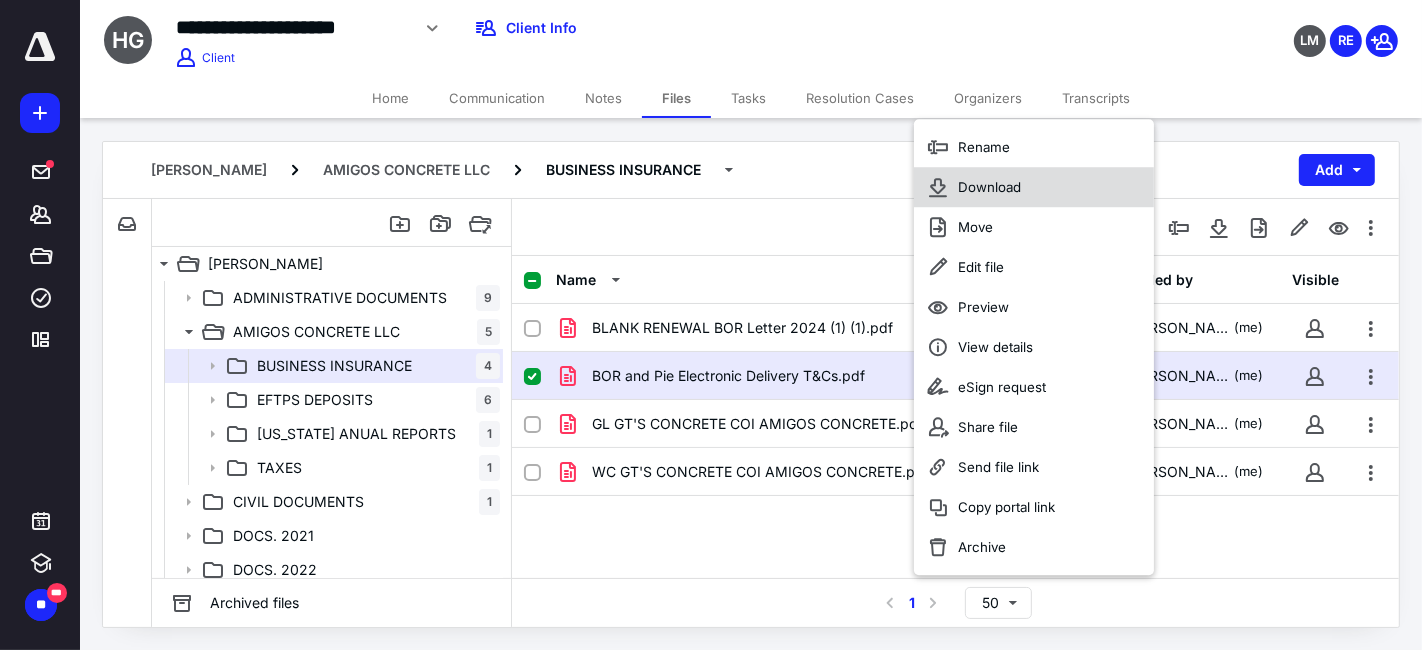 click on "Download" at bounding box center [989, 187] 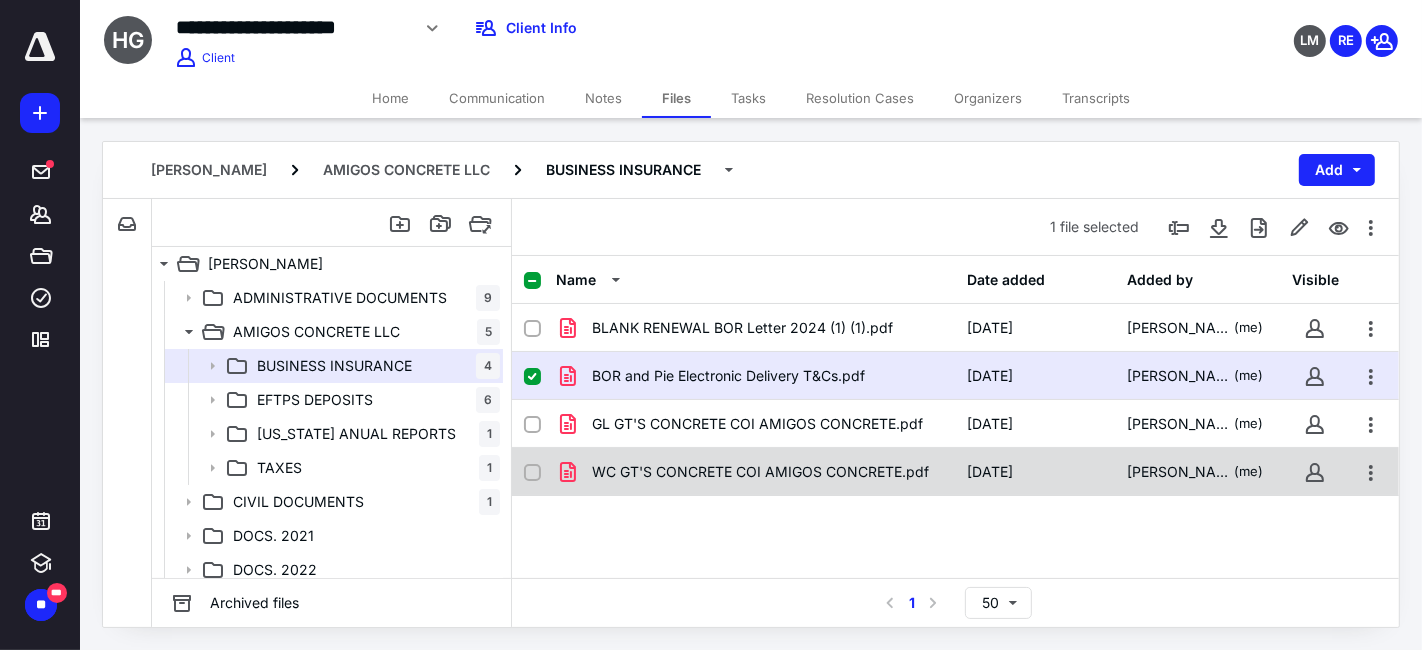 click on "WC GT'S CONCRETE COI AMIGOS CONCRETE.pdf" at bounding box center (760, 472) 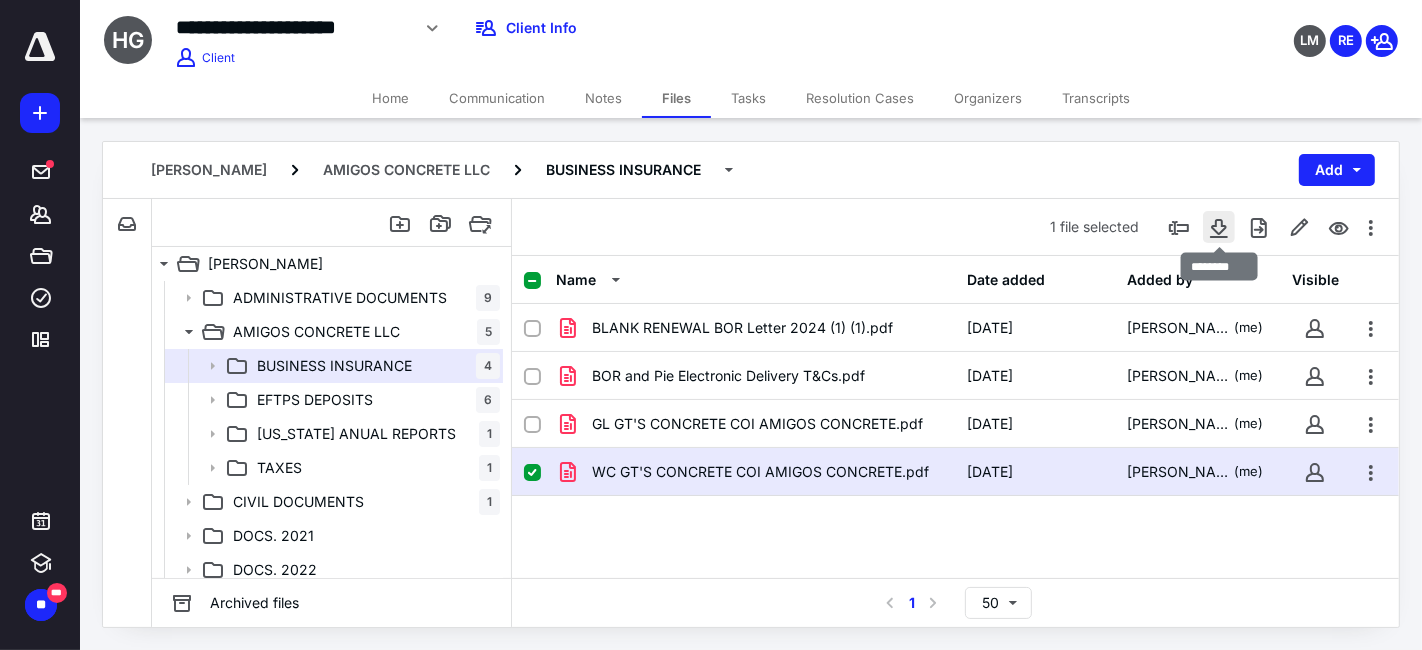 click at bounding box center [1219, 227] 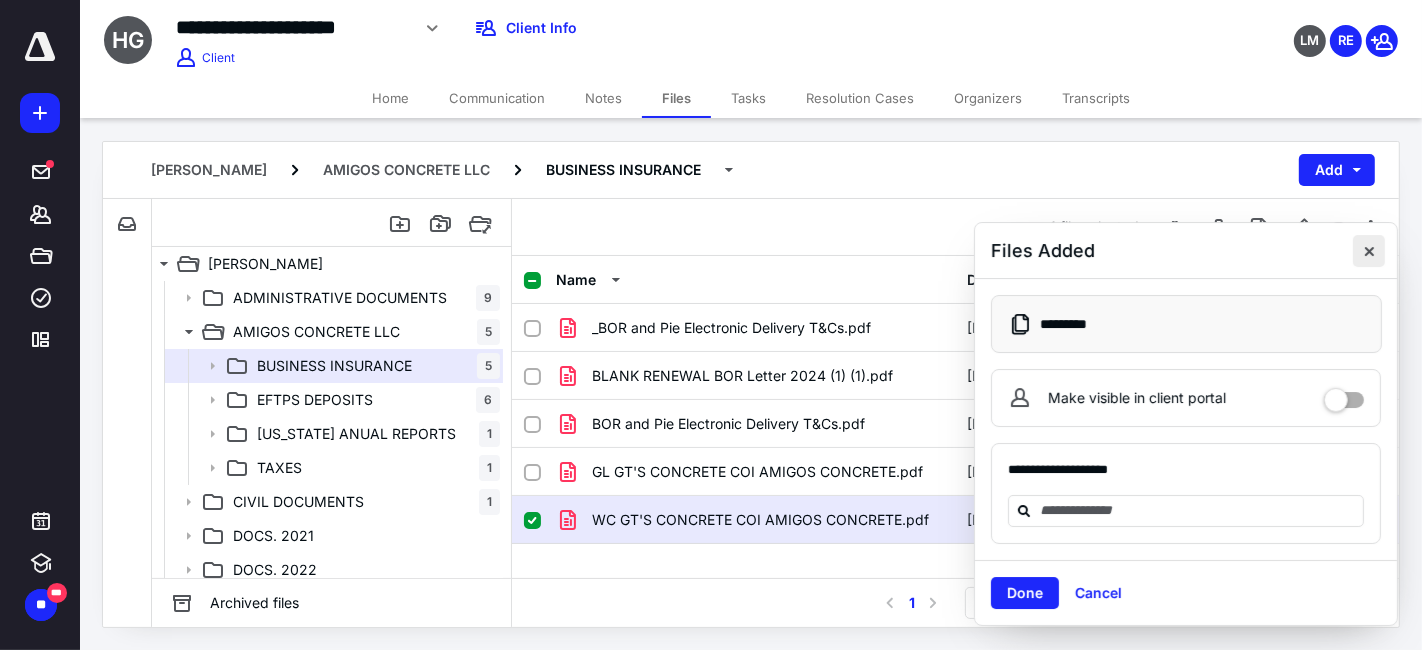 click at bounding box center (1369, 251) 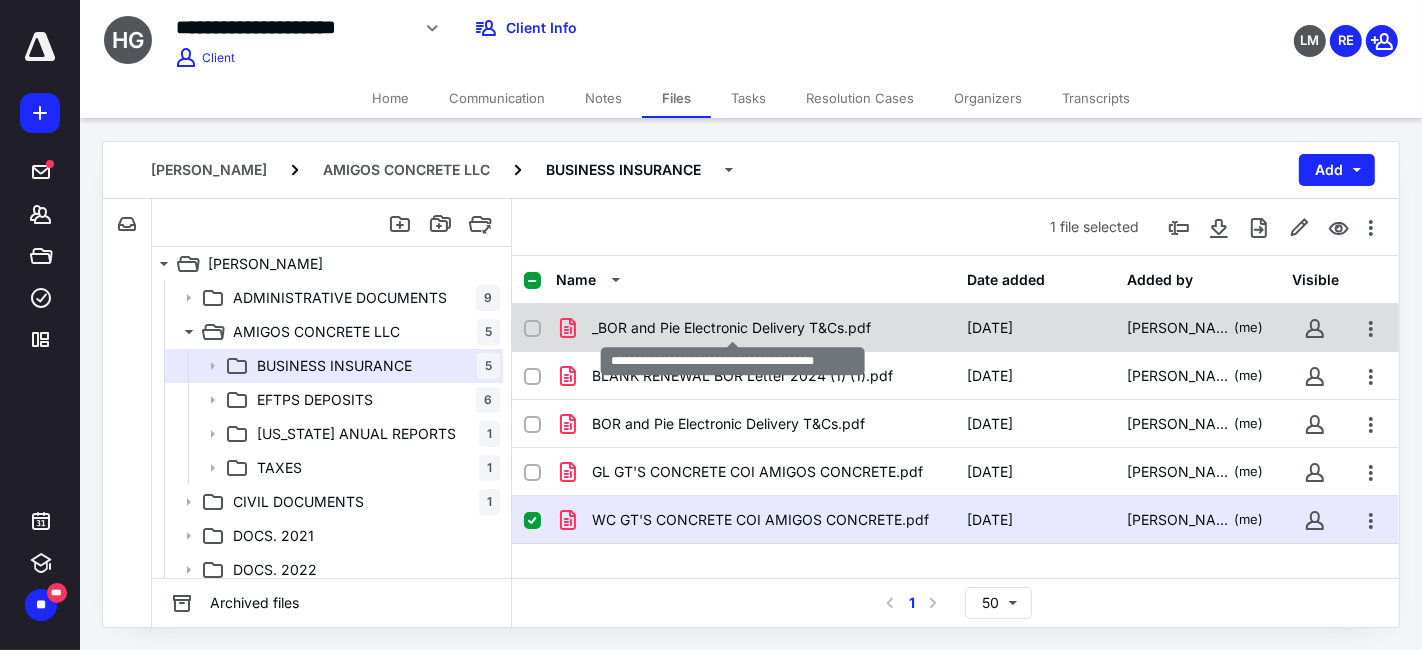 click on "_BOR and Pie Electronic Delivery T&Cs.pdf" at bounding box center (731, 328) 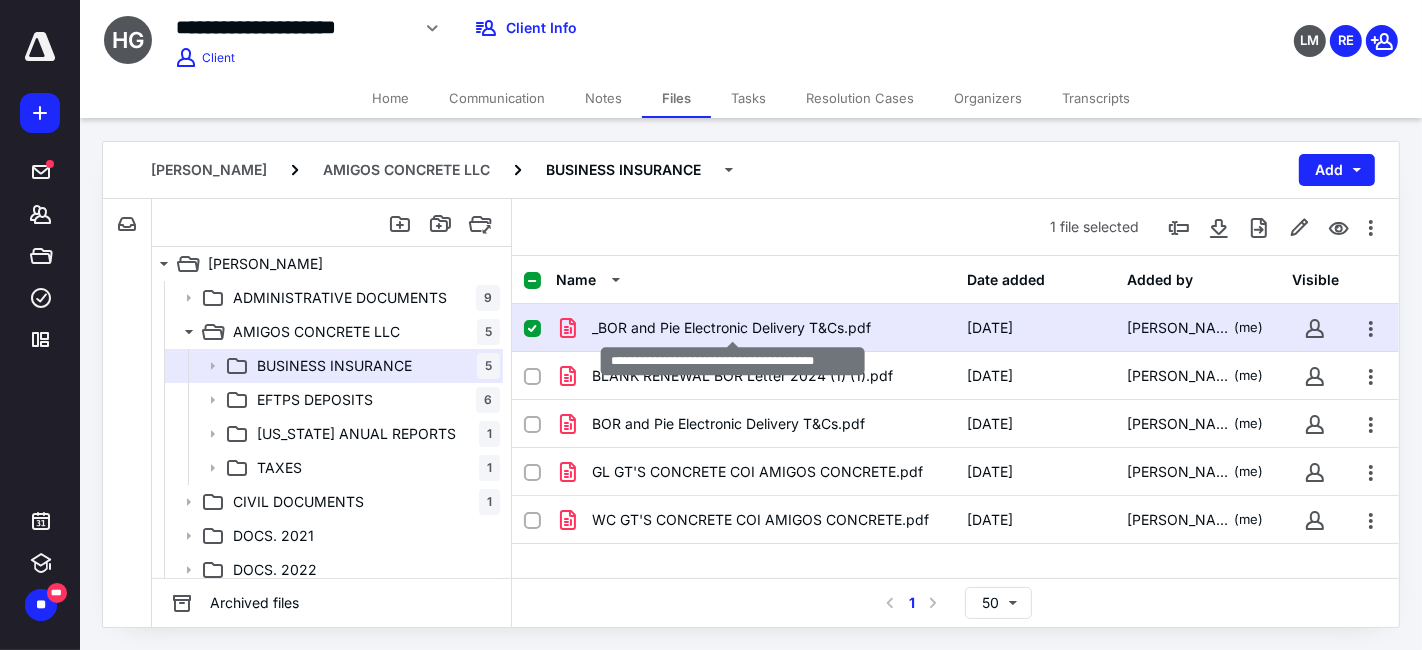 click on "_BOR and Pie Electronic Delivery T&Cs.pdf" at bounding box center (731, 328) 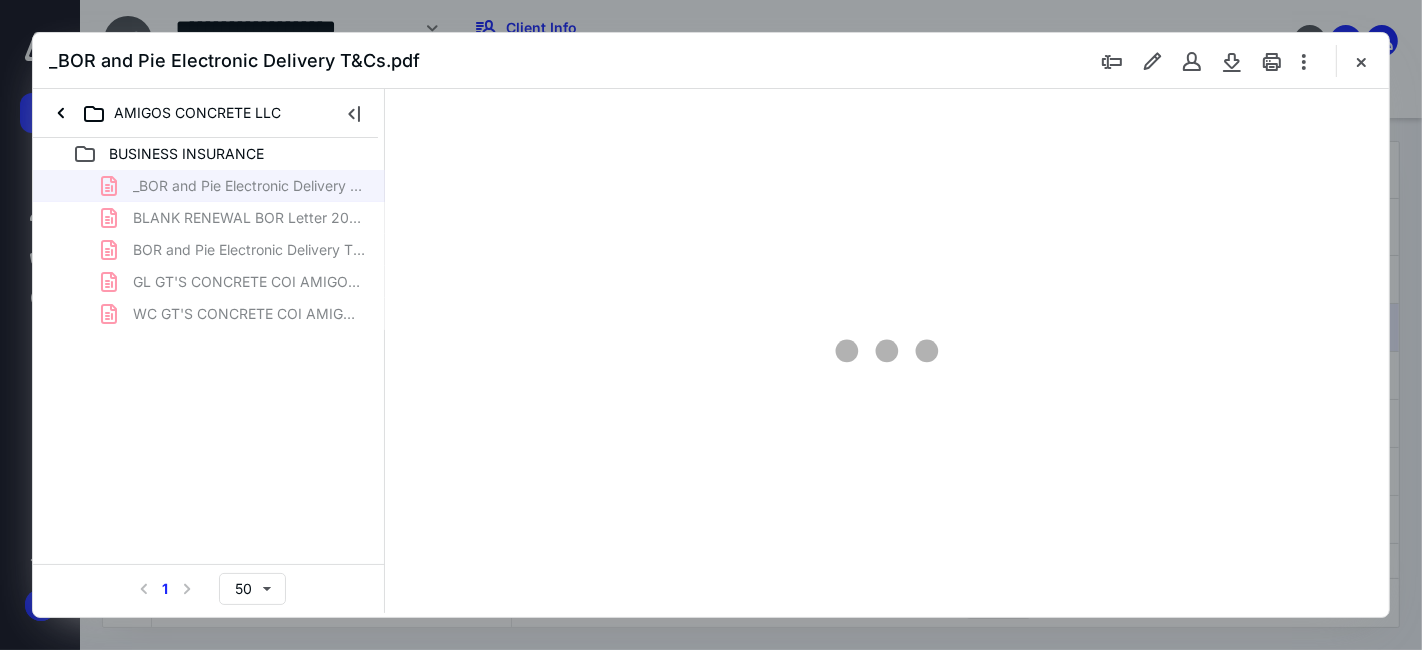 scroll, scrollTop: 0, scrollLeft: 0, axis: both 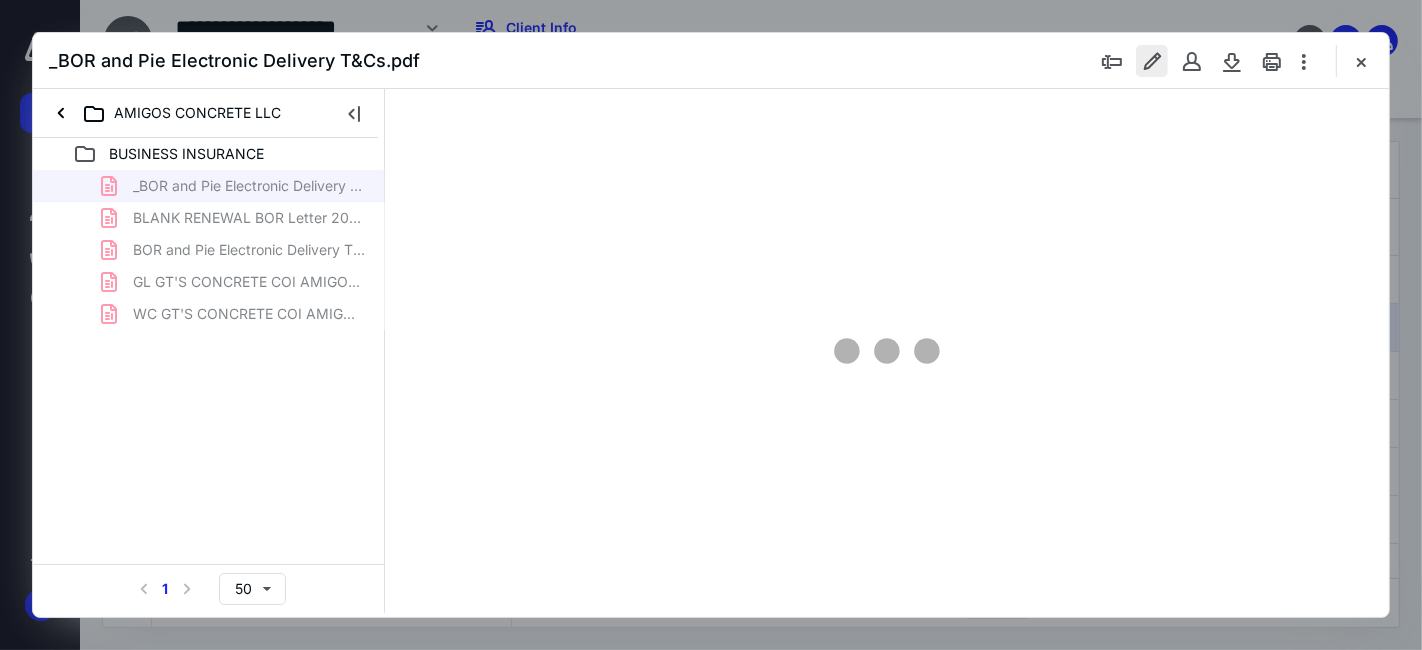 type on "57" 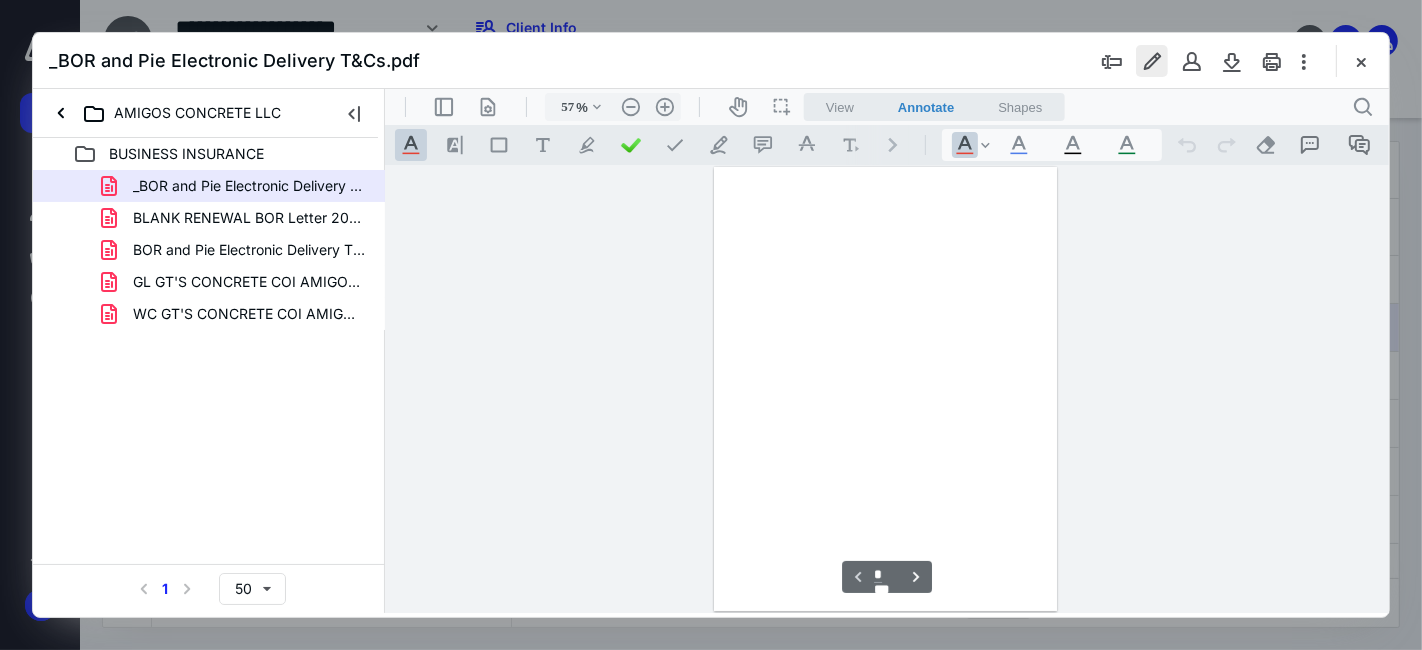 scroll, scrollTop: 77, scrollLeft: 0, axis: vertical 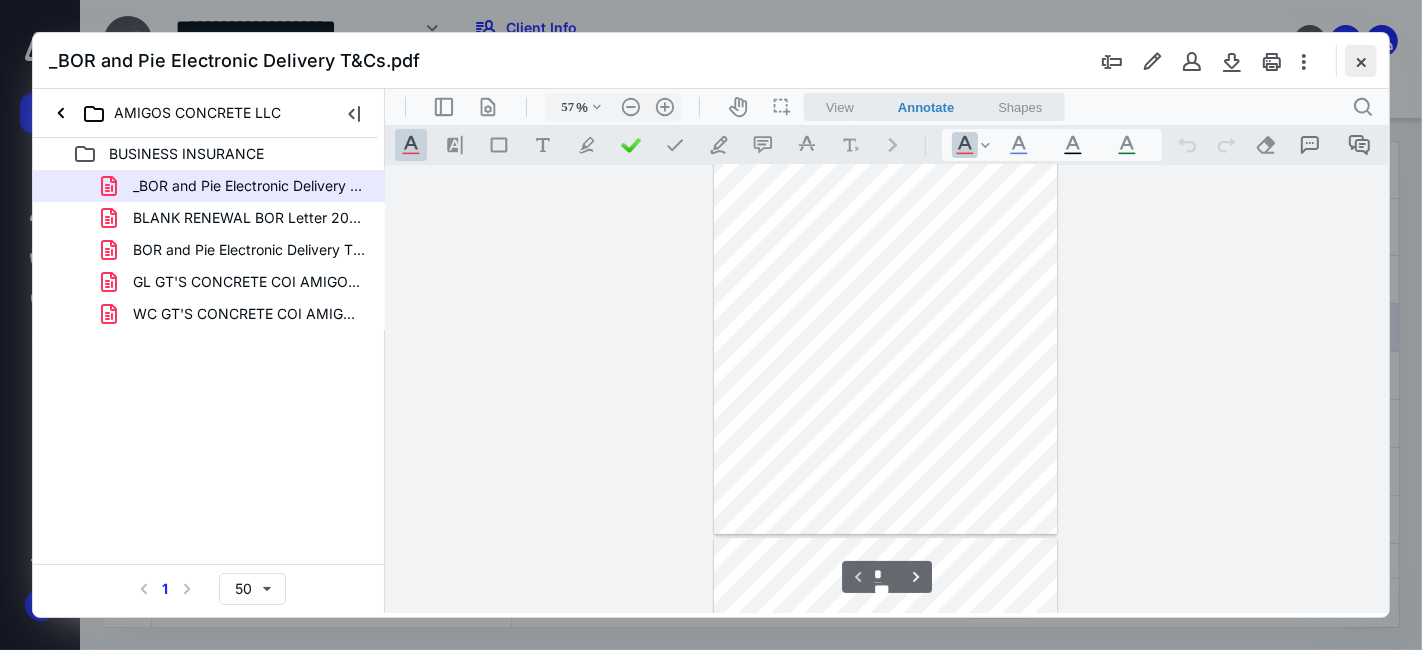 click at bounding box center (1361, 61) 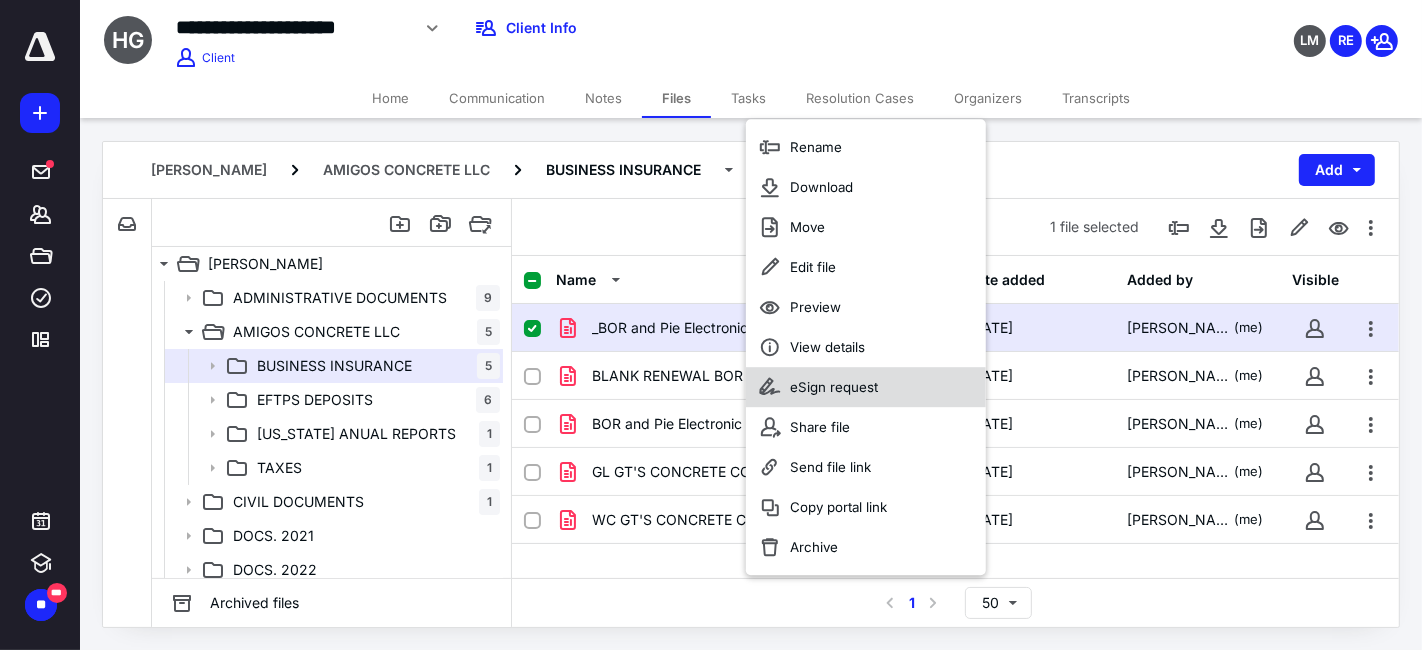click on "eSign request" at bounding box center [866, 387] 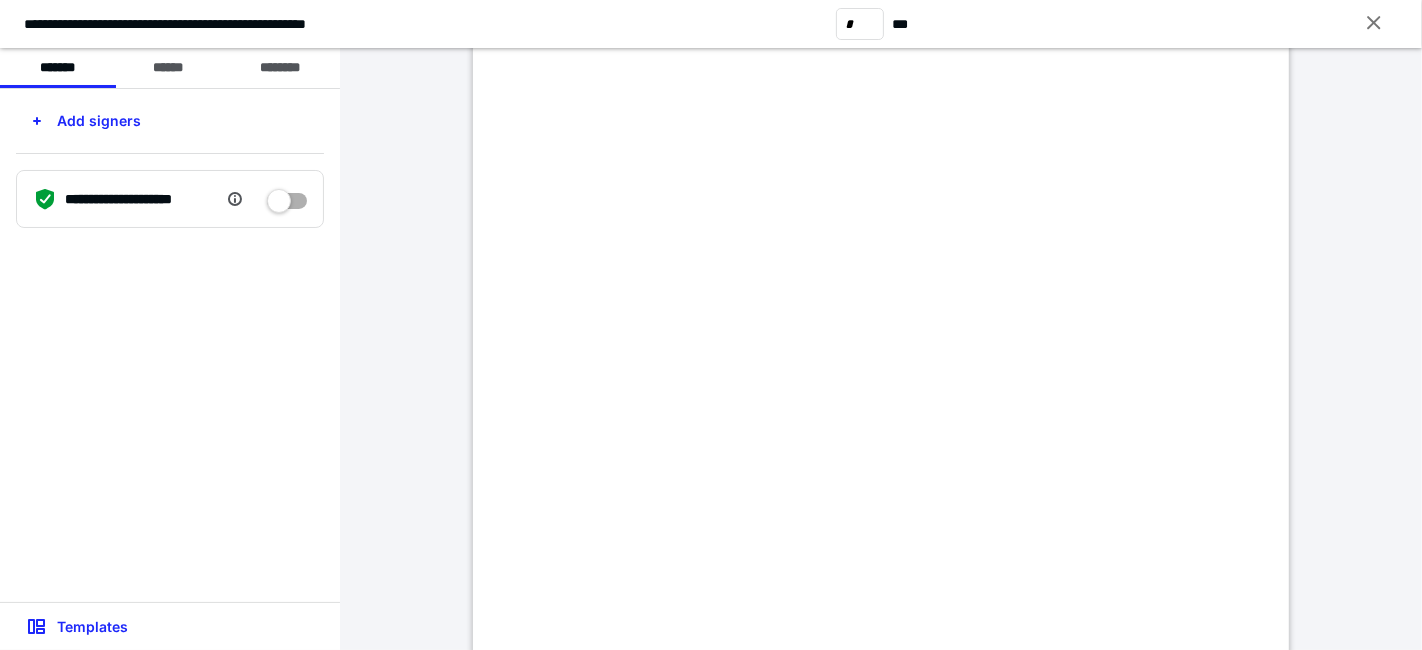 scroll, scrollTop: 111, scrollLeft: 0, axis: vertical 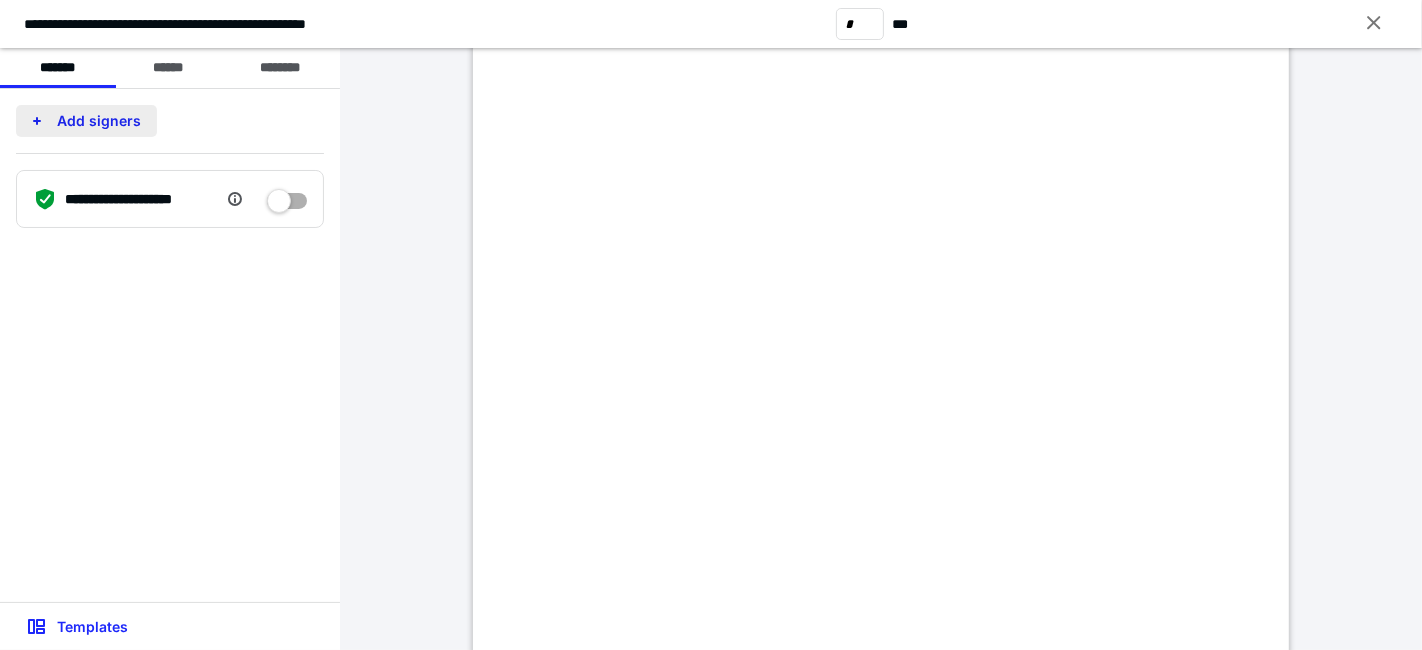 click on "Add signers" at bounding box center [86, 121] 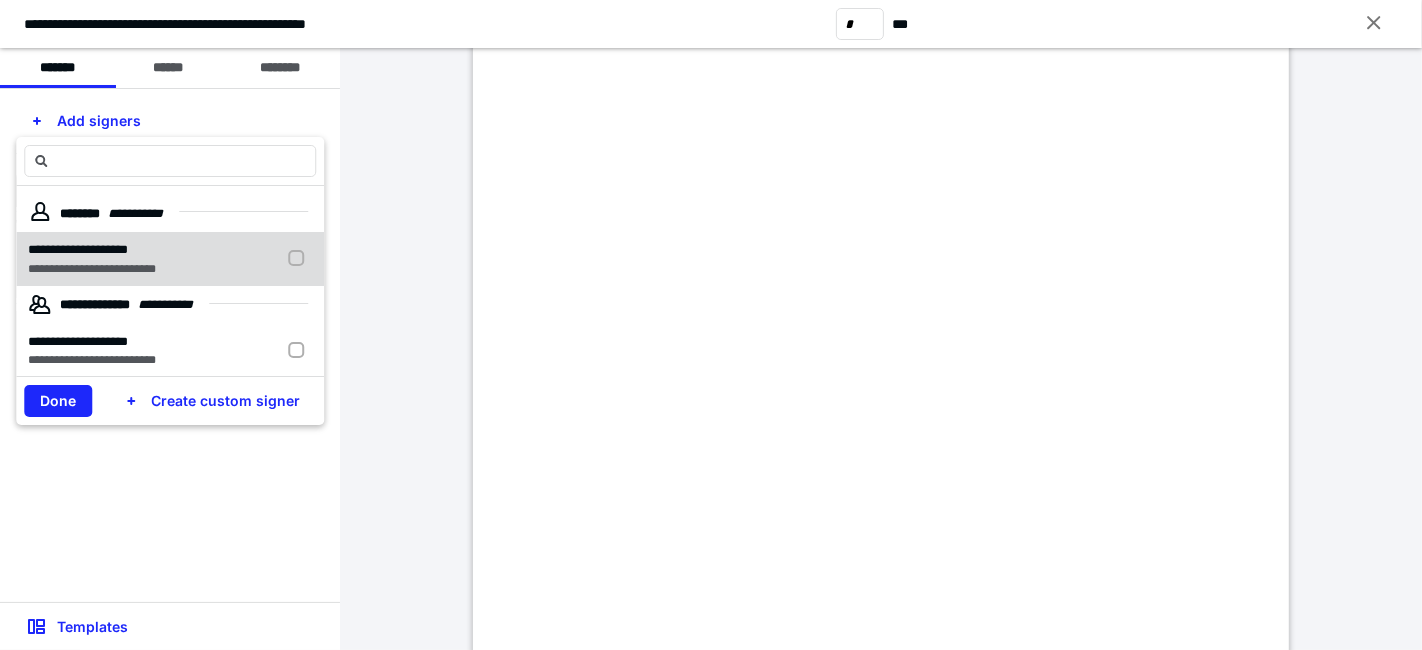 click on "**********" at bounding box center [78, 249] 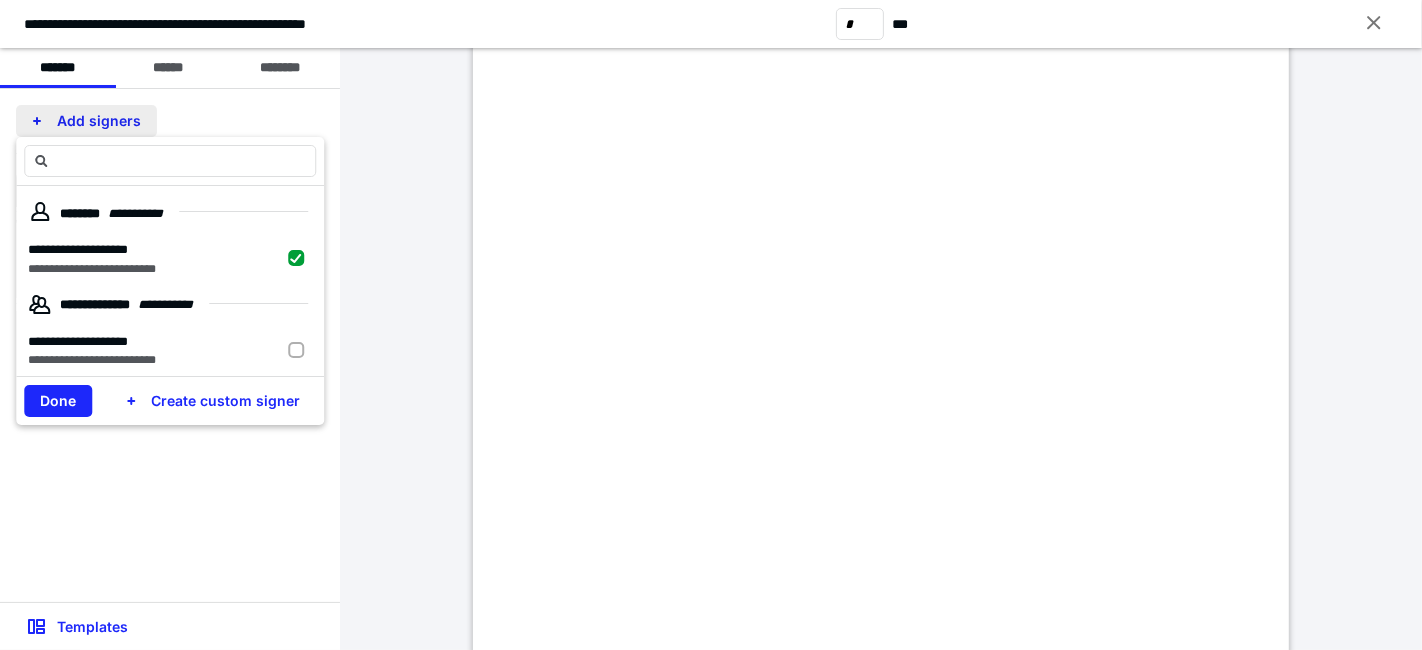 checkbox on "true" 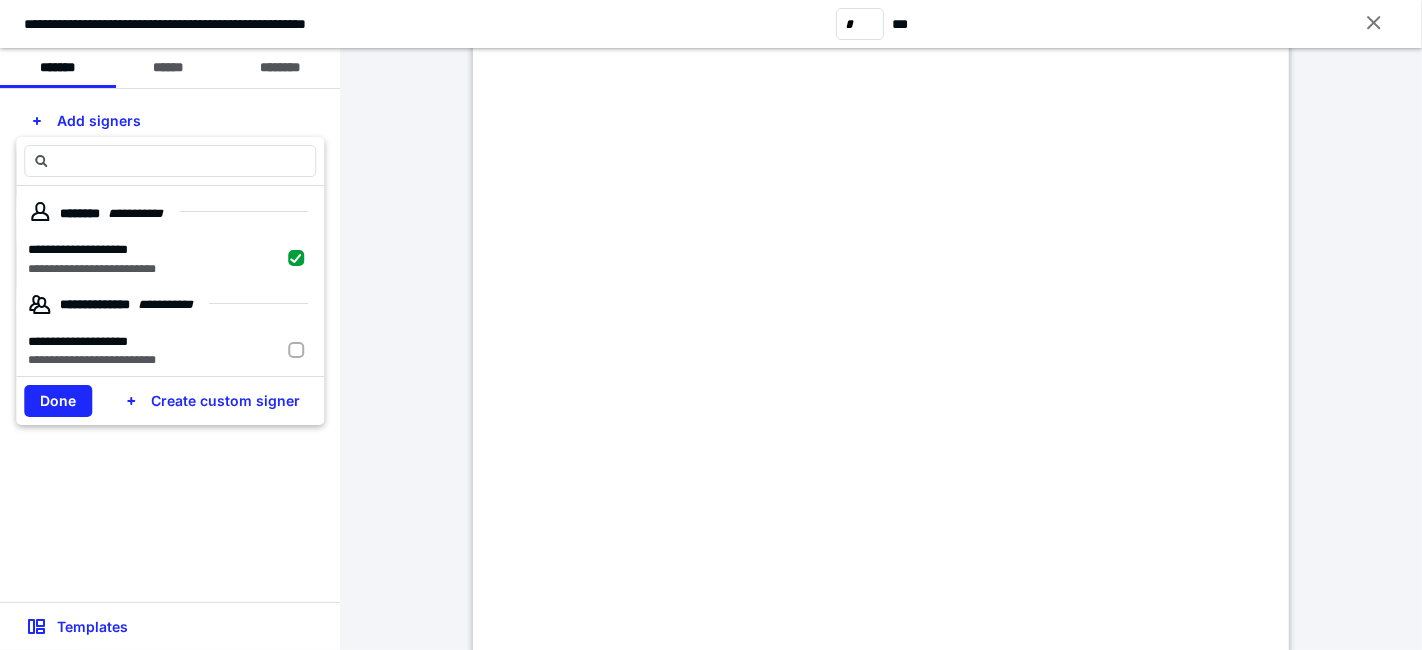 scroll, scrollTop: 444, scrollLeft: 0, axis: vertical 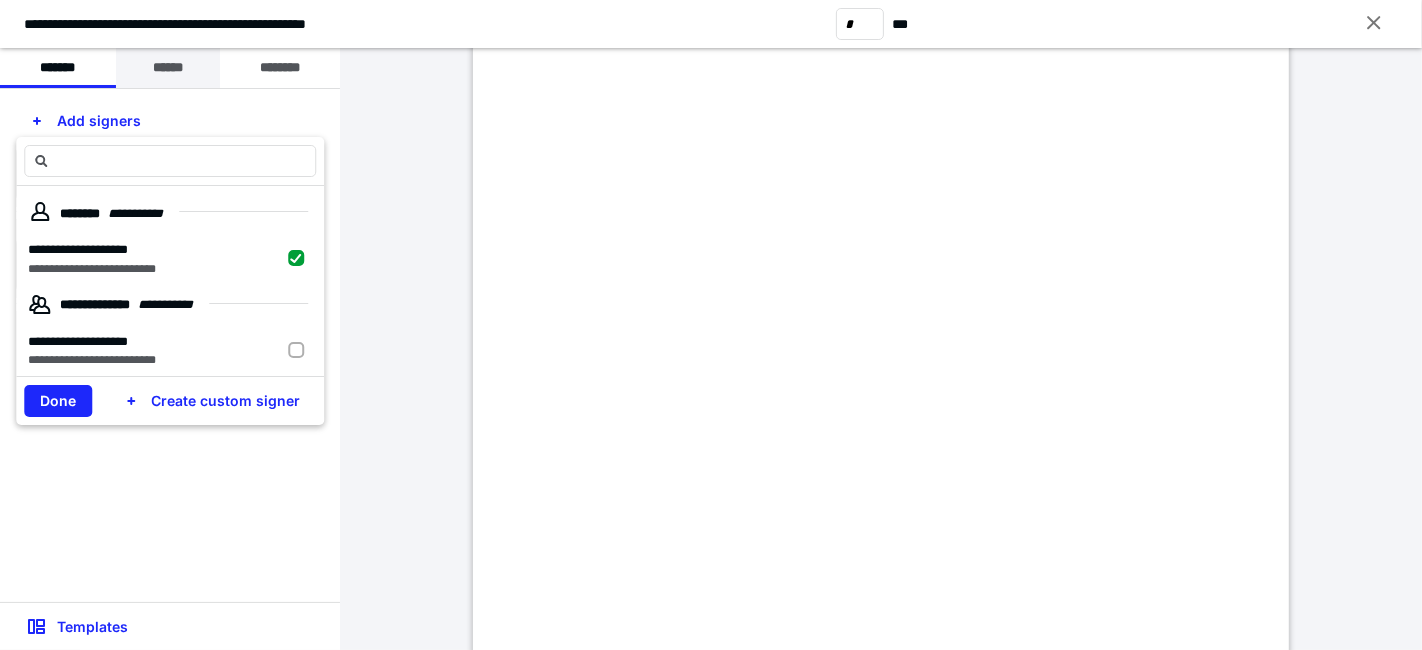 click on "******" at bounding box center [168, 68] 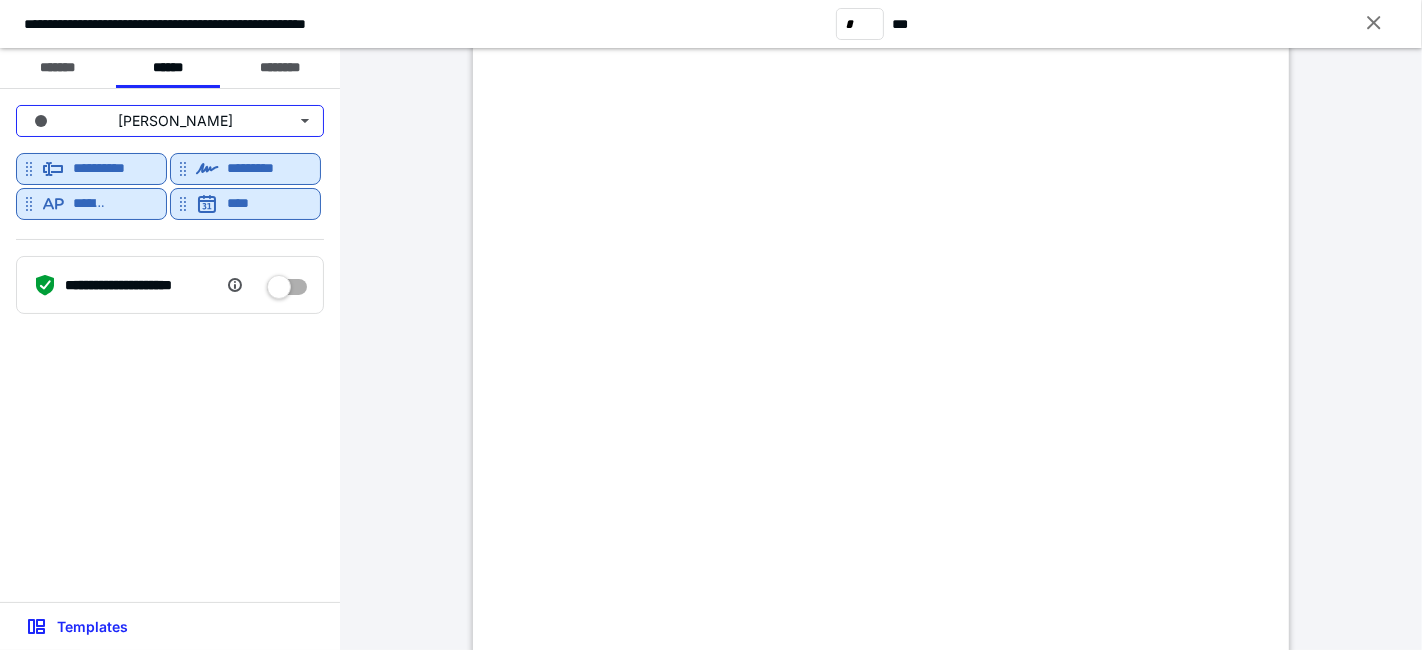 drag, startPoint x: 317, startPoint y: 224, endPoint x: 492, endPoint y: 289, distance: 186.68155 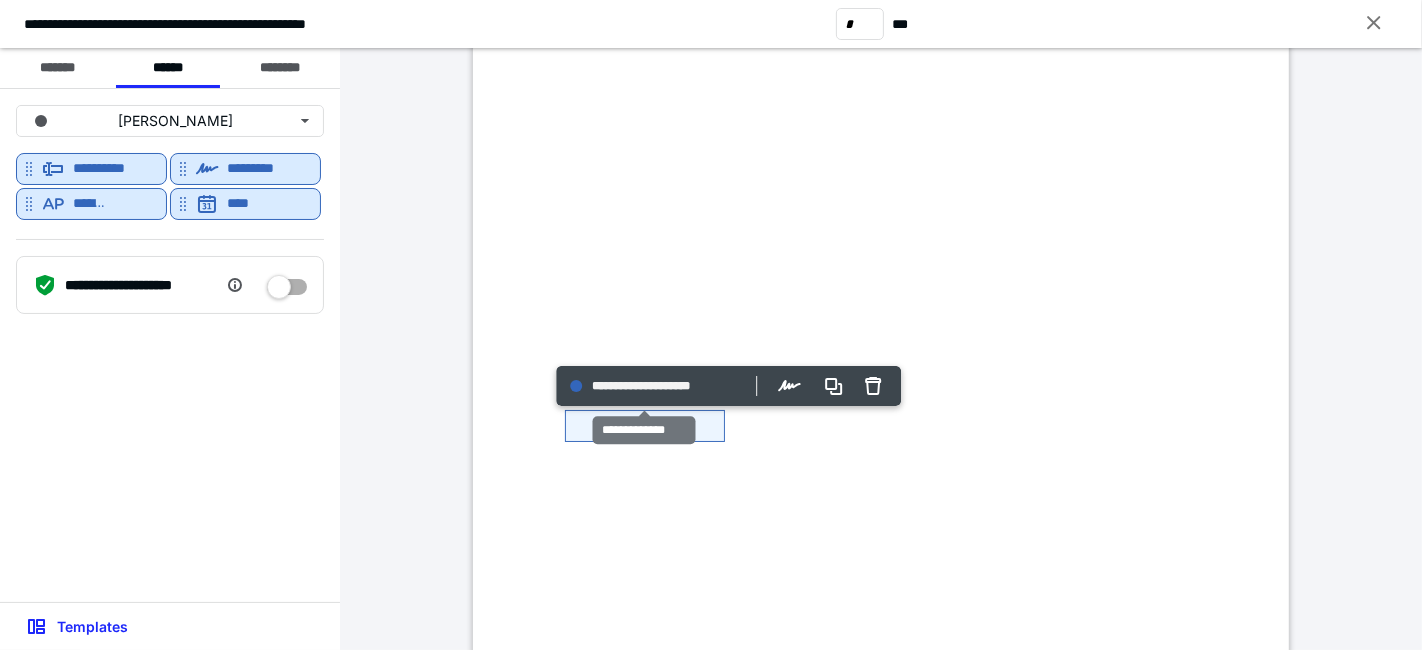 click on "**********" at bounding box center [662, 386] 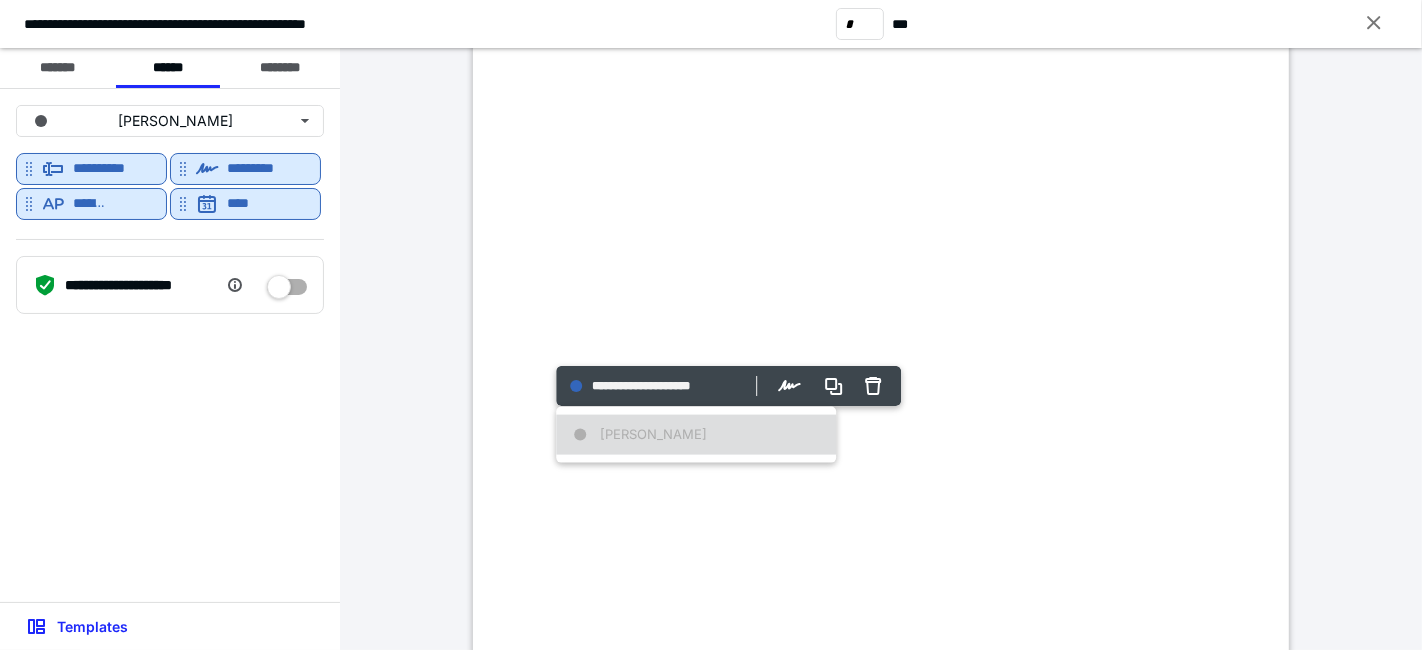 click on "Henry Vasquez Guzman" at bounding box center (696, 435) 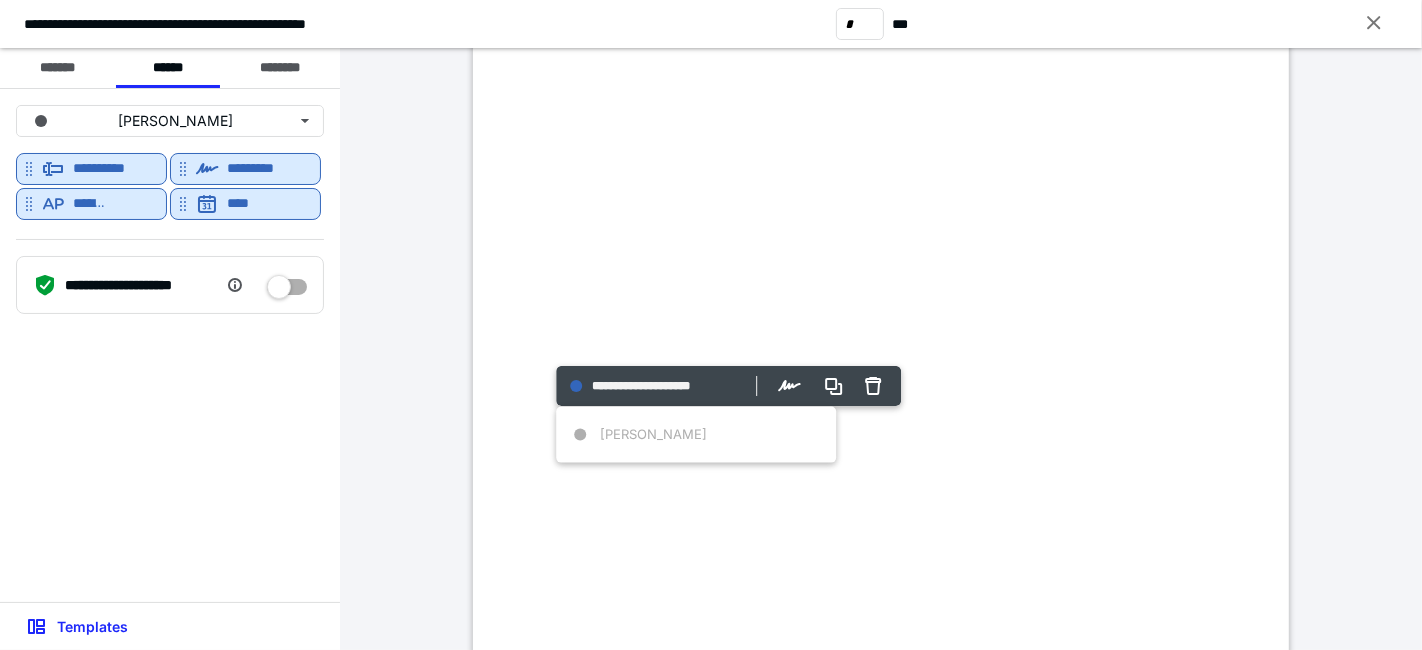 click at bounding box center [481, -332] 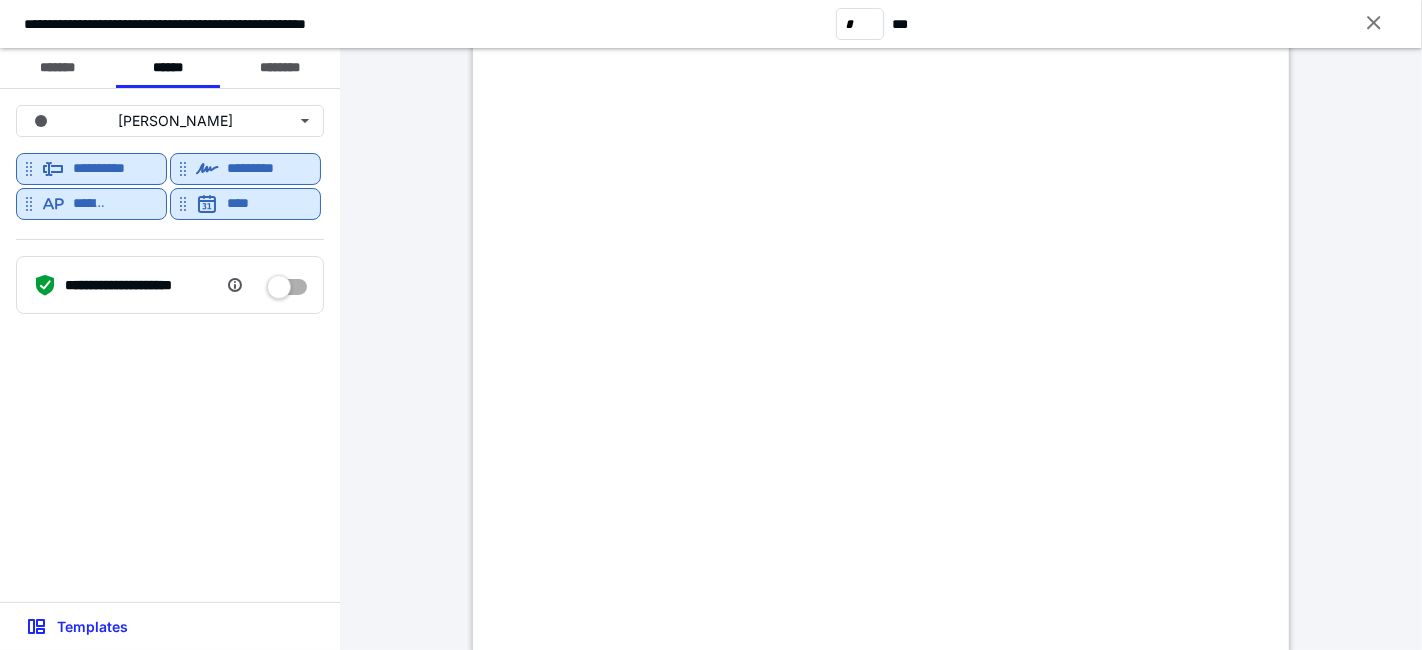 scroll, scrollTop: 4666, scrollLeft: 0, axis: vertical 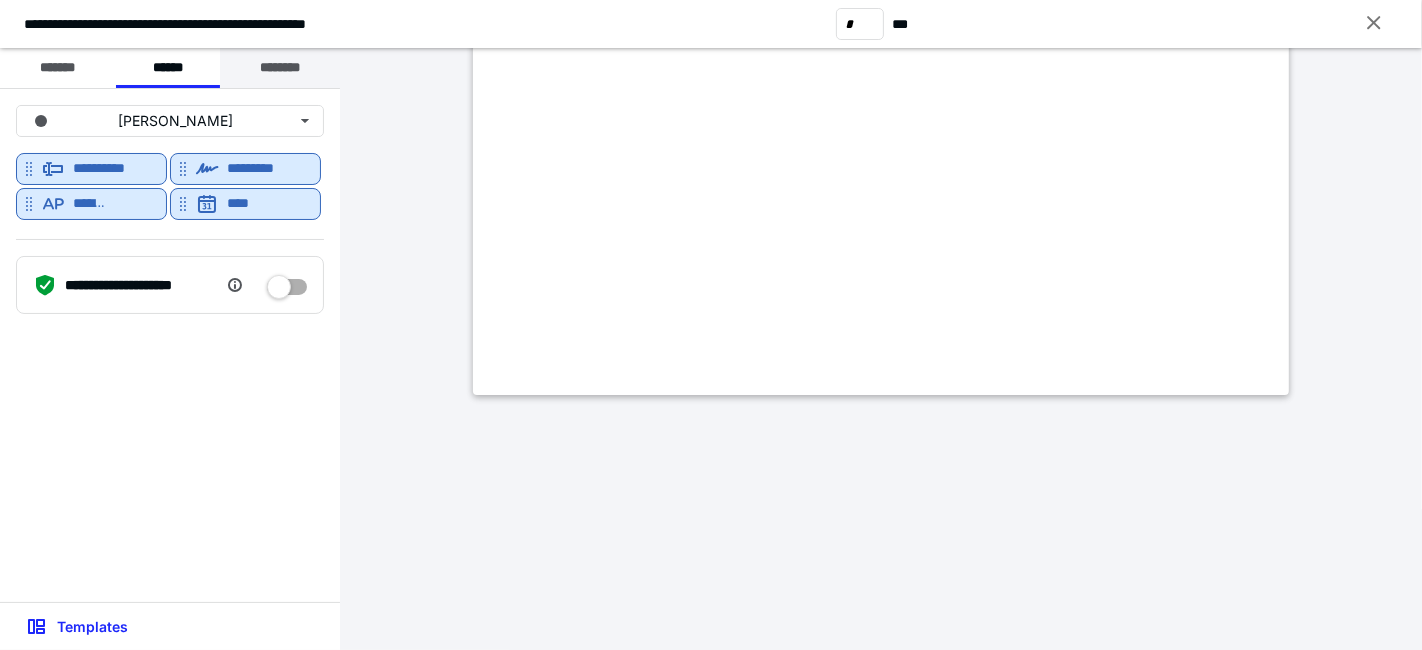 click on "********" at bounding box center [280, 68] 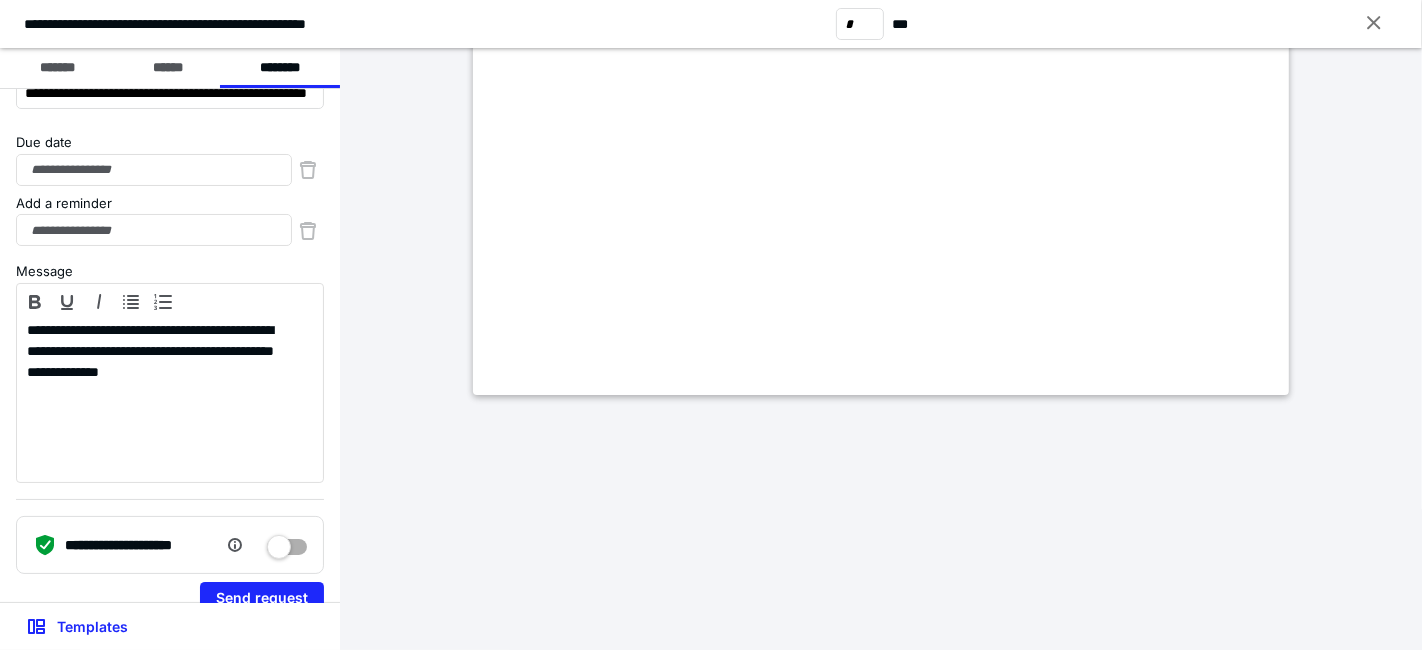 scroll, scrollTop: 74, scrollLeft: 0, axis: vertical 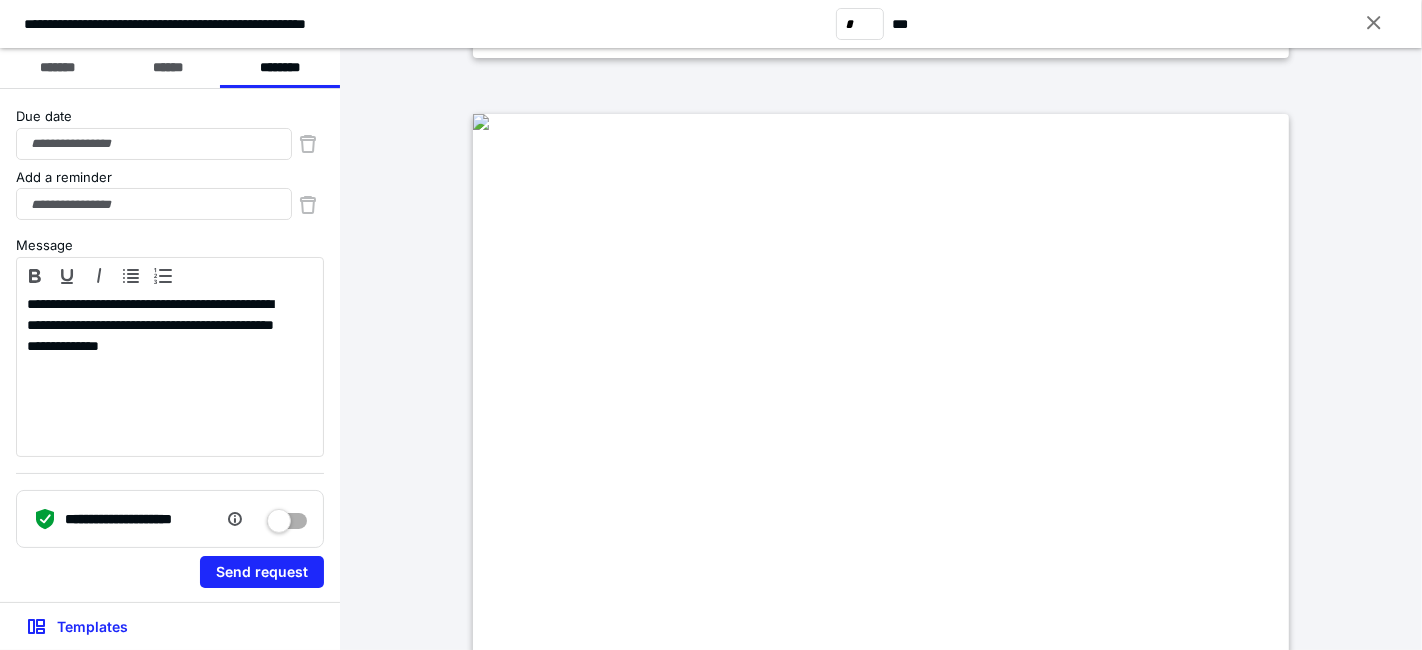type on "*" 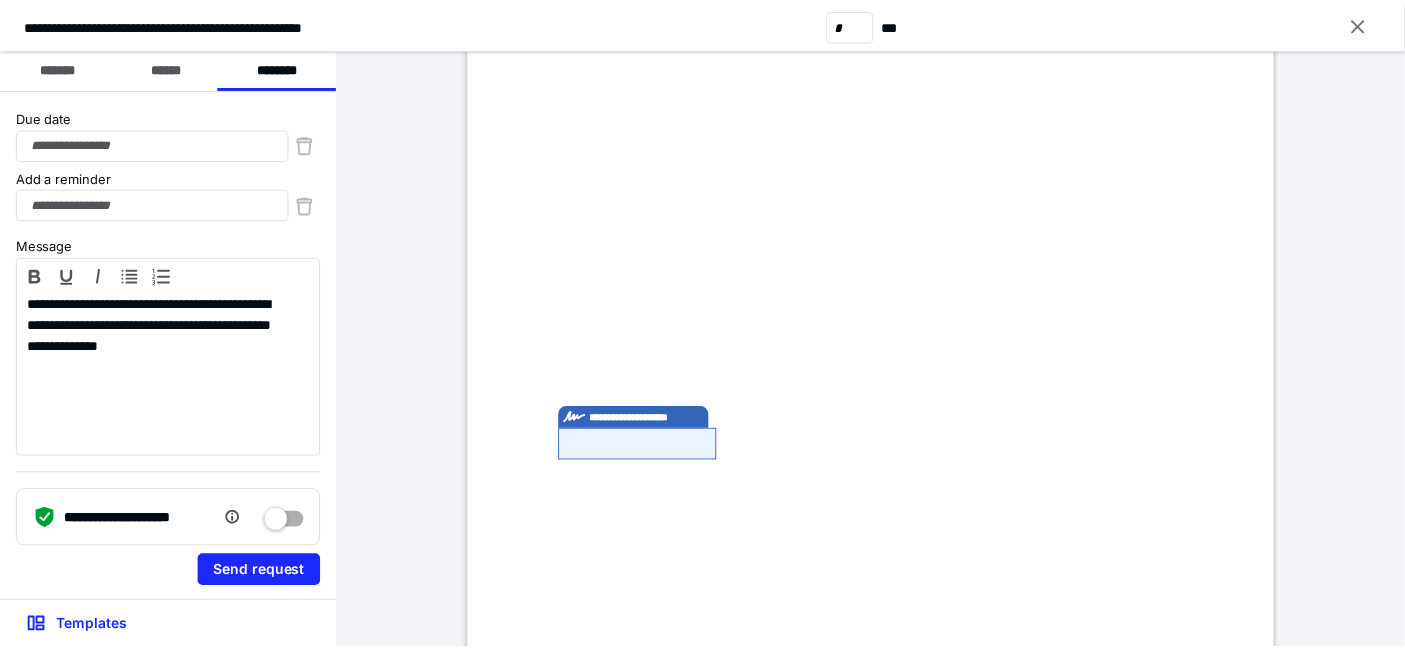 scroll, scrollTop: 444, scrollLeft: 0, axis: vertical 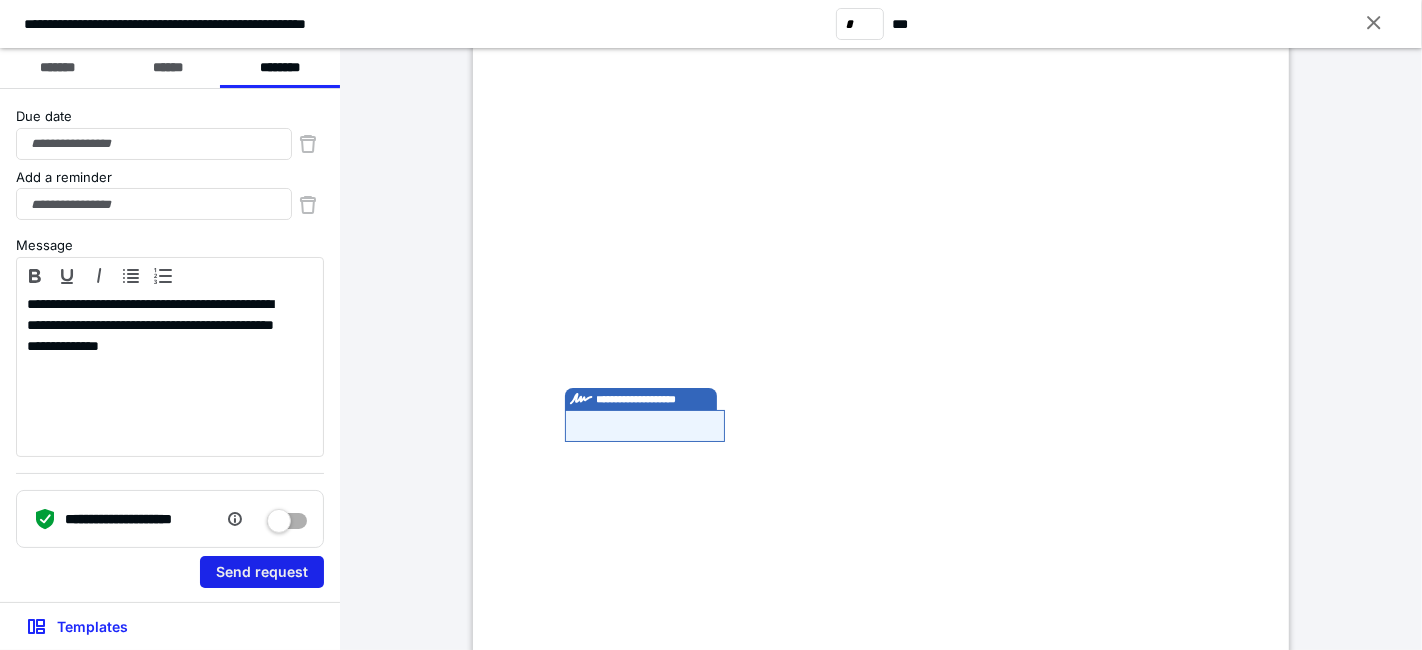 click on "Send request" at bounding box center [262, 572] 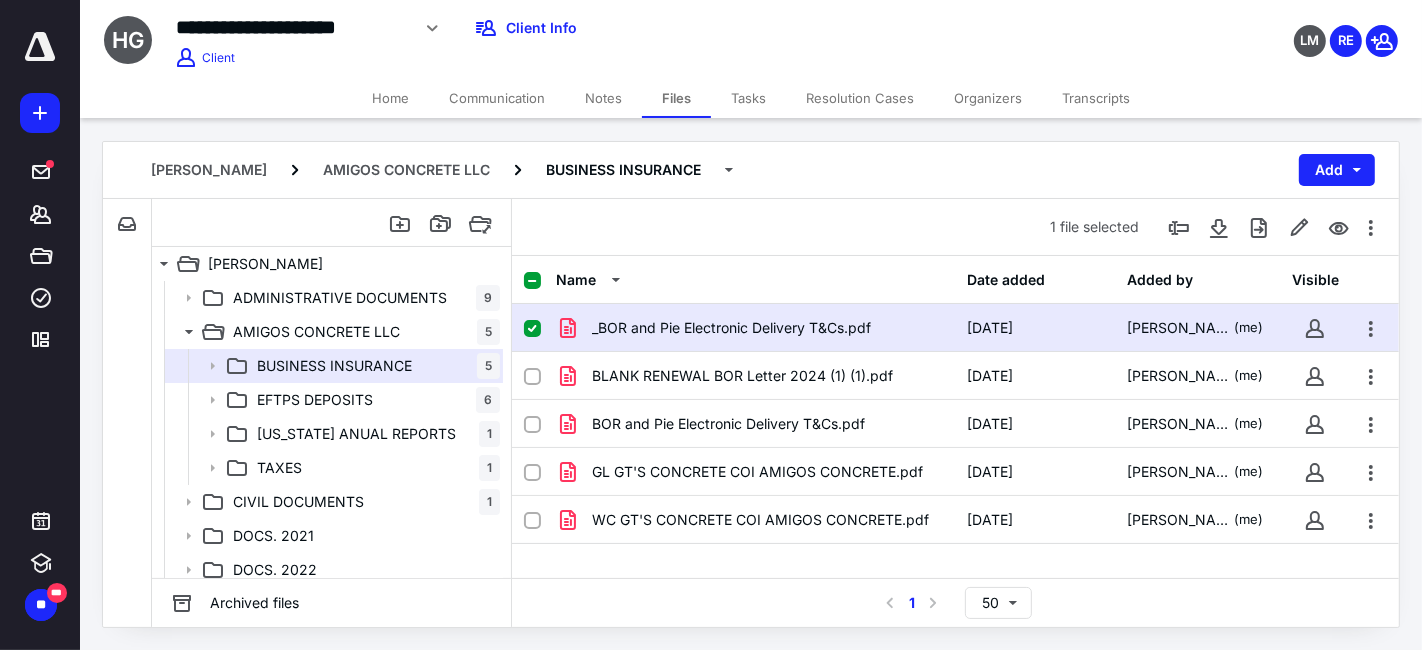 click on "Home" at bounding box center (390, 98) 